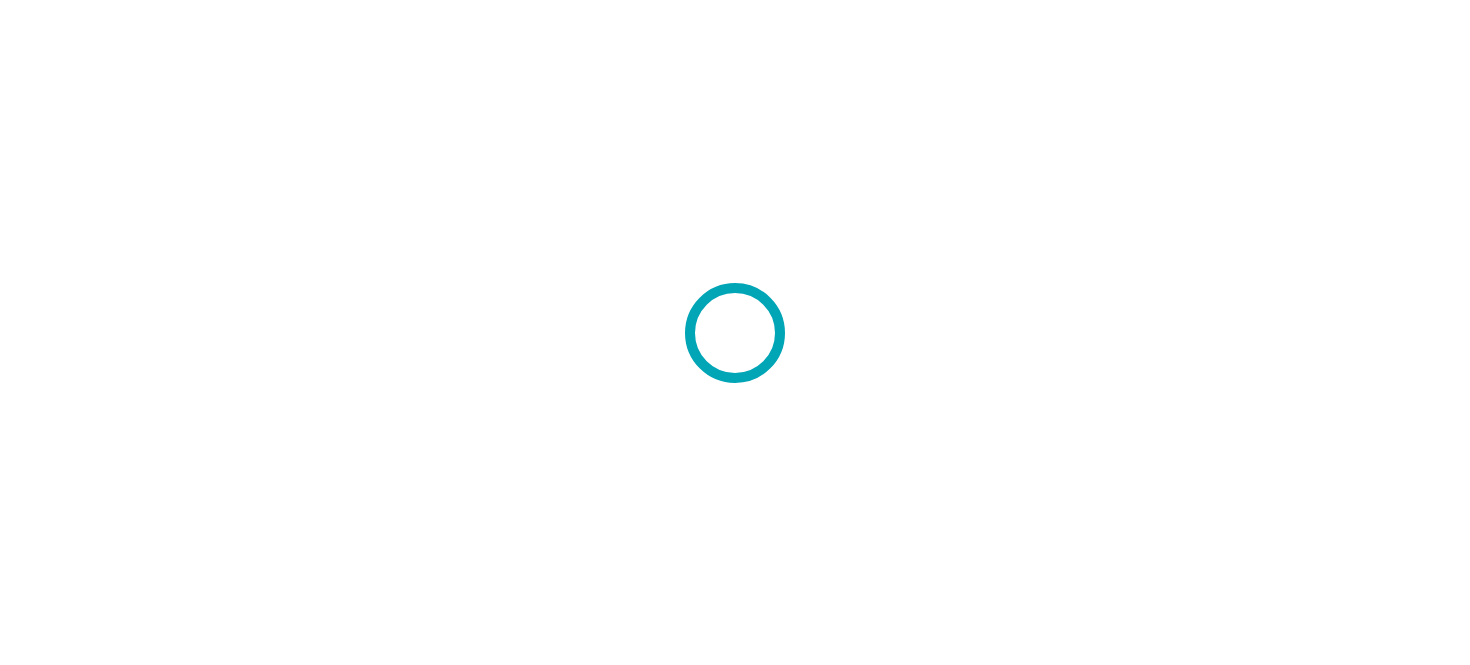 scroll, scrollTop: 0, scrollLeft: 0, axis: both 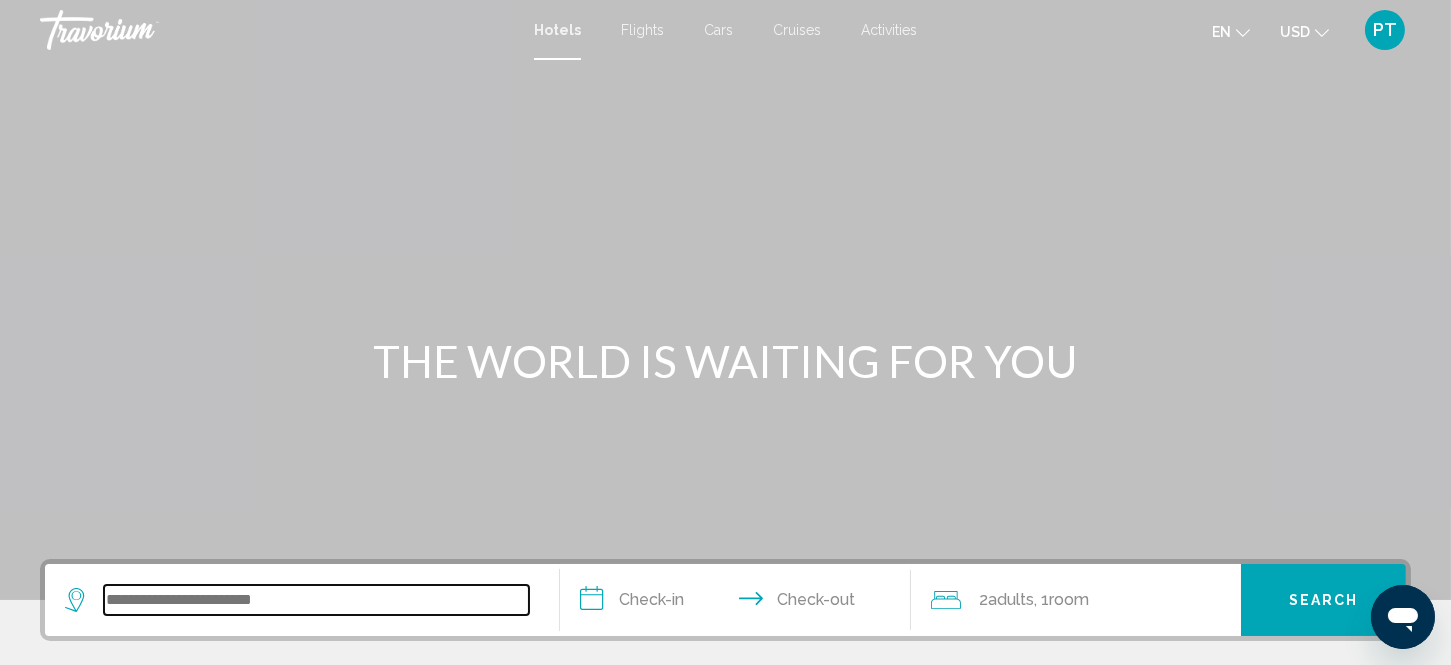 click at bounding box center (316, 600) 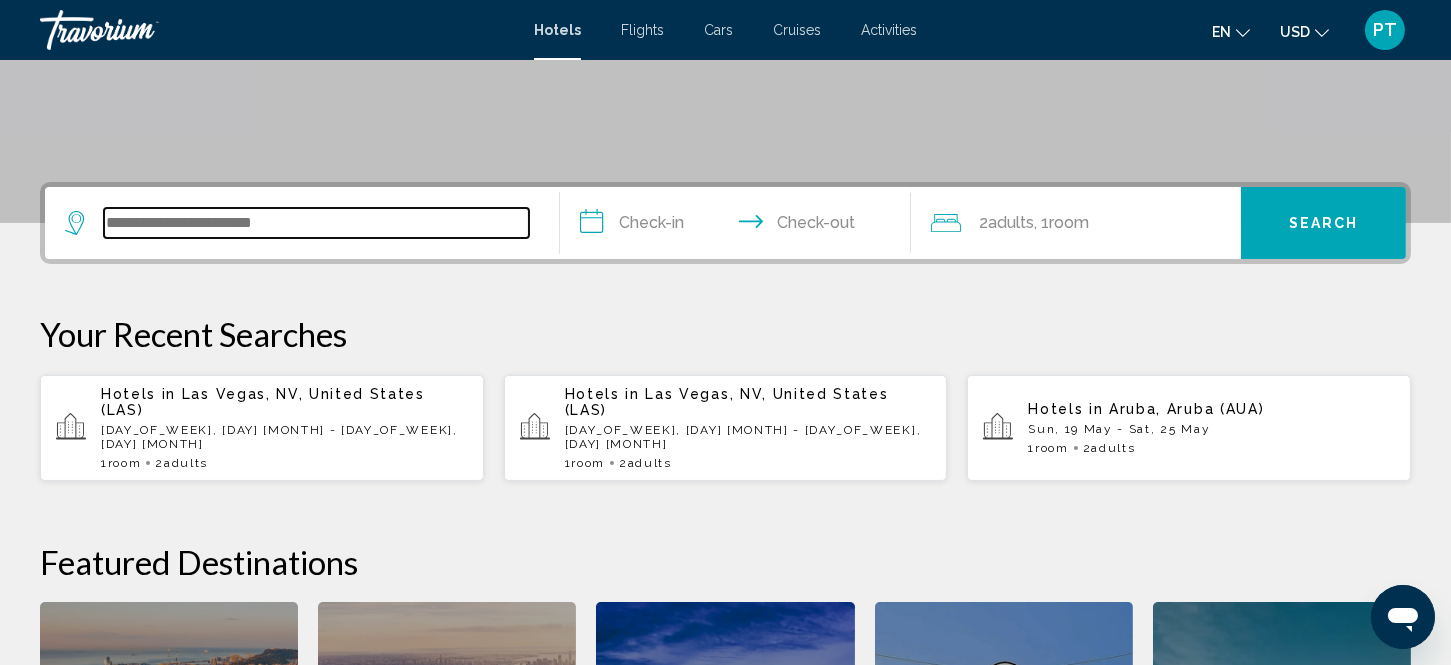 scroll, scrollTop: 493, scrollLeft: 0, axis: vertical 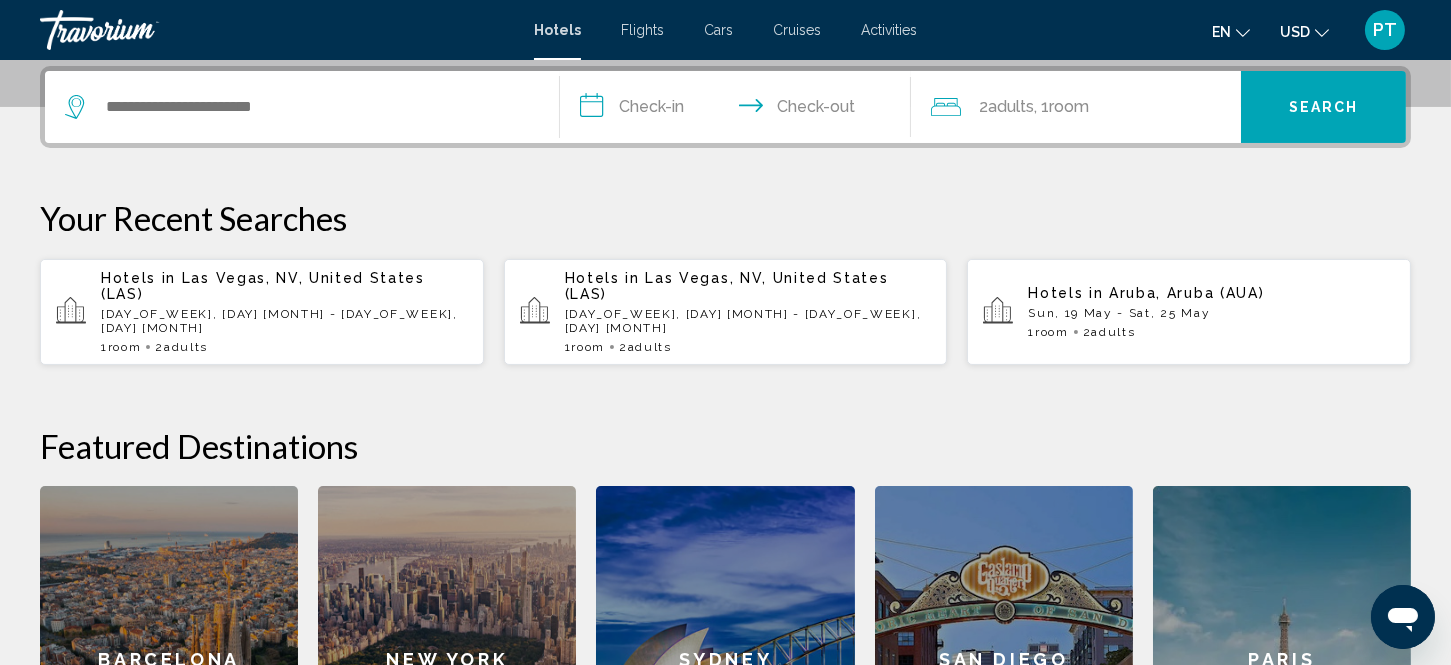 click on "1  Room rooms 2  Adult Adults" at bounding box center [284, 347] 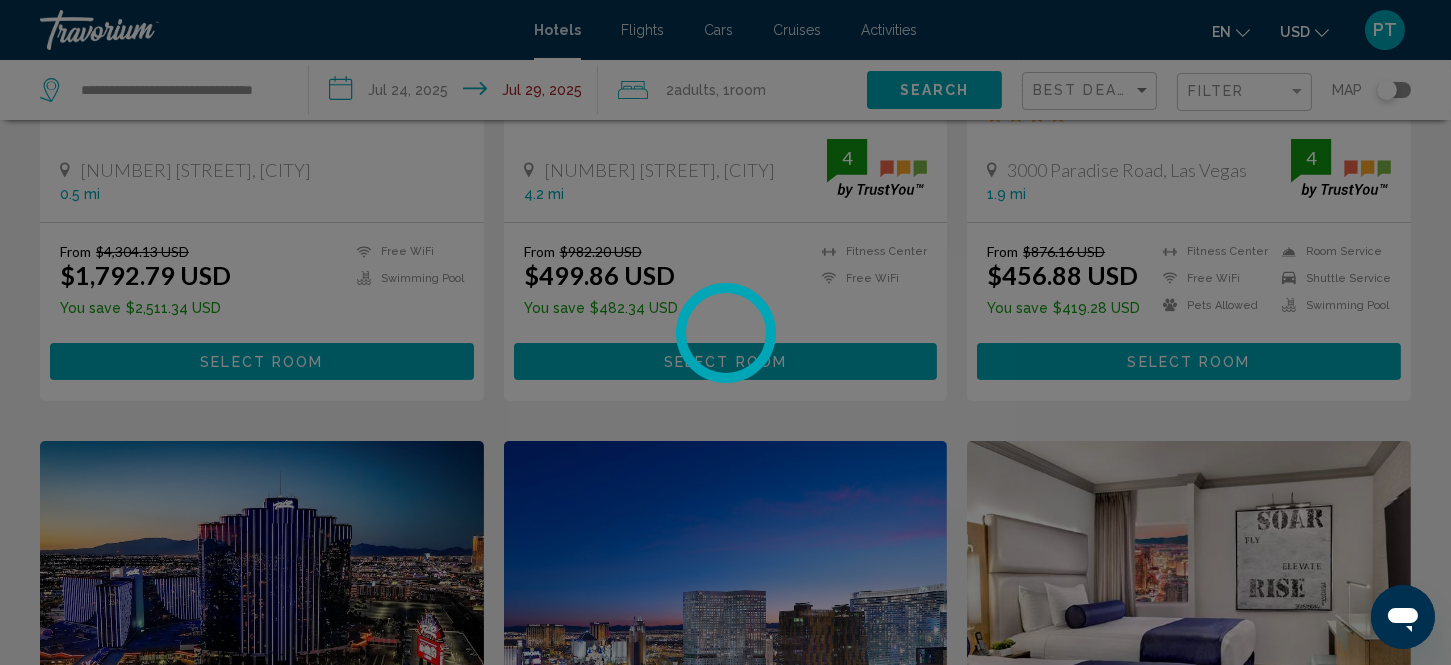 scroll, scrollTop: 0, scrollLeft: 0, axis: both 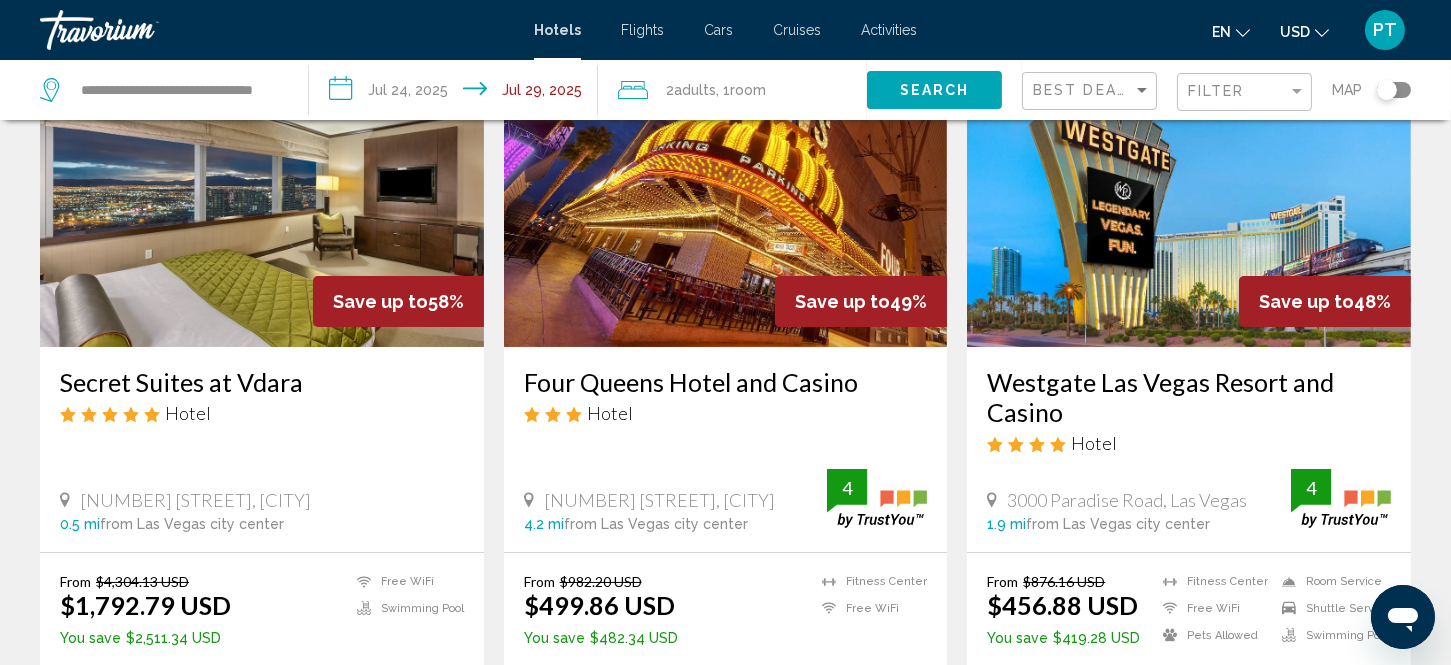 click at bounding box center [1189, 187] 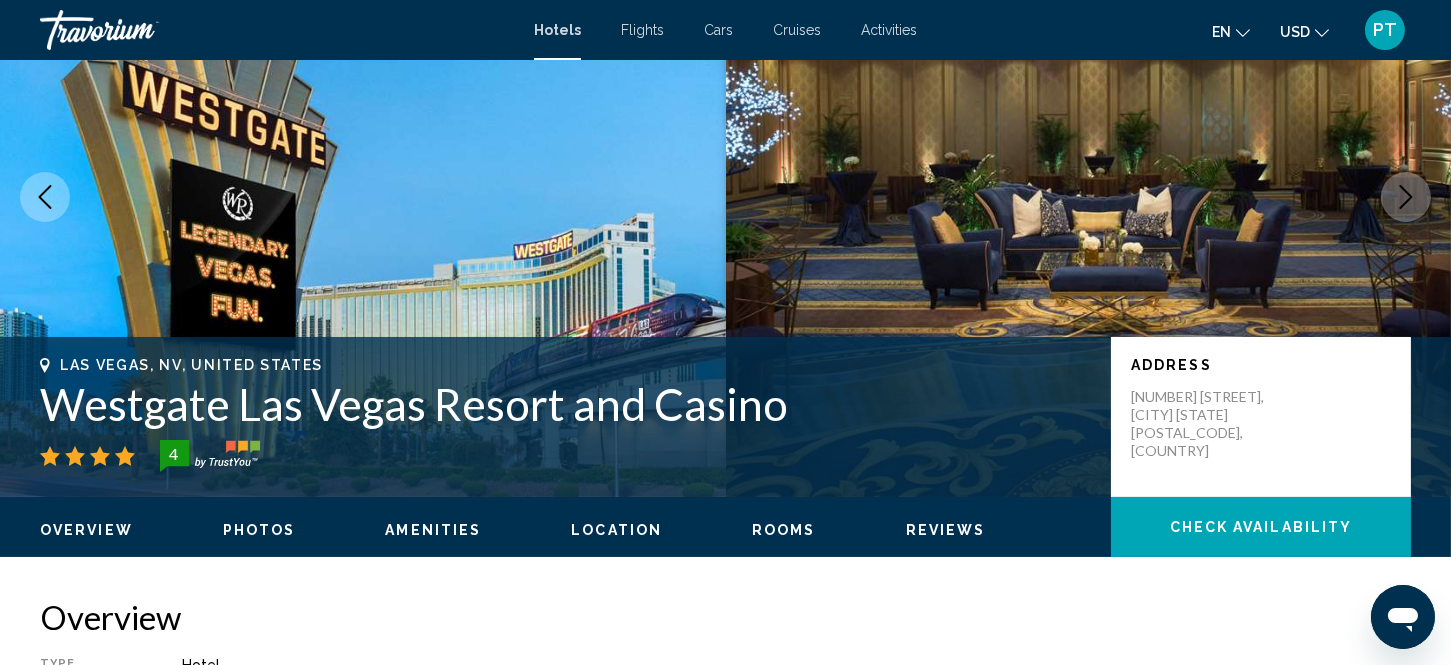 scroll, scrollTop: 26, scrollLeft: 0, axis: vertical 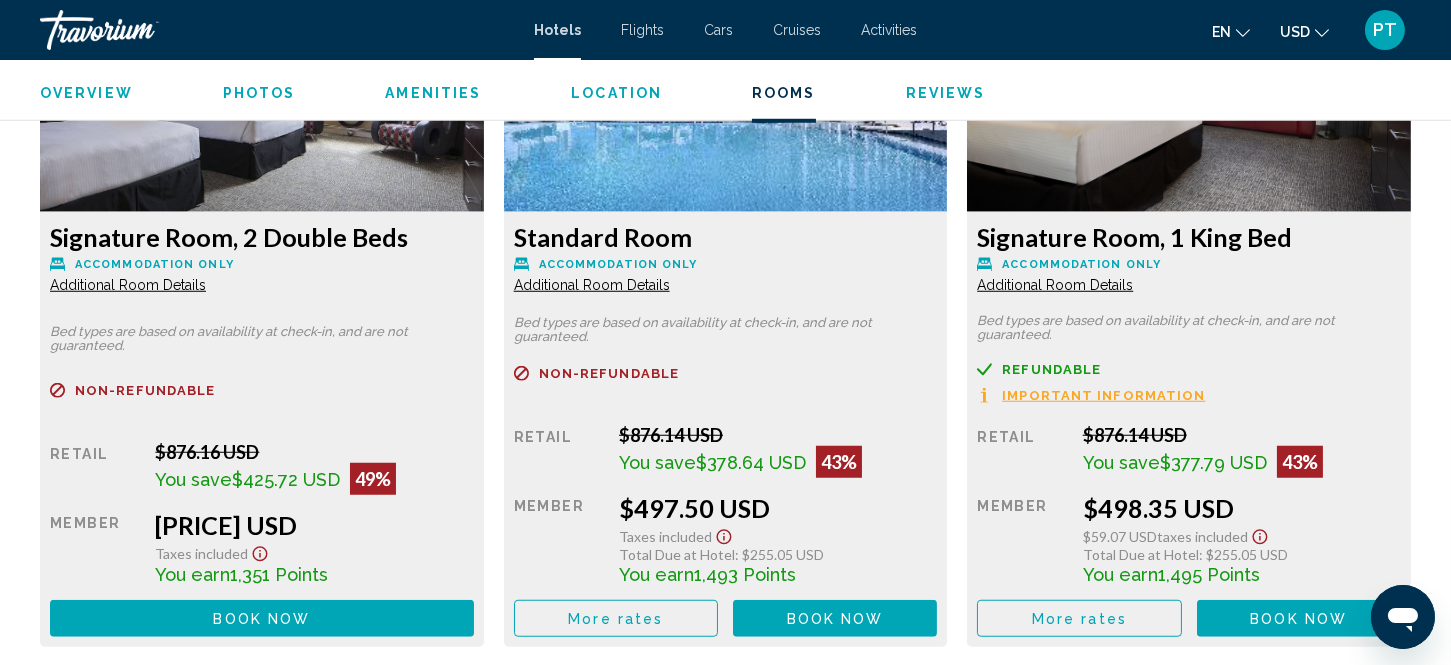 type 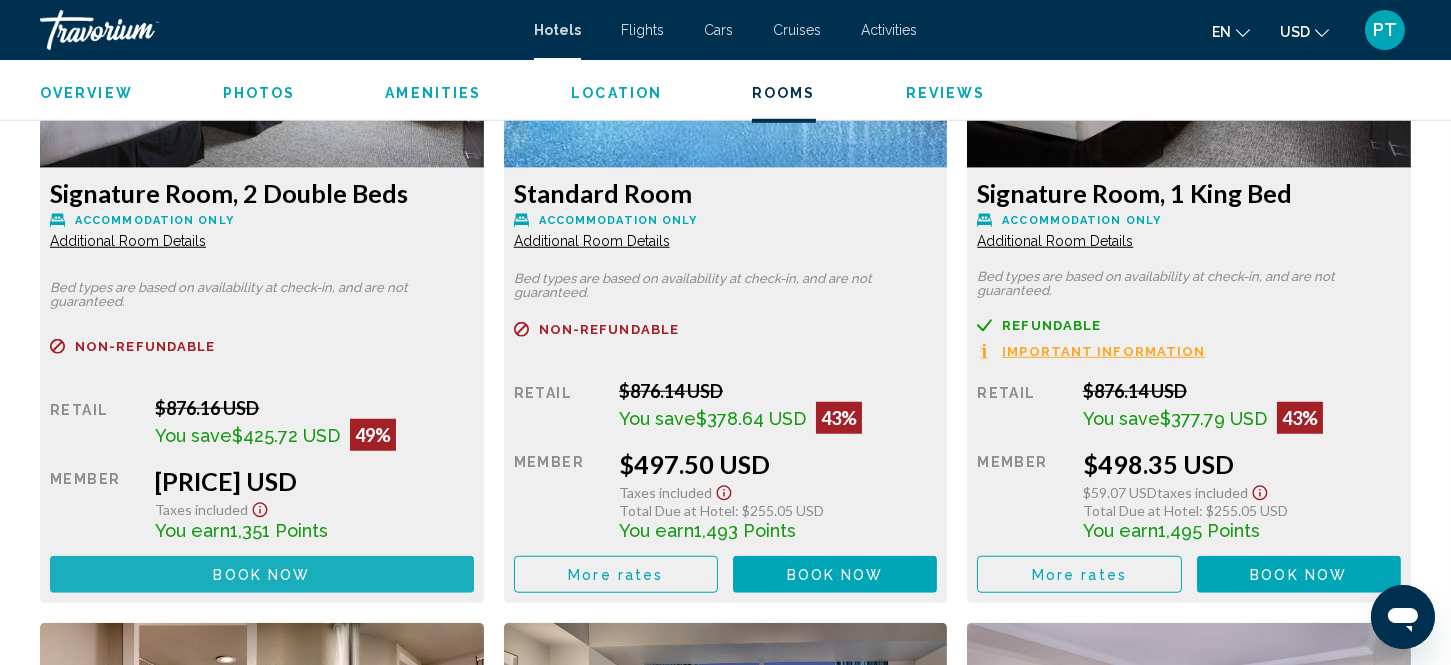 click on "Book now" at bounding box center (261, 575) 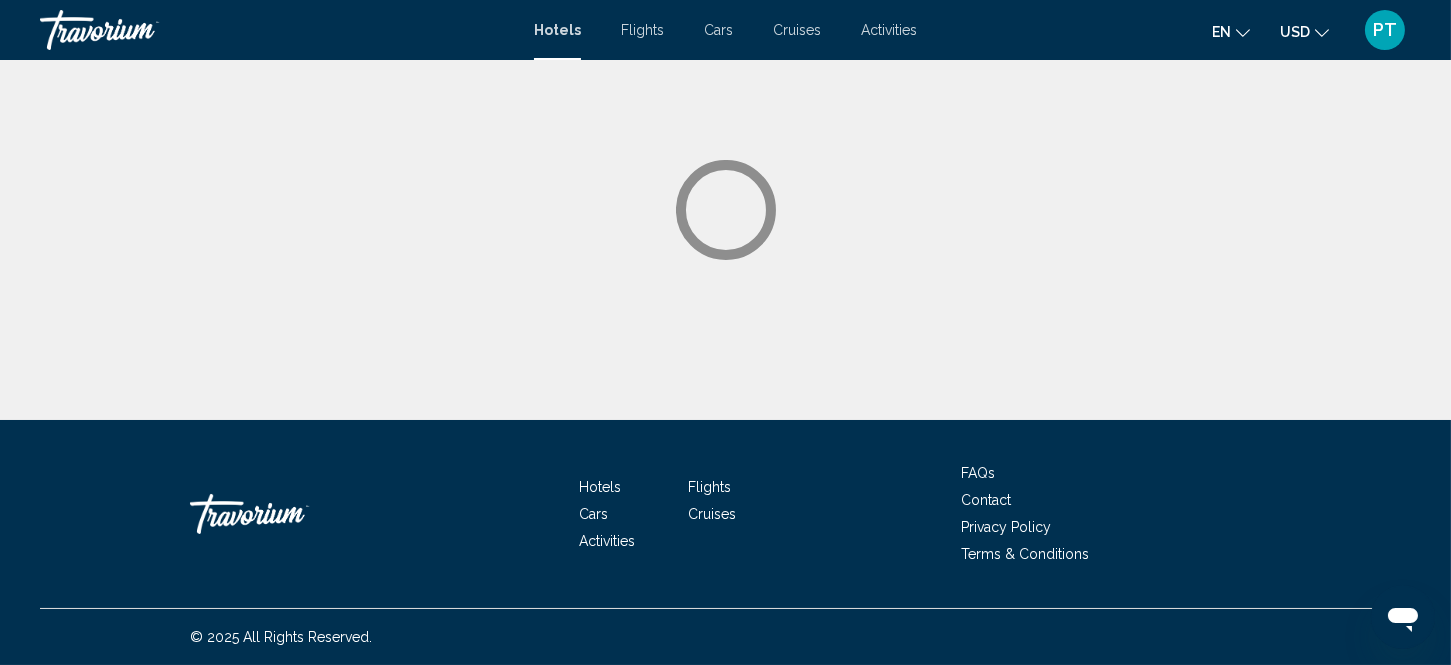 scroll, scrollTop: 0, scrollLeft: 0, axis: both 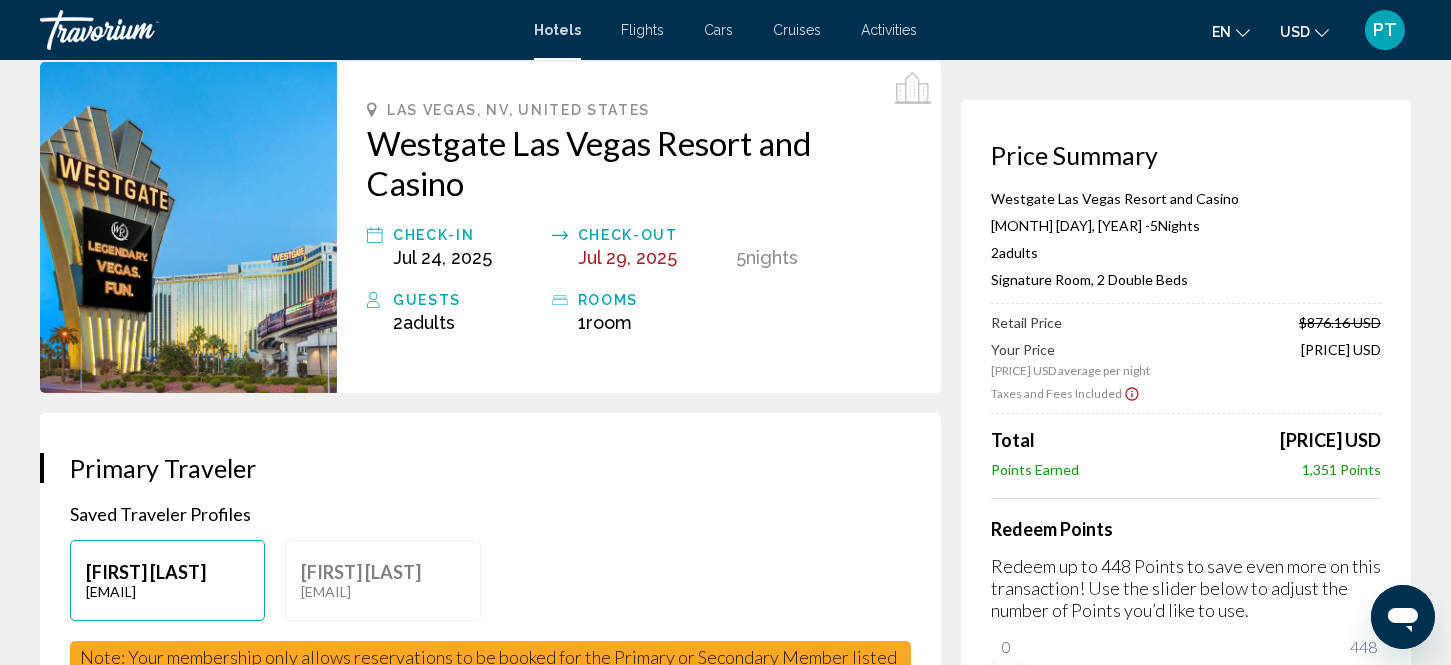 click 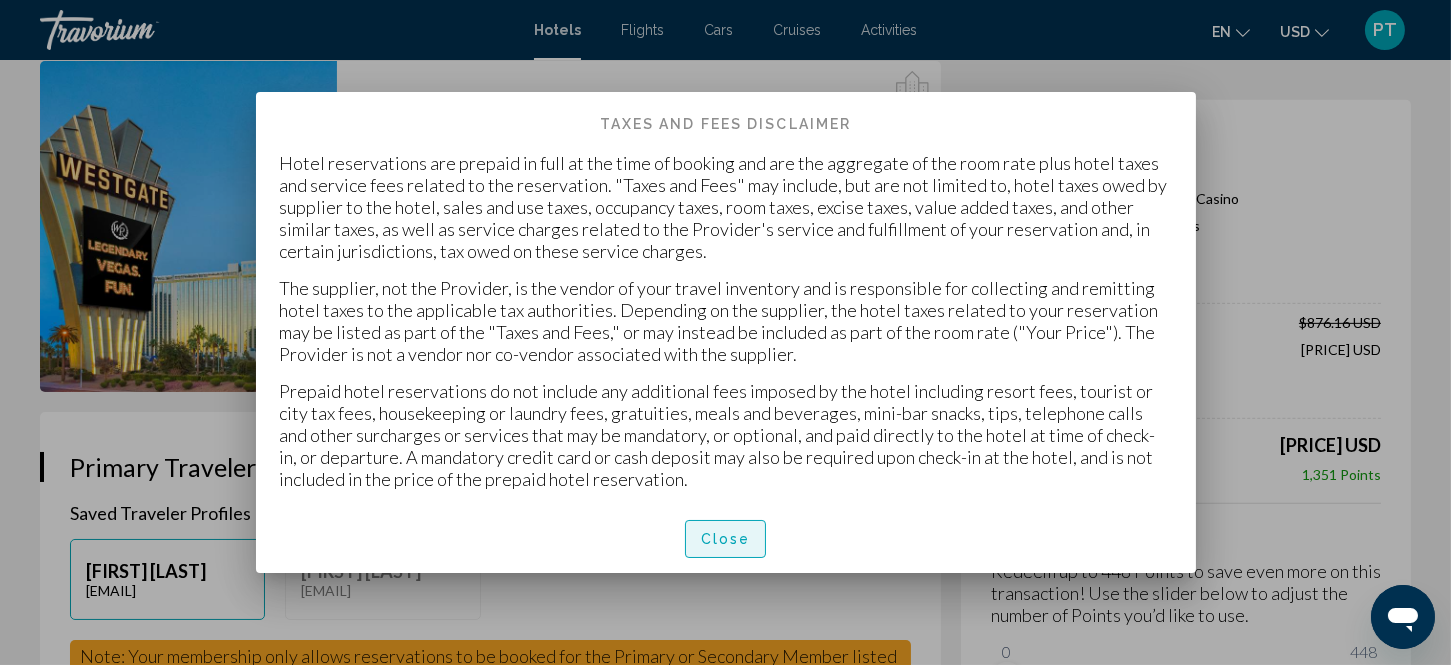click on "Close" at bounding box center [726, 538] 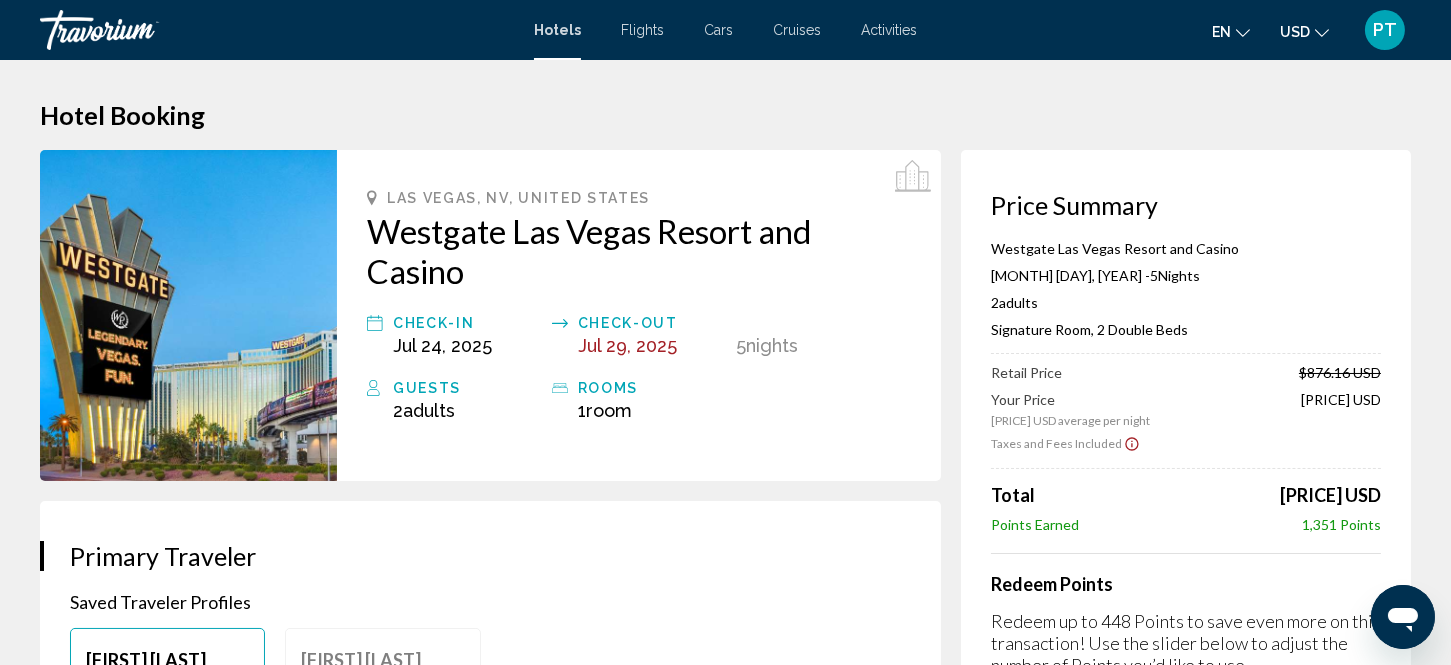 scroll, scrollTop: 88, scrollLeft: 0, axis: vertical 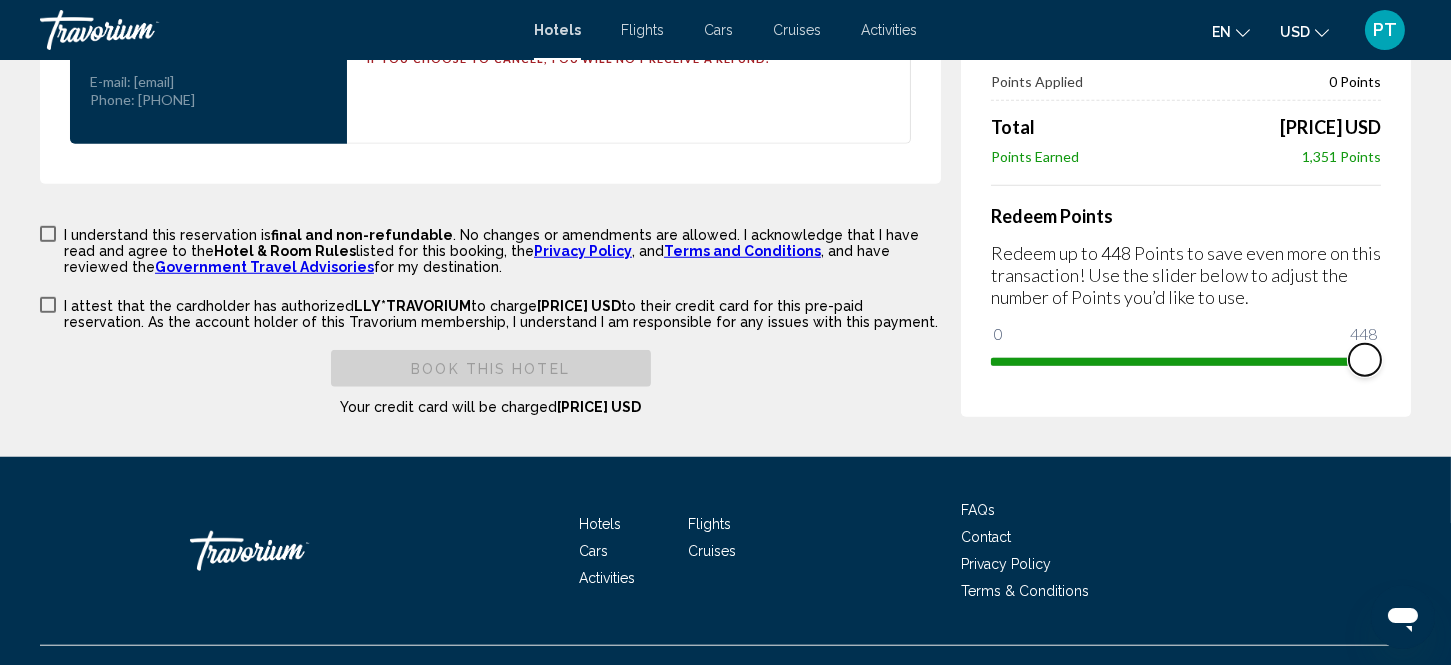 drag, startPoint x: 1012, startPoint y: 344, endPoint x: 1400, endPoint y: 378, distance: 389.48685 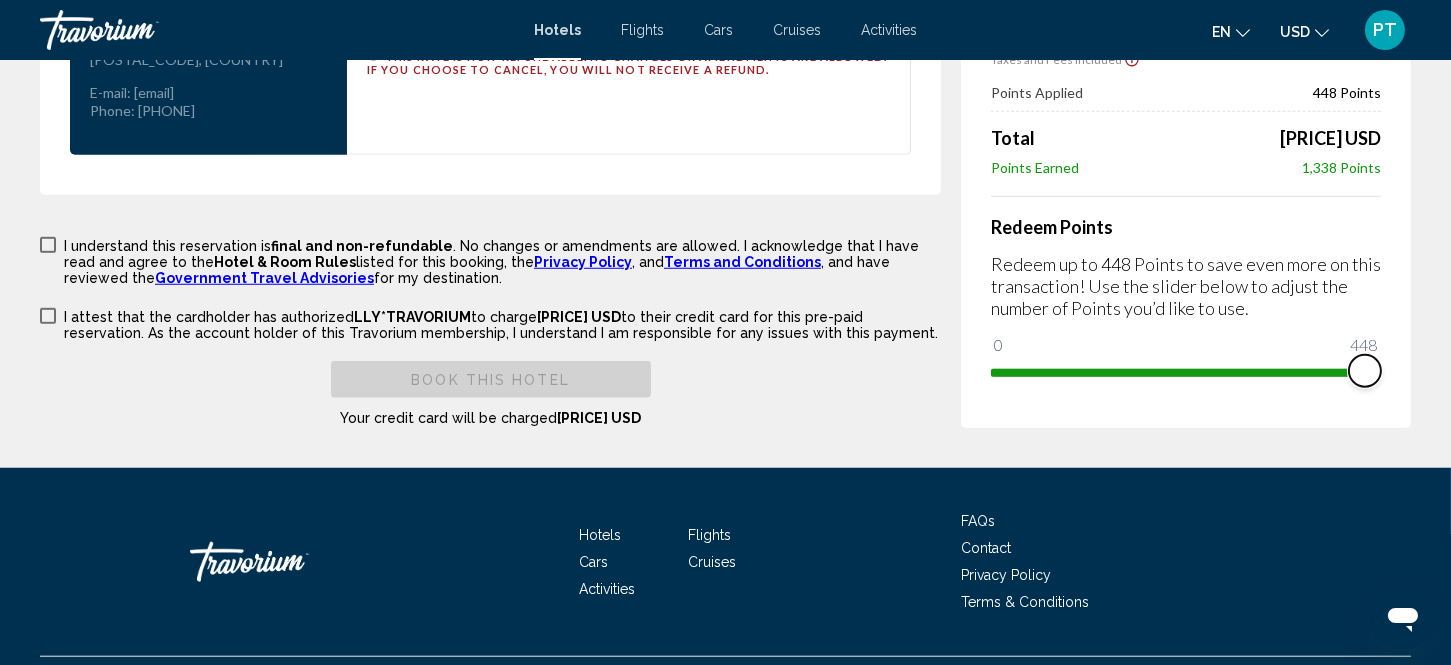 scroll, scrollTop: 3034, scrollLeft: 0, axis: vertical 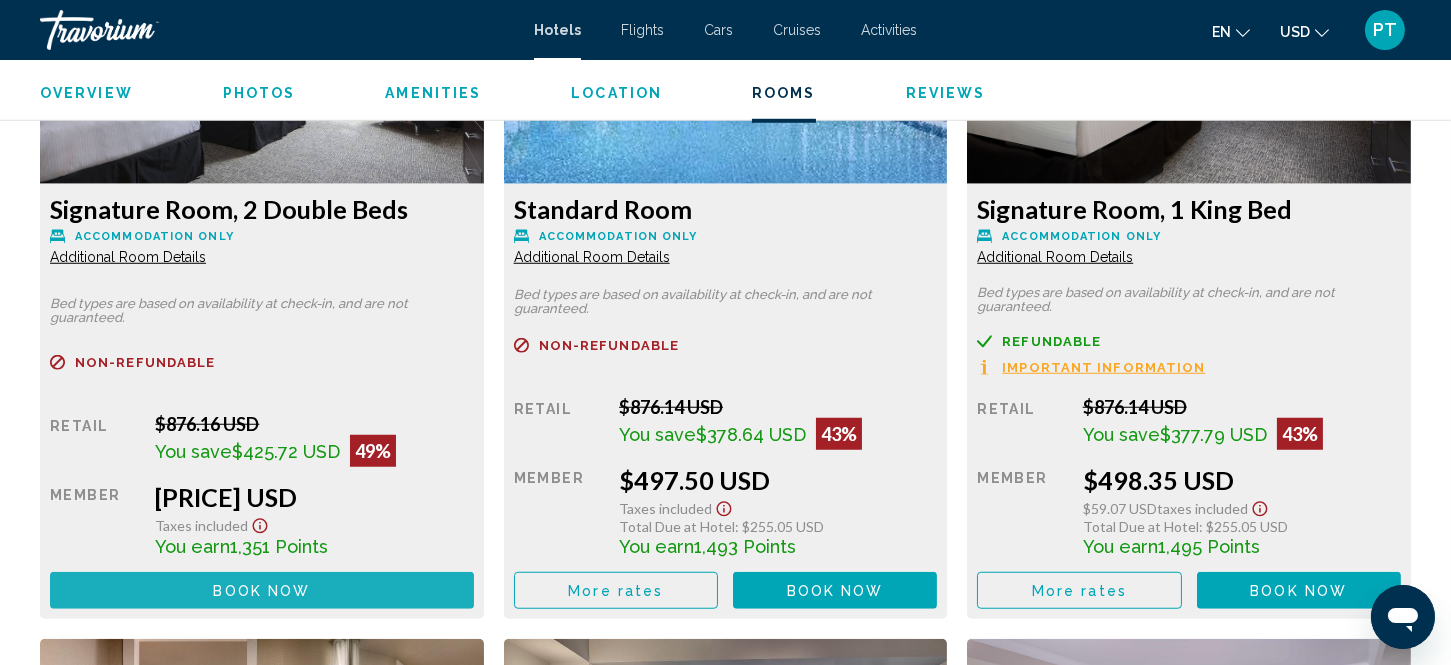 click on "Book now No longer available" at bounding box center [261, 590] 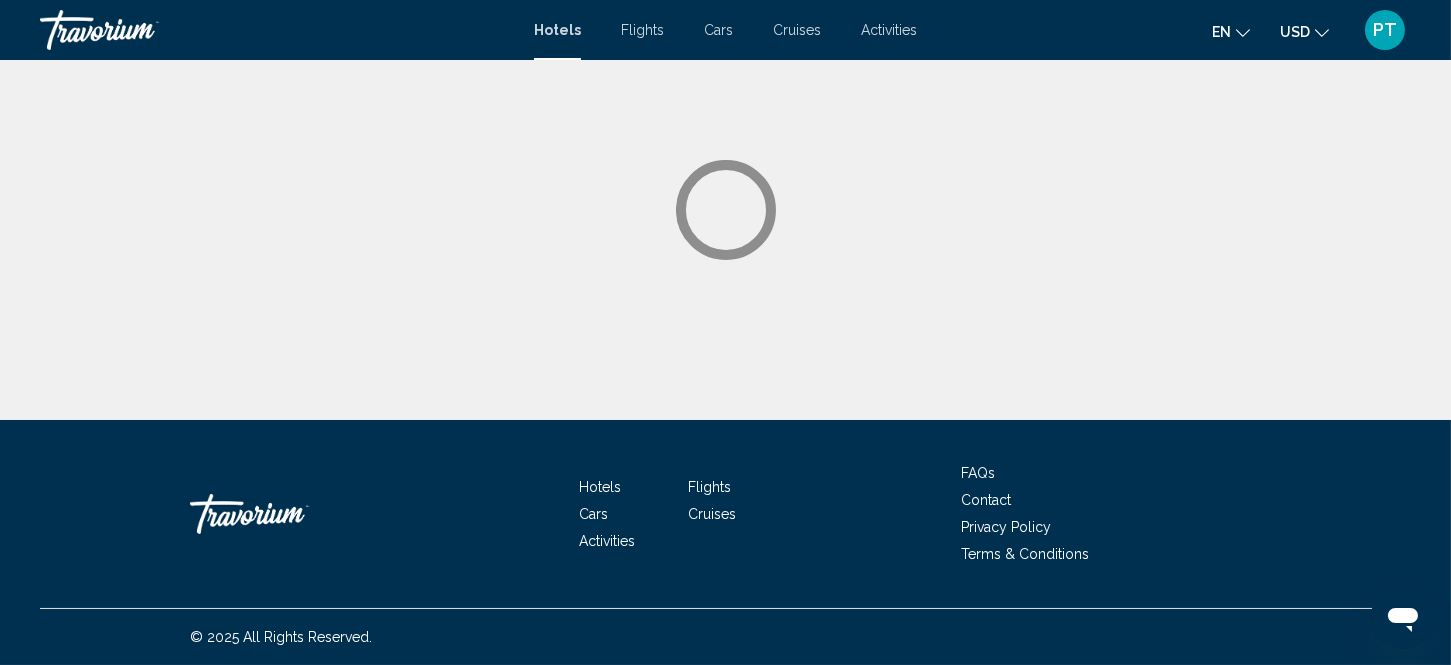 scroll, scrollTop: 0, scrollLeft: 0, axis: both 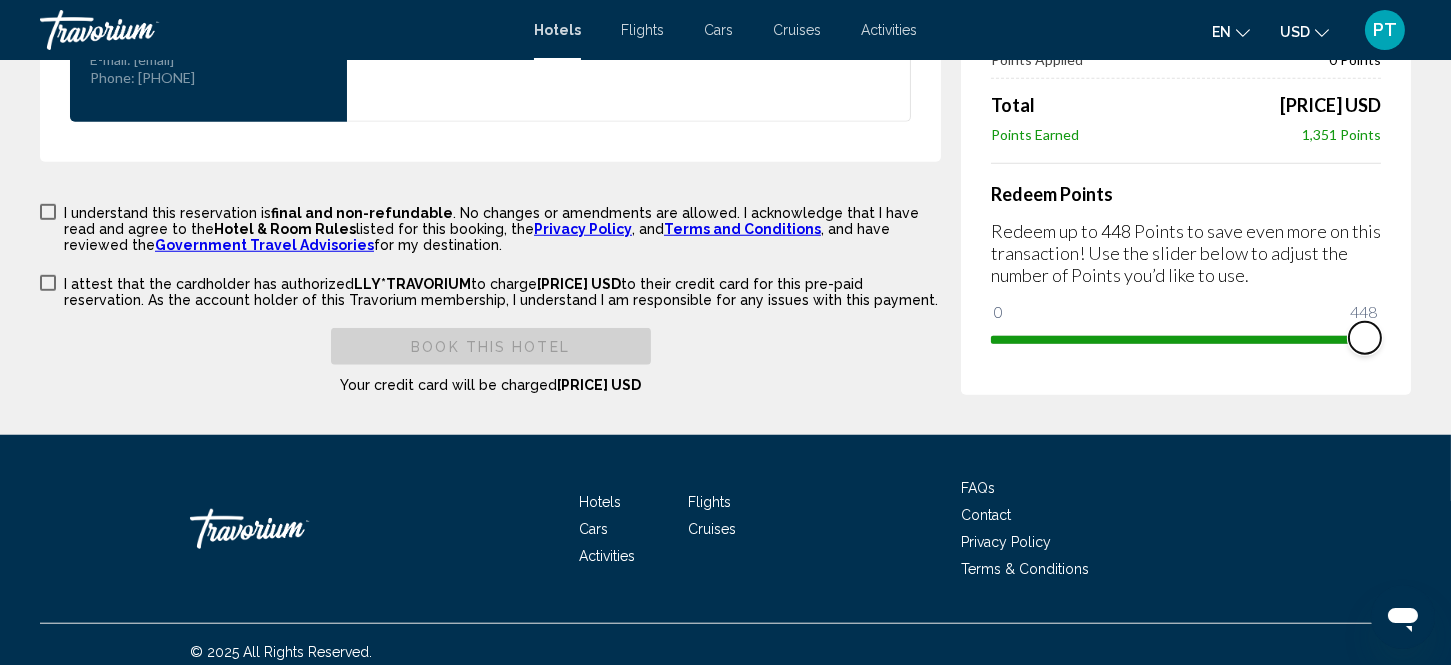 drag, startPoint x: 1014, startPoint y: 327, endPoint x: 1392, endPoint y: 323, distance: 378.02115 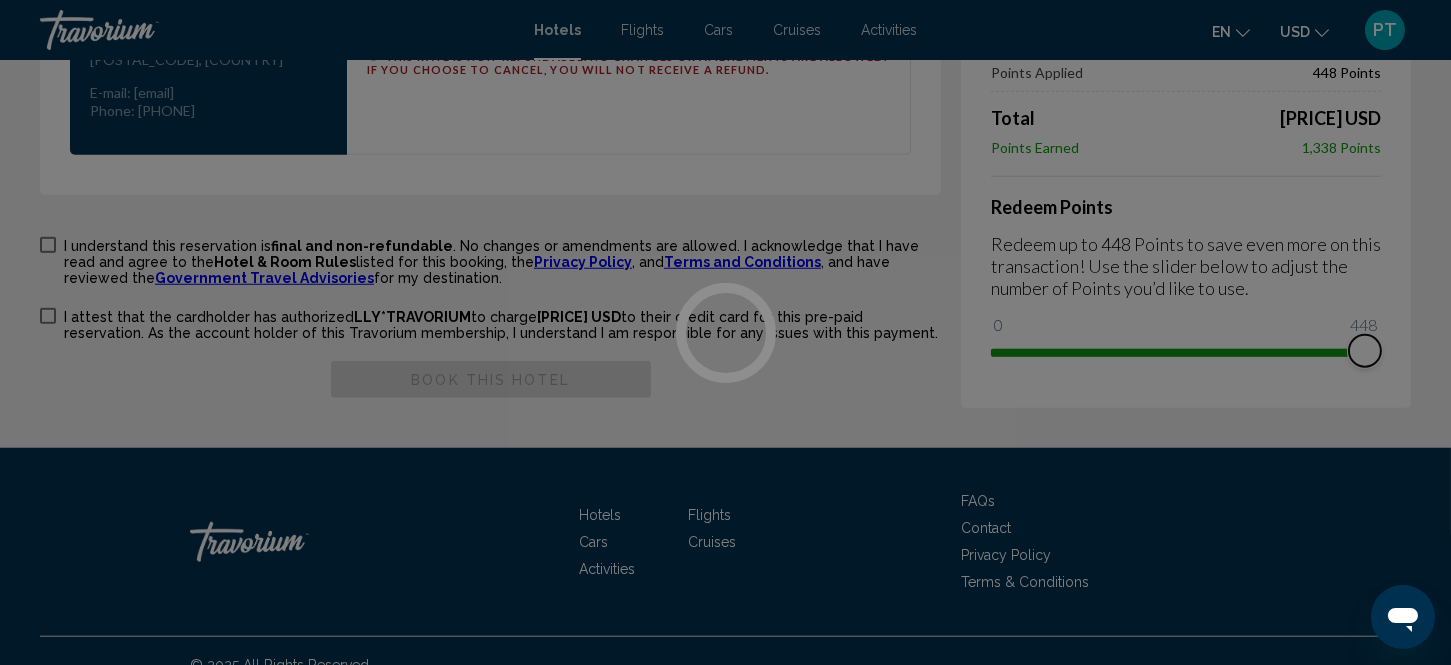 scroll, scrollTop: 3056, scrollLeft: 0, axis: vertical 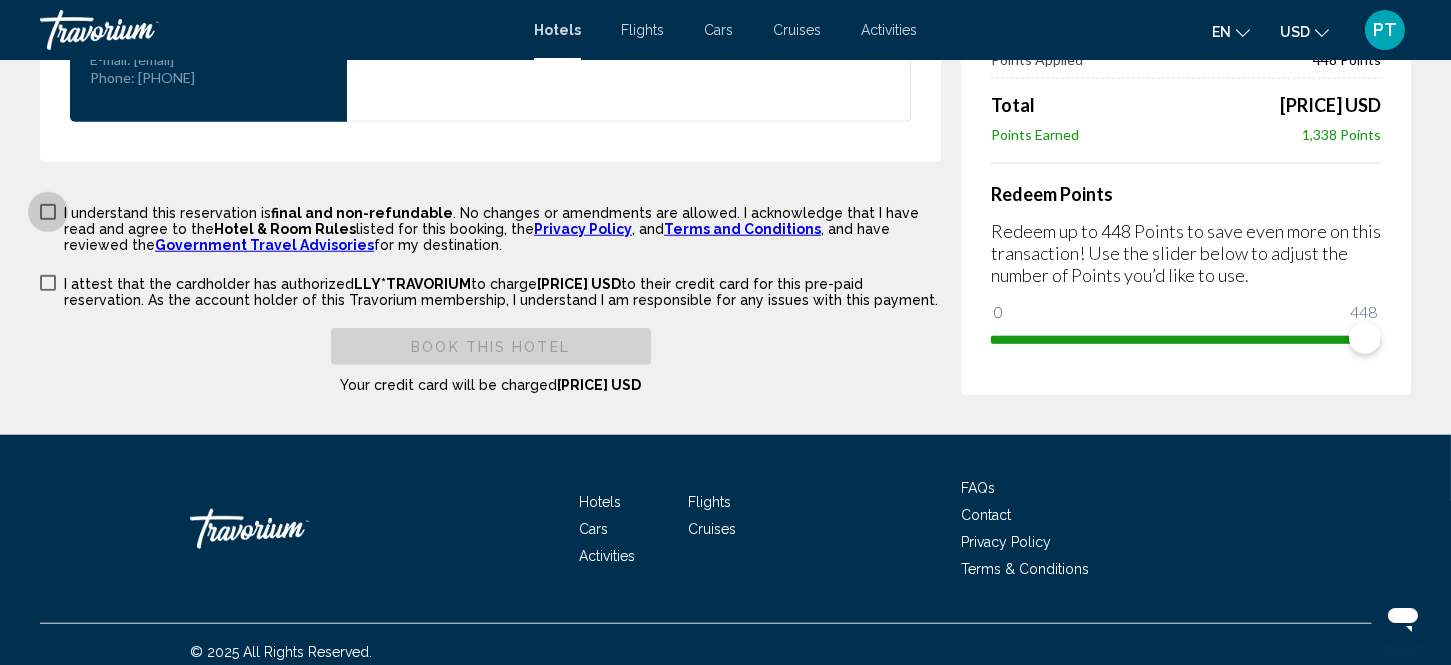 click at bounding box center [48, 212] 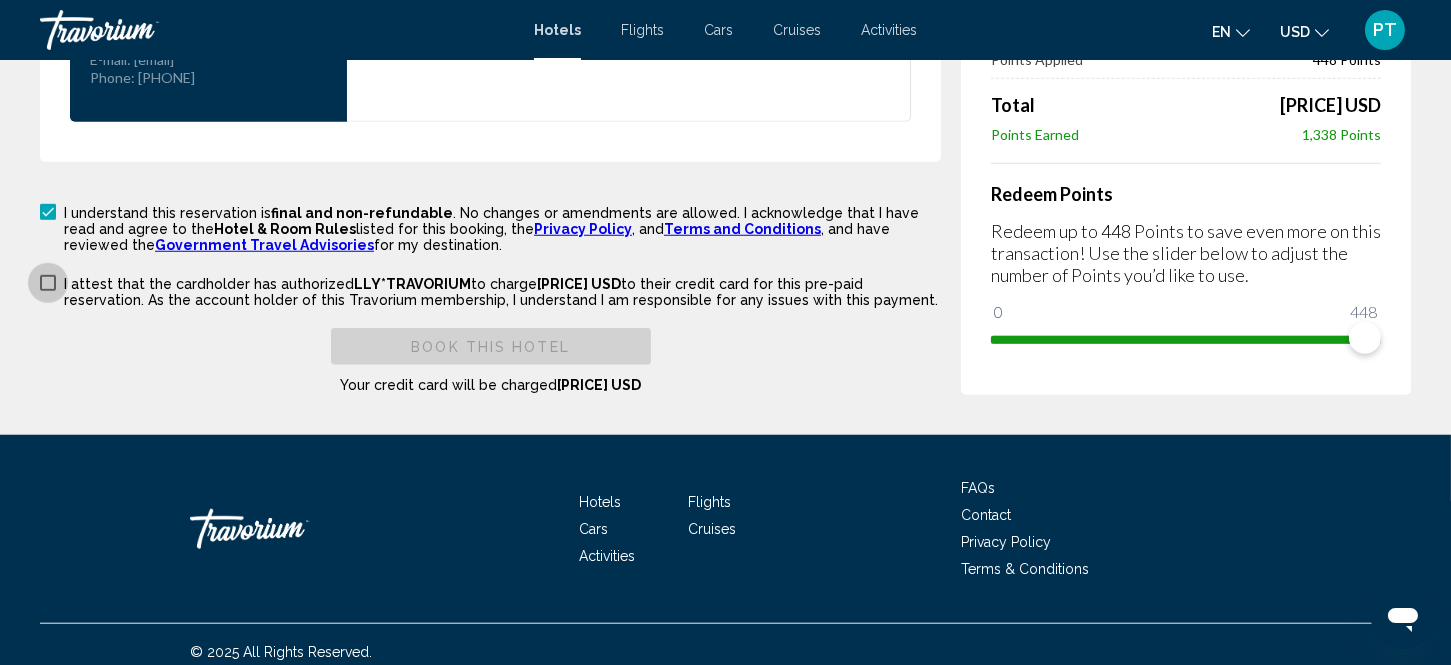 click at bounding box center [48, 283] 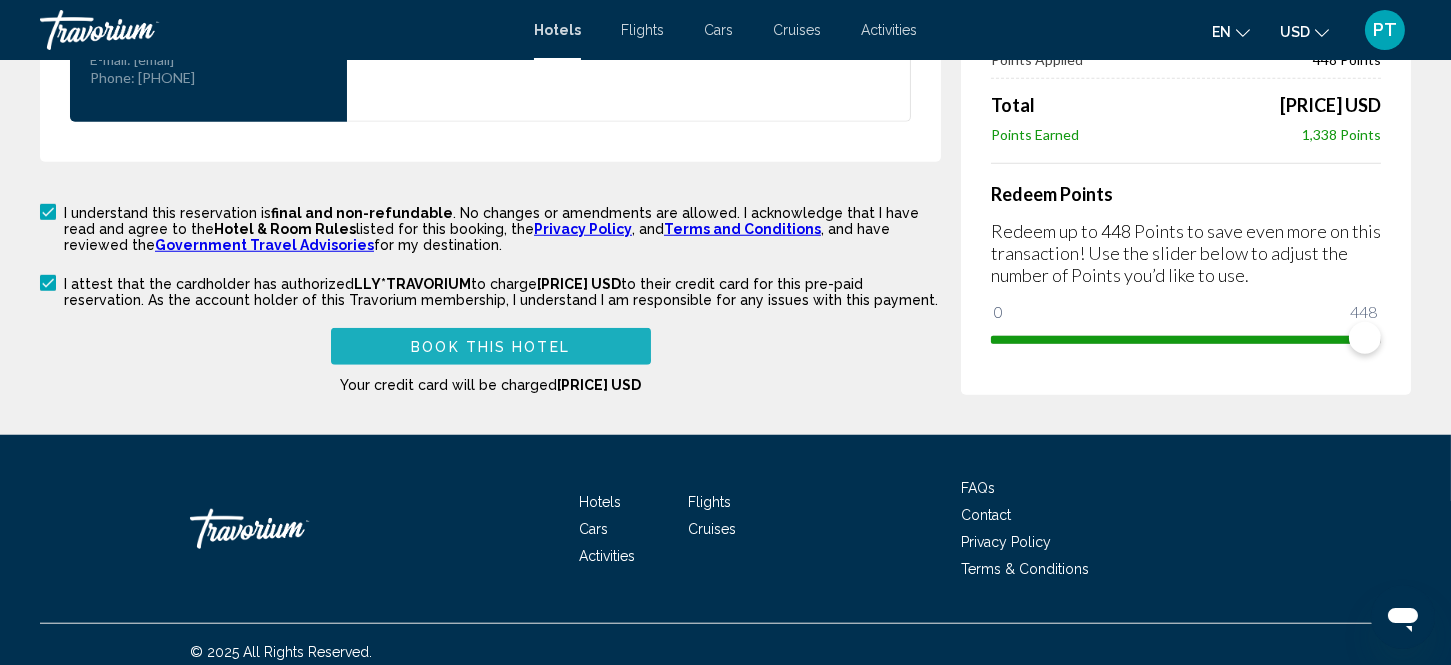 click on "Book this hotel" at bounding box center (491, 346) 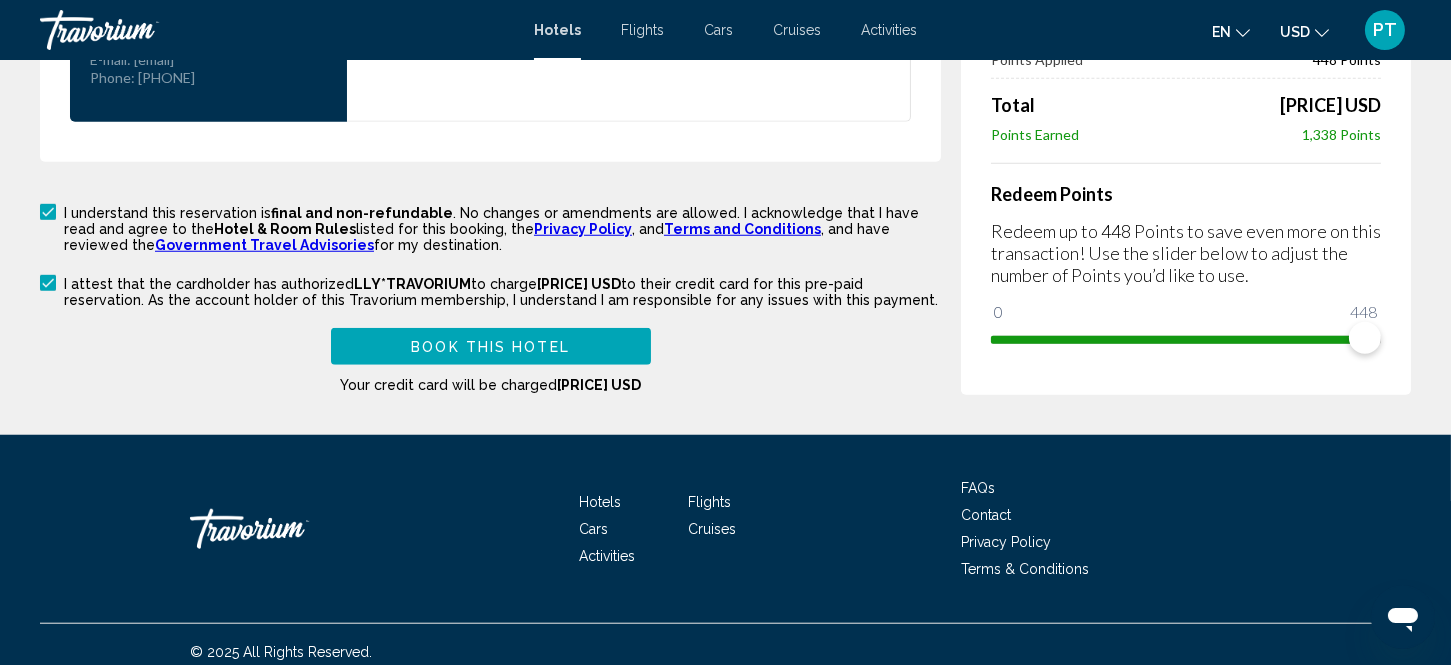 scroll, scrollTop: 1901, scrollLeft: 0, axis: vertical 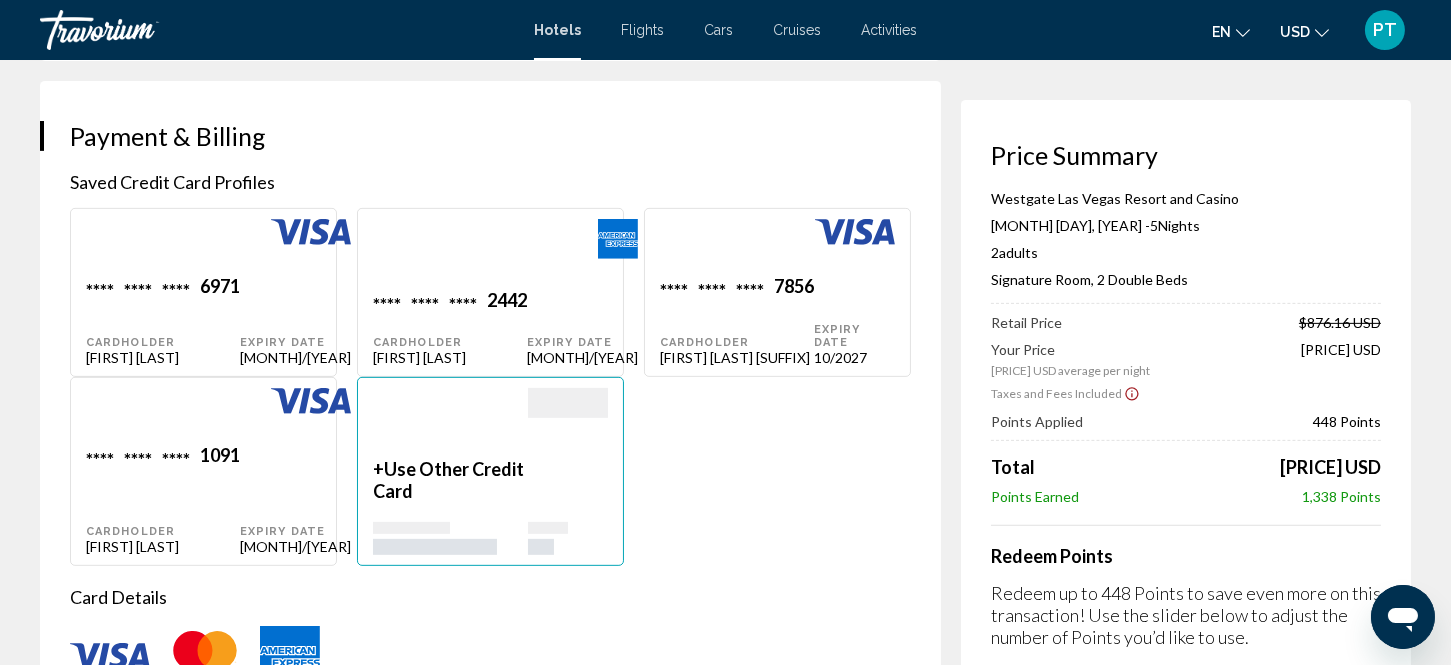 click on "Expiry Date [MONTH]/[YEAR]" at bounding box center [295, 320] 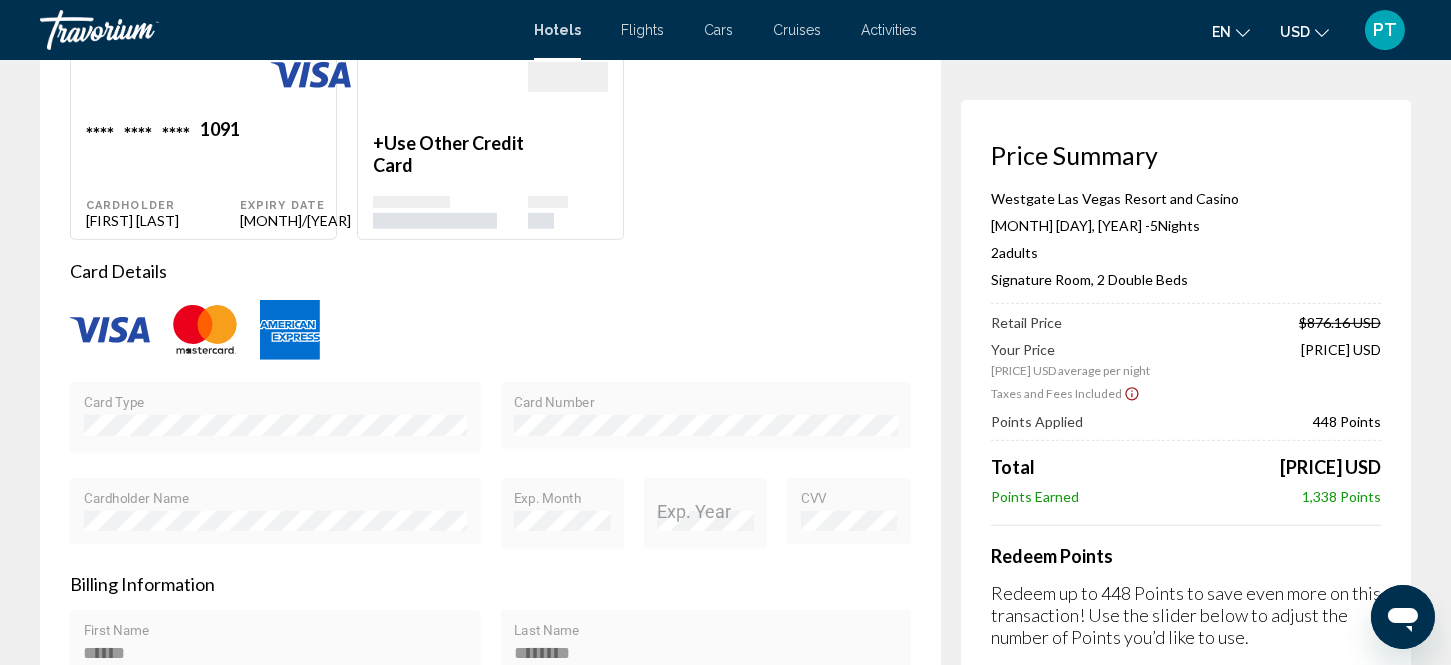 scroll, scrollTop: 1961, scrollLeft: 0, axis: vertical 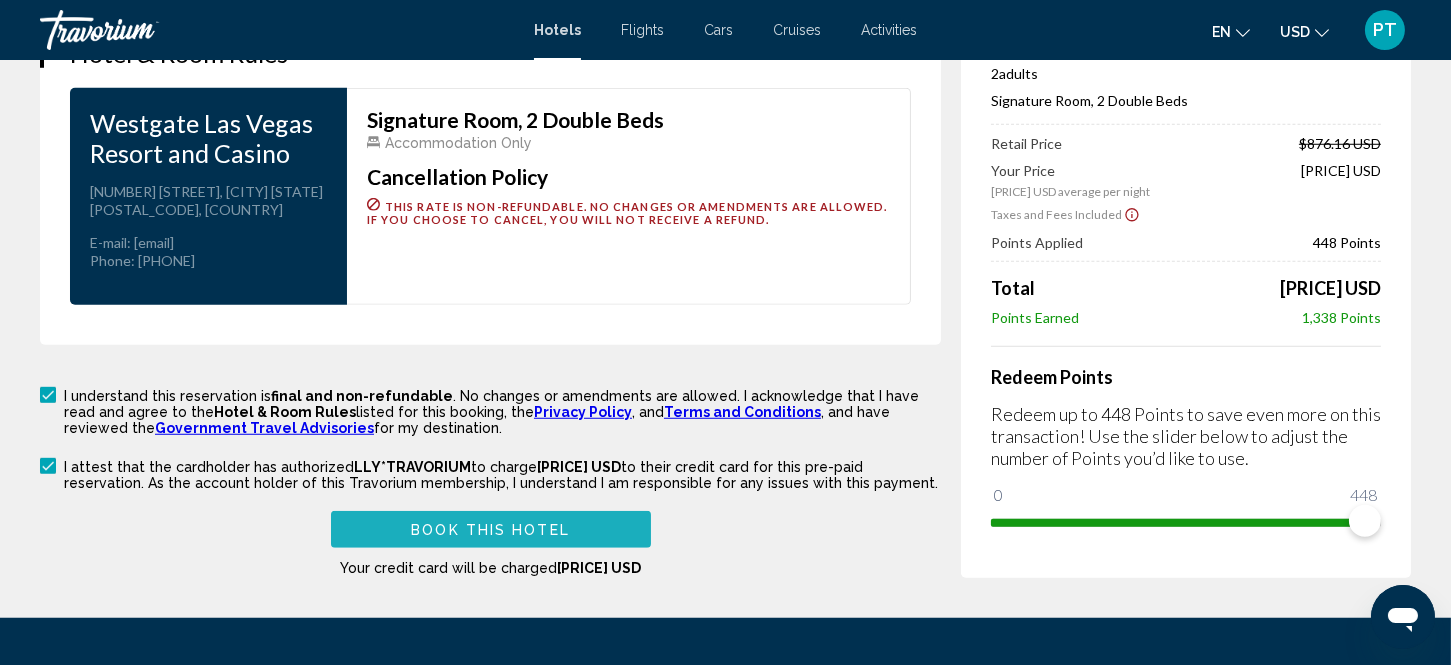 click on "Book this hotel" at bounding box center (491, 529) 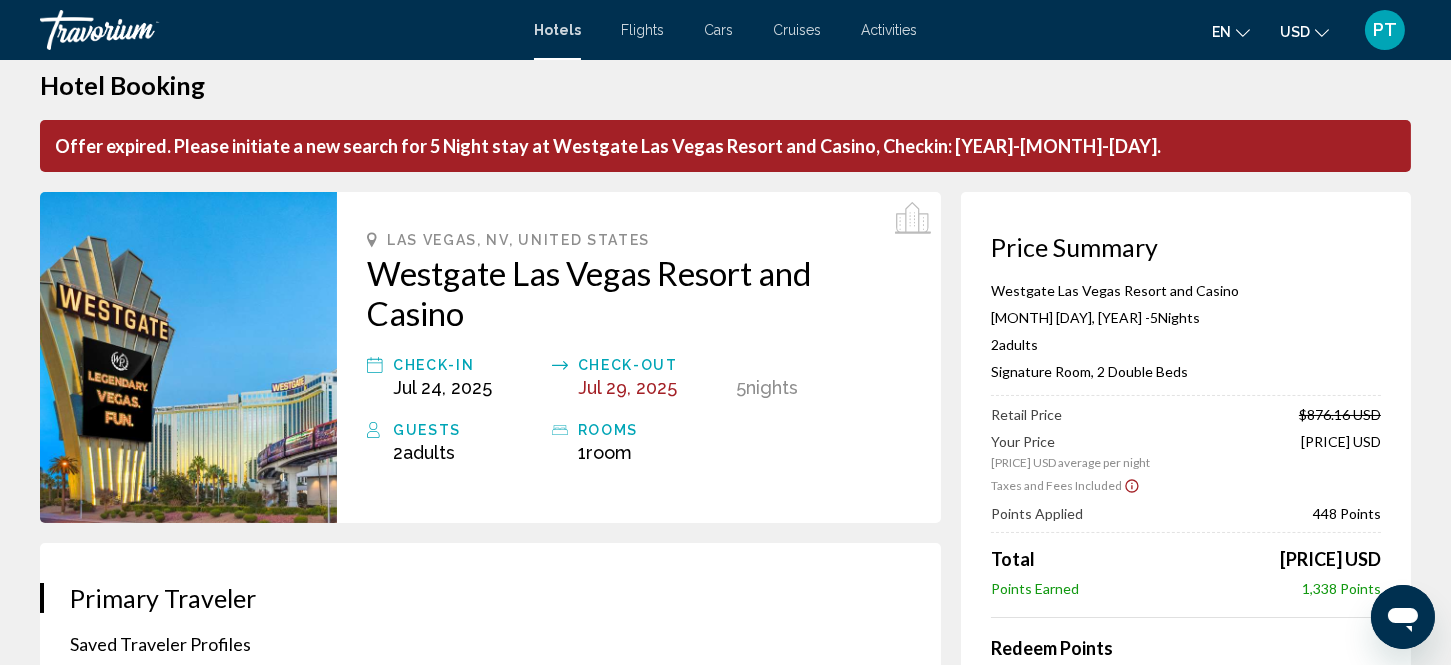 scroll, scrollTop: 0, scrollLeft: 0, axis: both 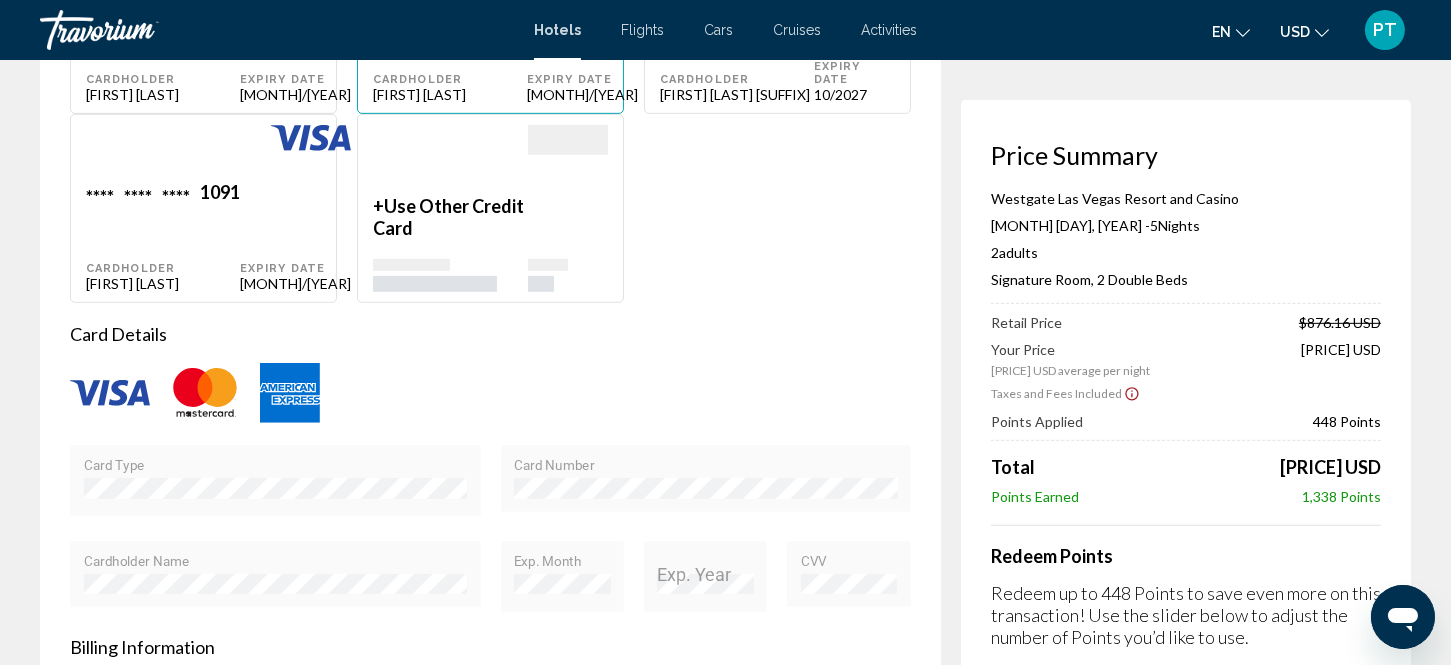 click at bounding box center [290, 393] 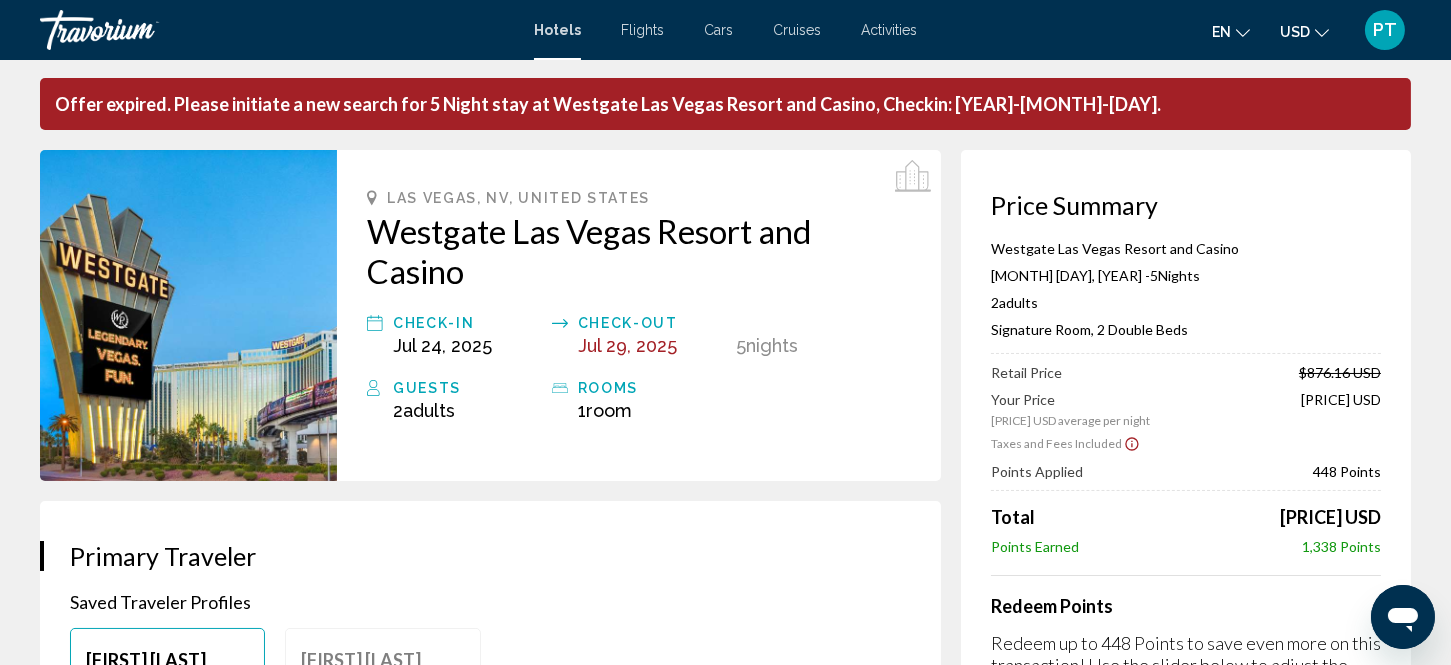 scroll, scrollTop: 0, scrollLeft: 0, axis: both 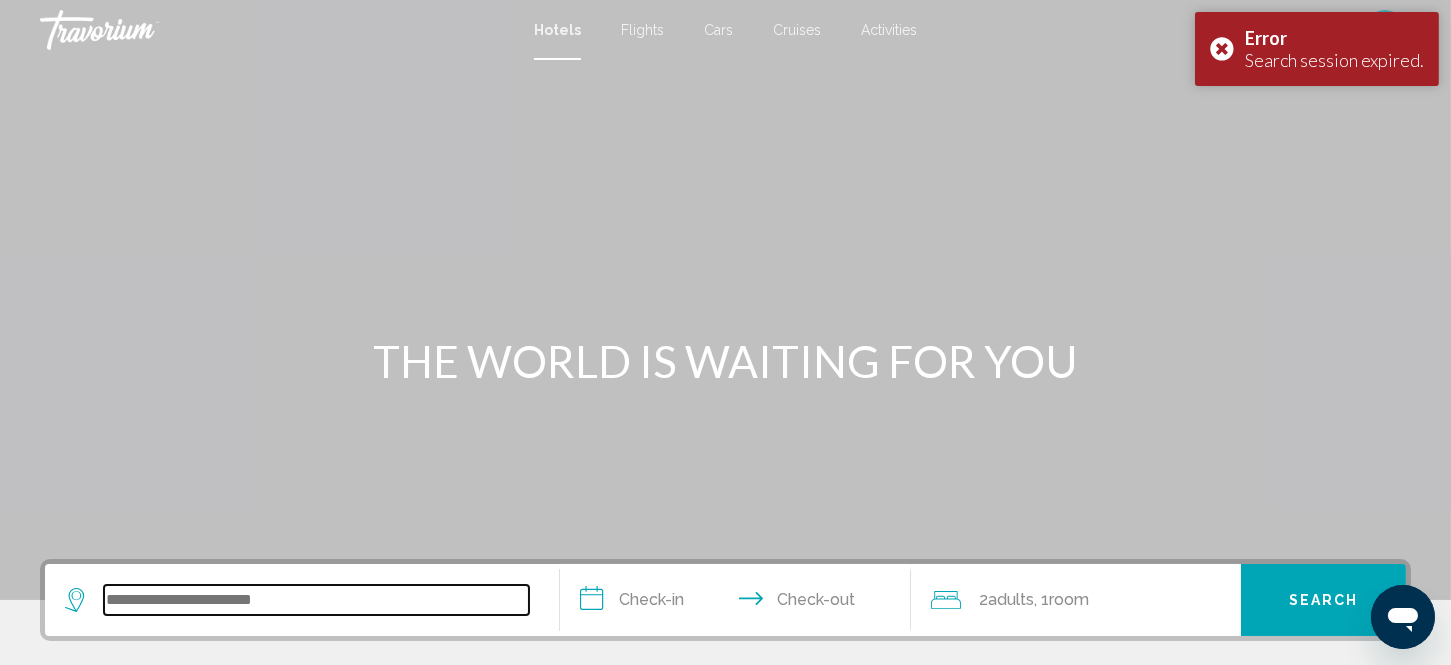 click at bounding box center (316, 600) 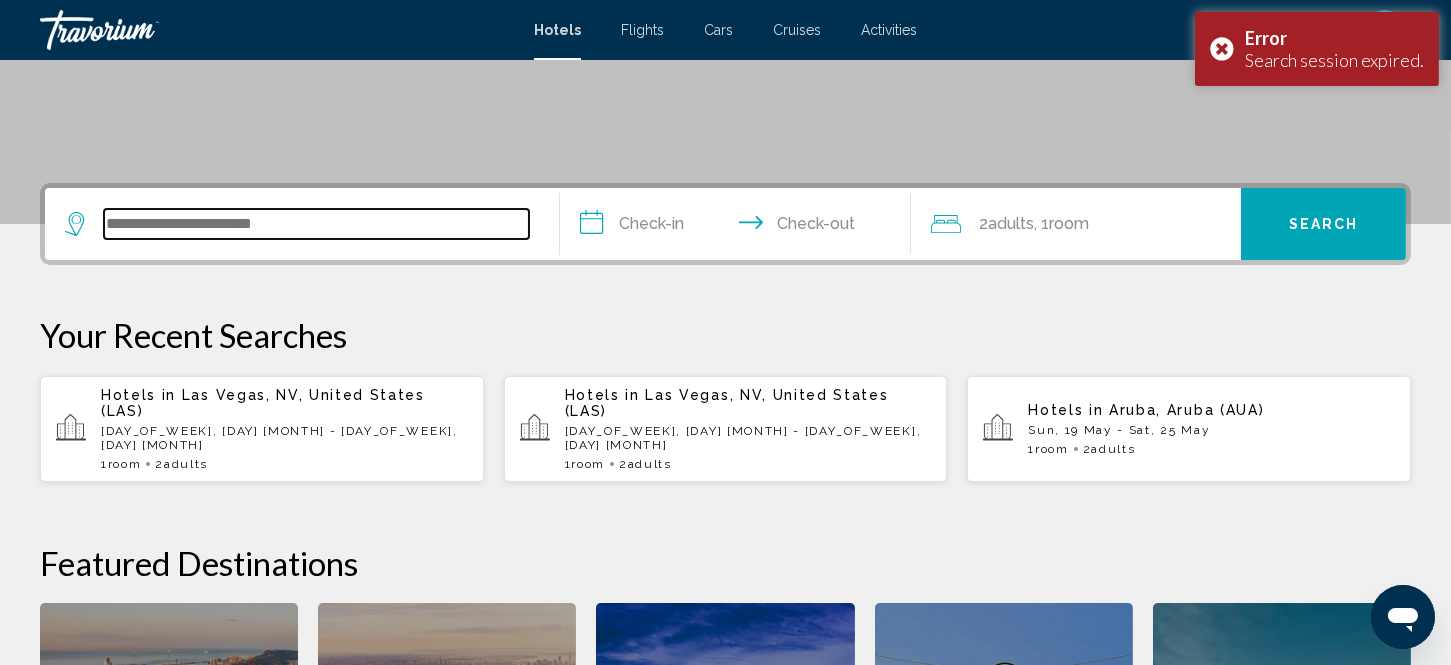 scroll, scrollTop: 493, scrollLeft: 0, axis: vertical 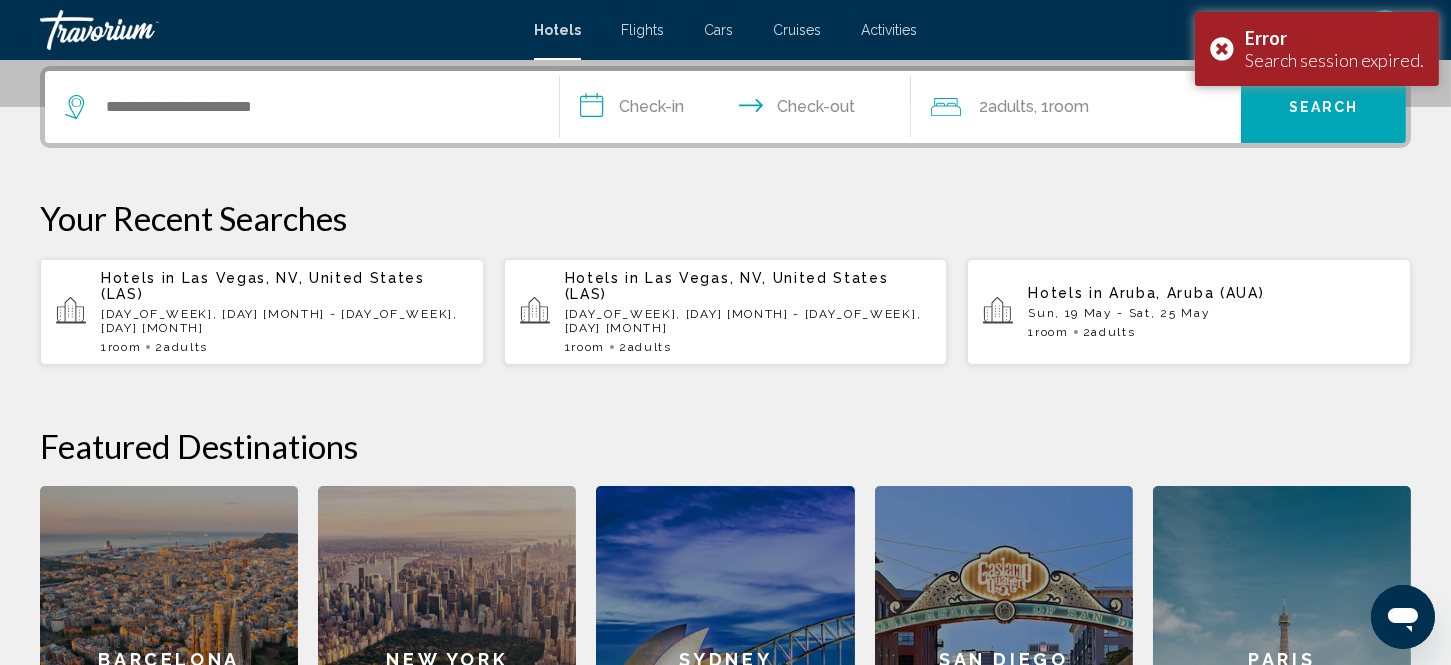 click on "Hotels in    [CITY], [STATE], [COUNTRY] ([AIRPORT_CODE])  [DAY_OF_WEEK], [DAY] [MONTH] - [DAY_OF_WEEK], [DAY] [MONTH]  1  Room rooms 2  Adult Adults" at bounding box center [284, 312] 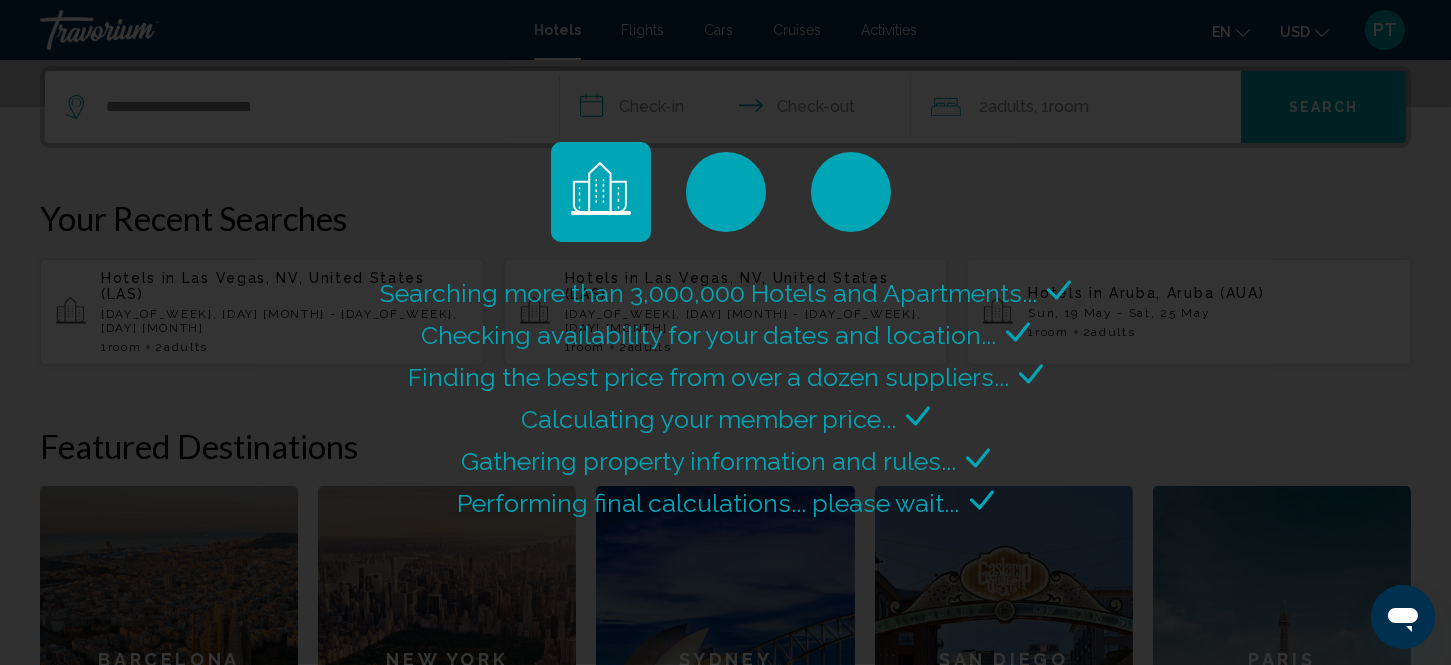scroll, scrollTop: 0, scrollLeft: 0, axis: both 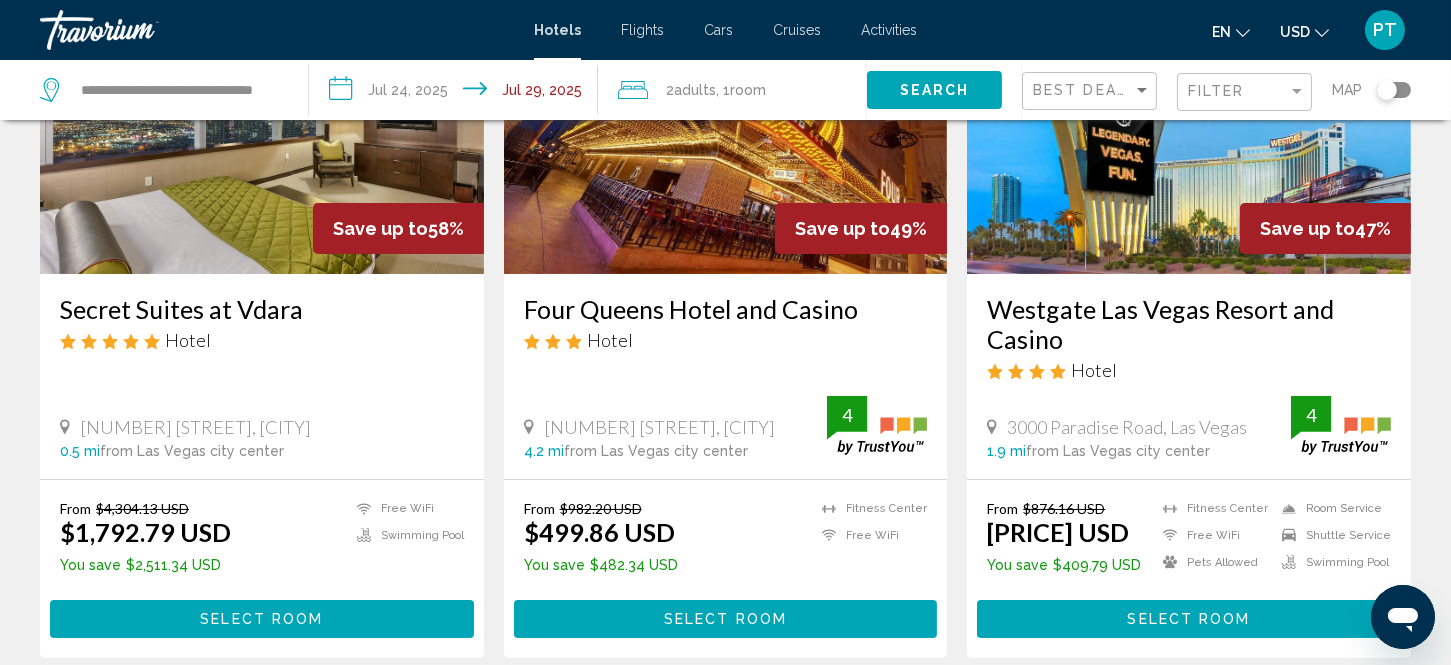 click at bounding box center [1189, 114] 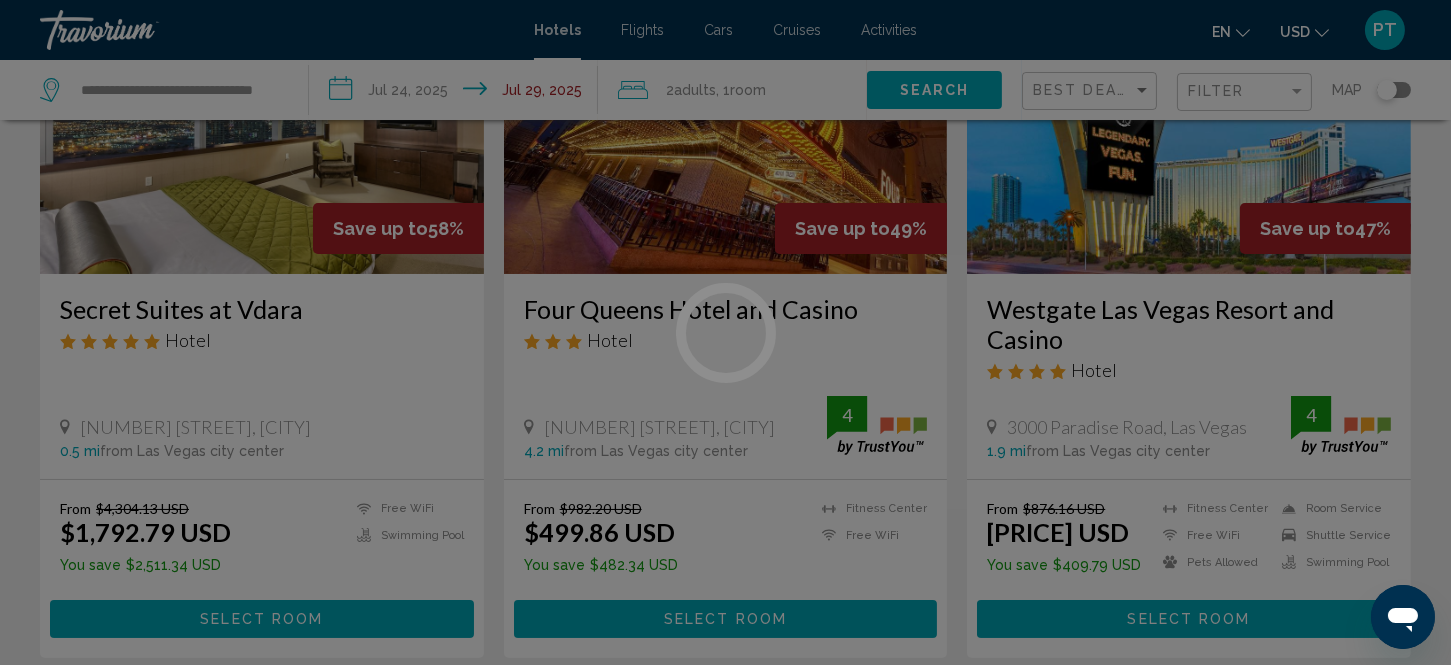 scroll, scrollTop: 26, scrollLeft: 0, axis: vertical 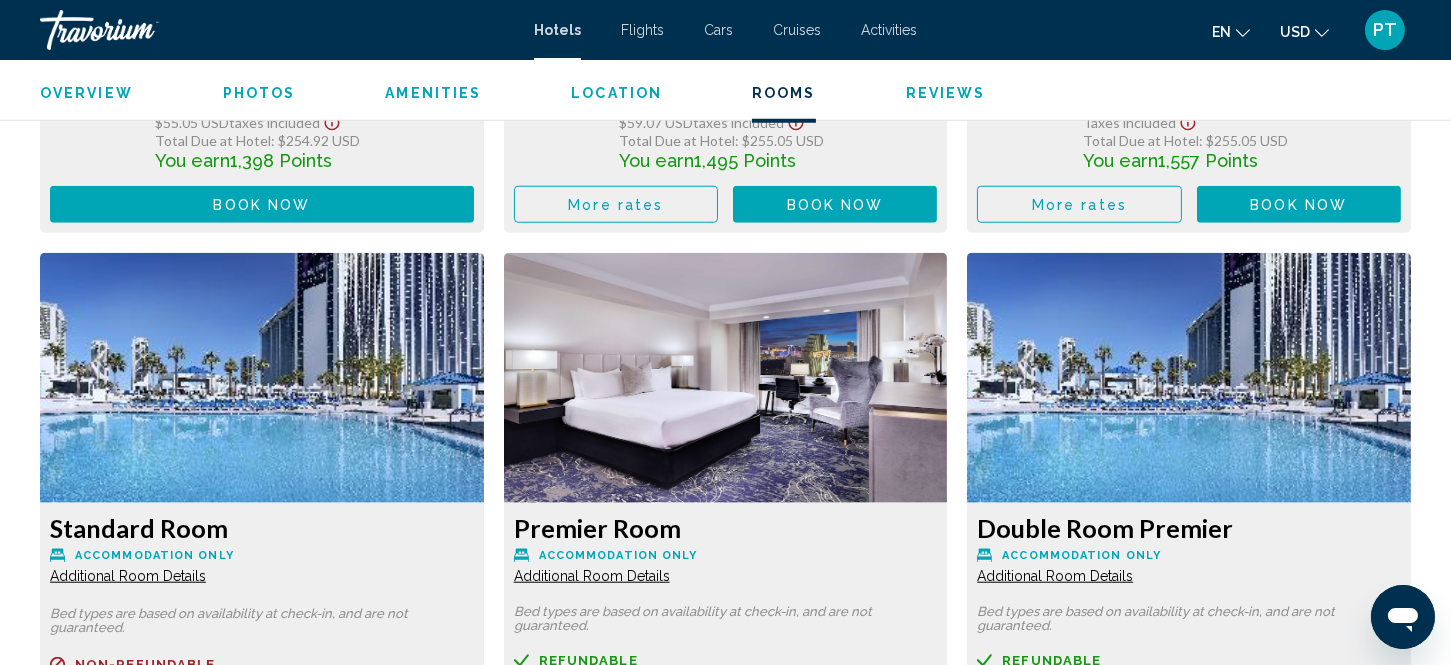 type 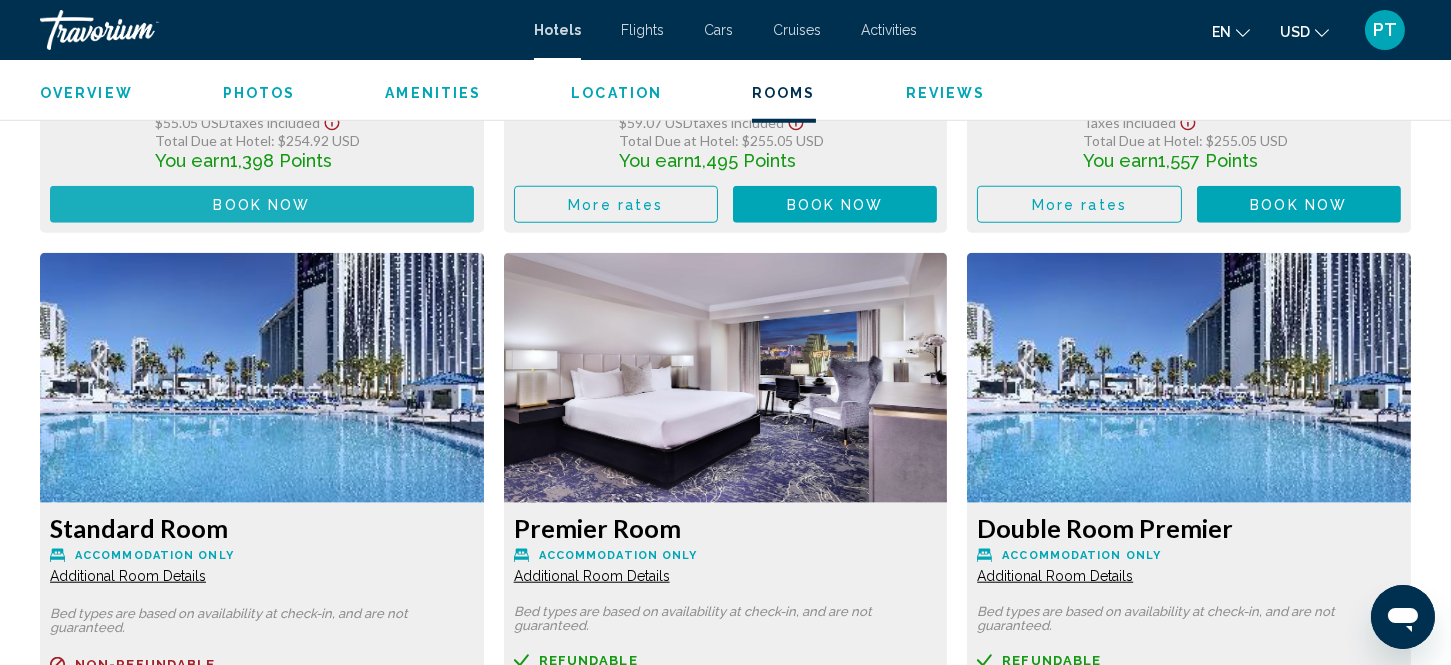 click on "Book now No longer available" at bounding box center (262, 204) 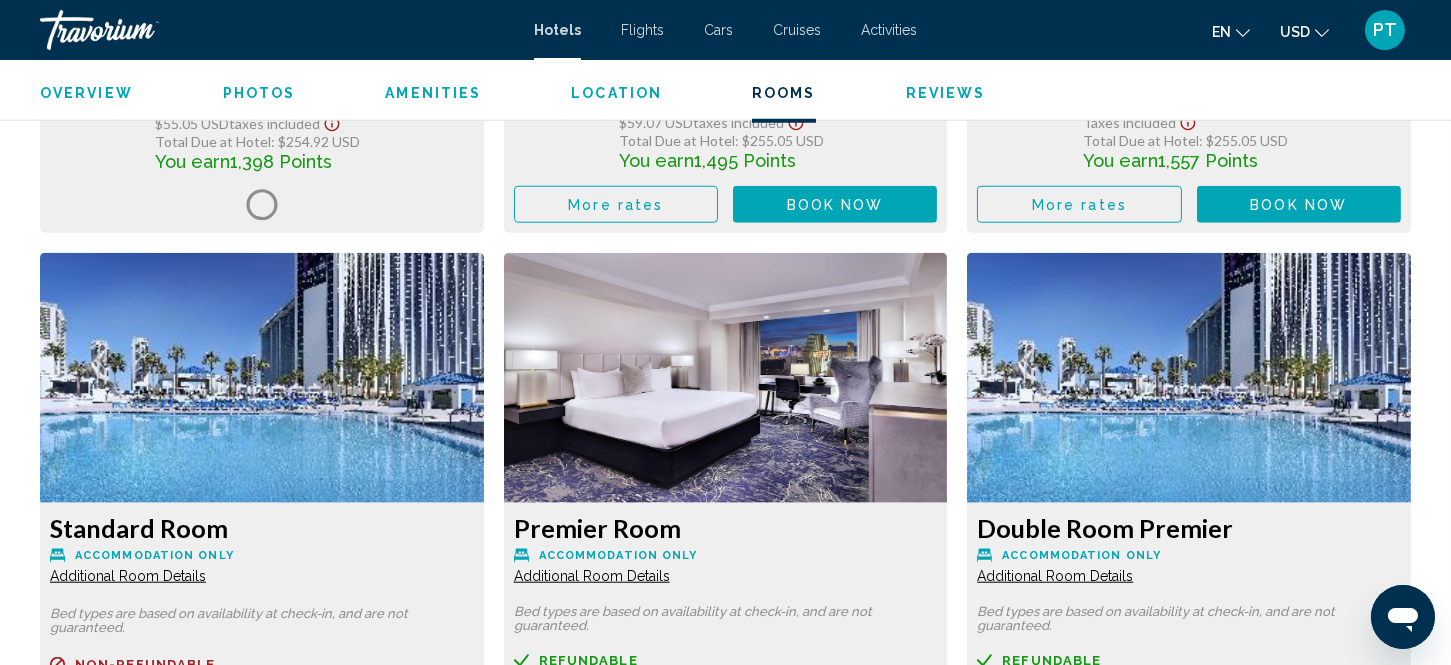 scroll, scrollTop: 0, scrollLeft: 0, axis: both 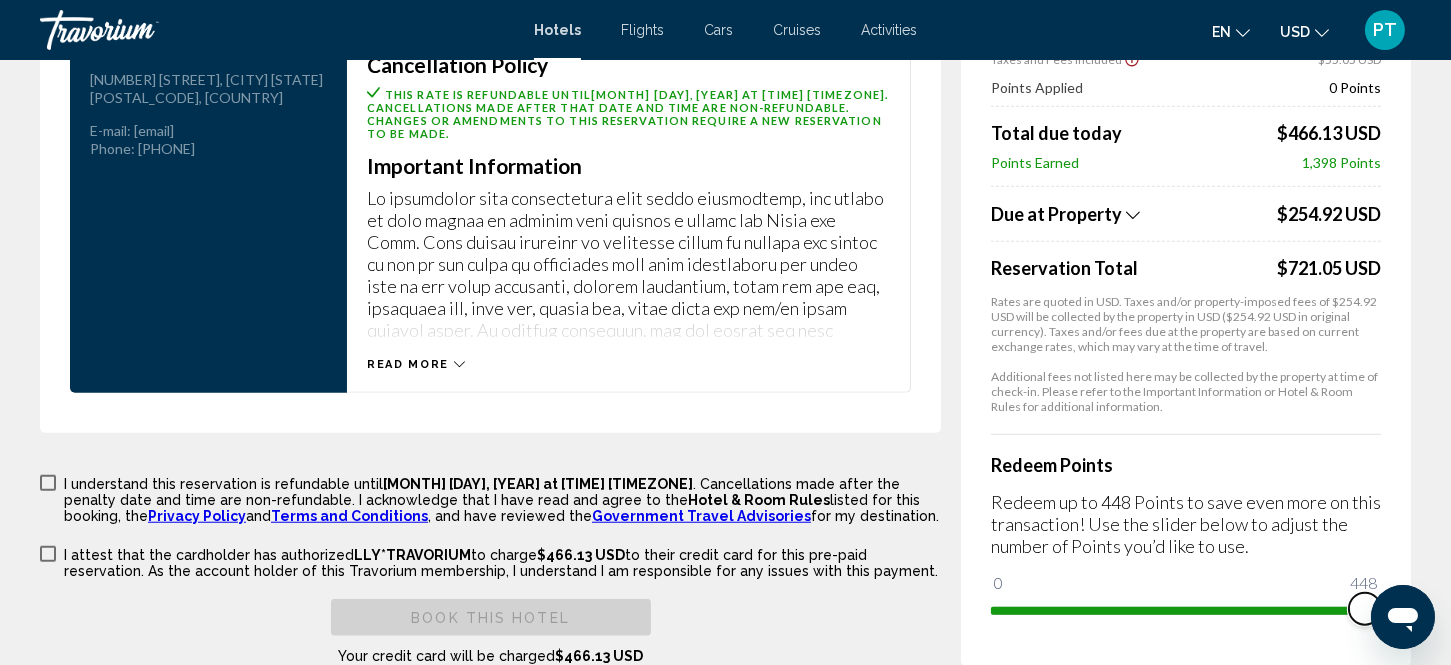 drag, startPoint x: 1002, startPoint y: 600, endPoint x: 1510, endPoint y: 595, distance: 508.0246 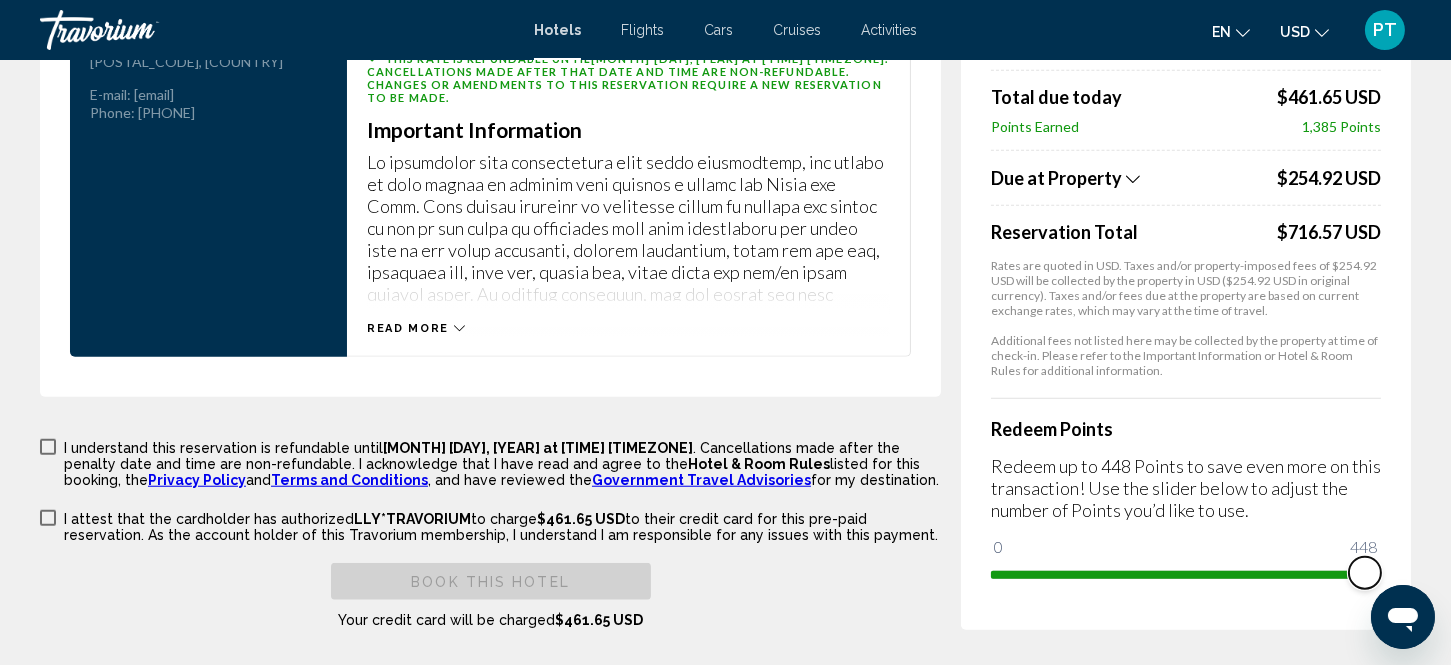 scroll, scrollTop: 3118, scrollLeft: 0, axis: vertical 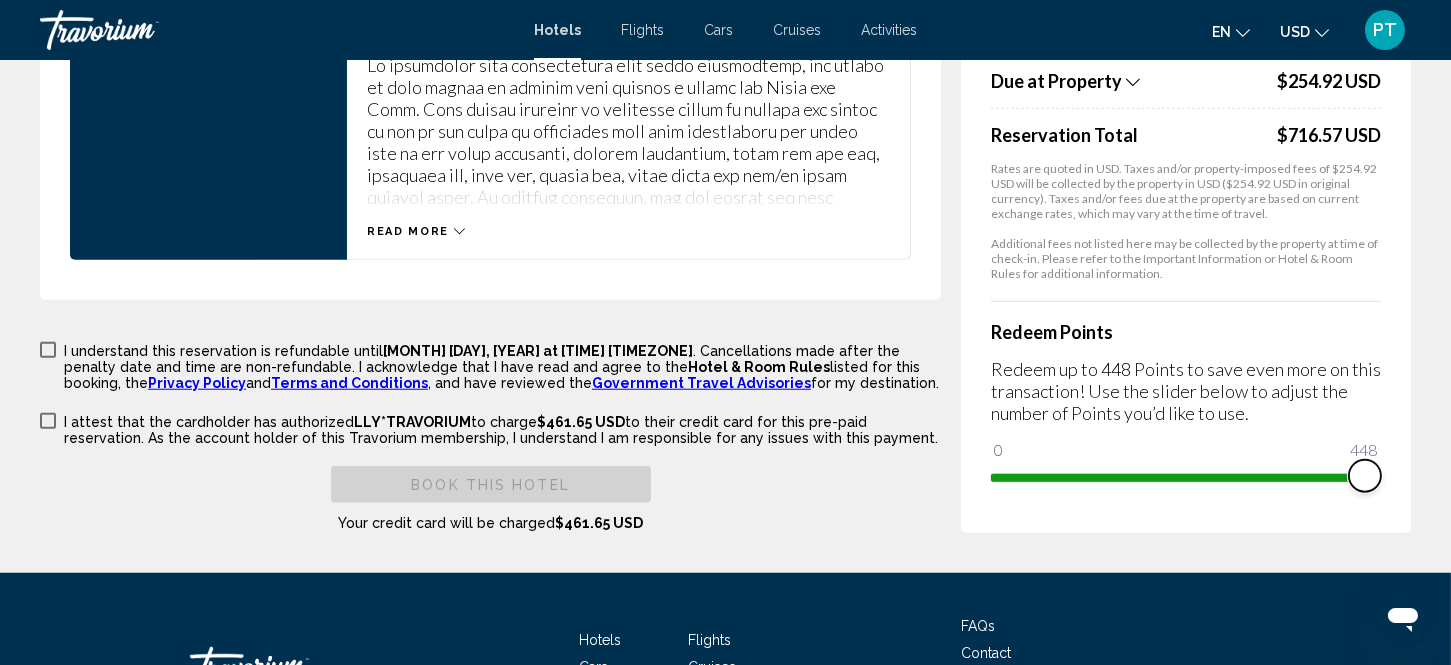 click at bounding box center (1365, 476) 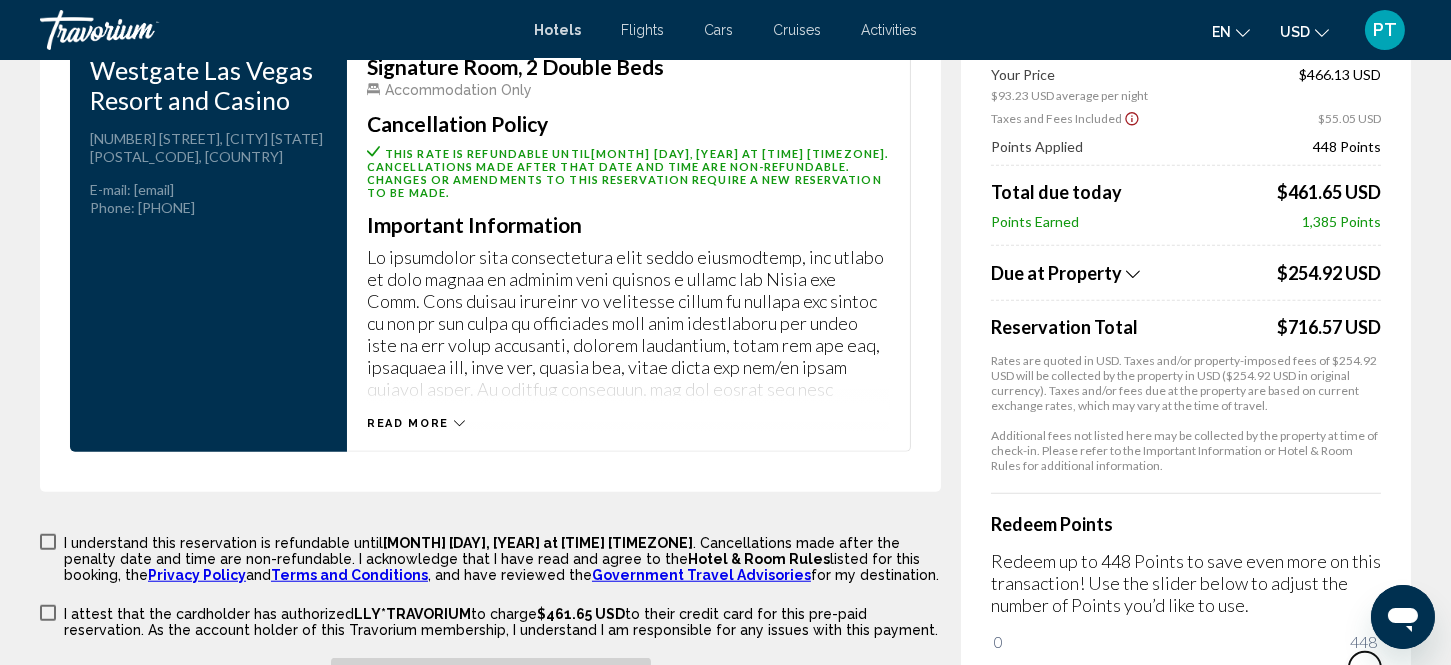 scroll, scrollTop: 2896, scrollLeft: 0, axis: vertical 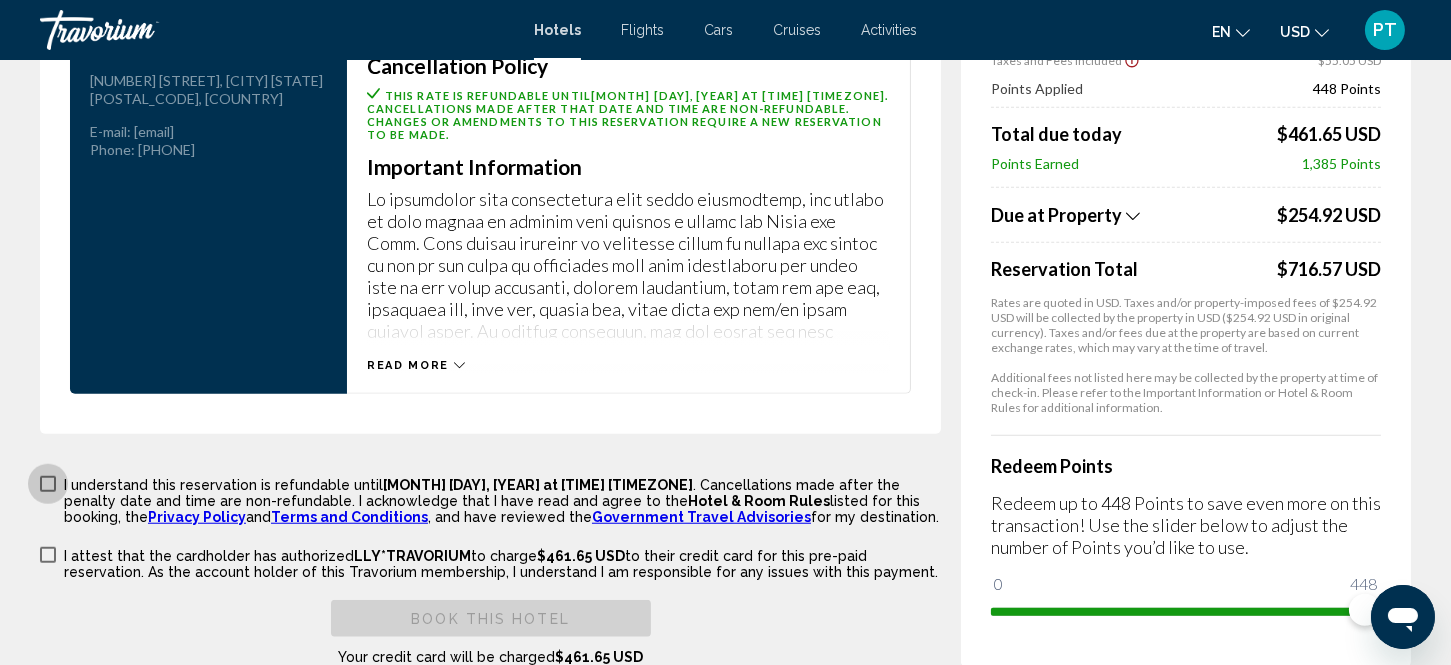click at bounding box center [48, 484] 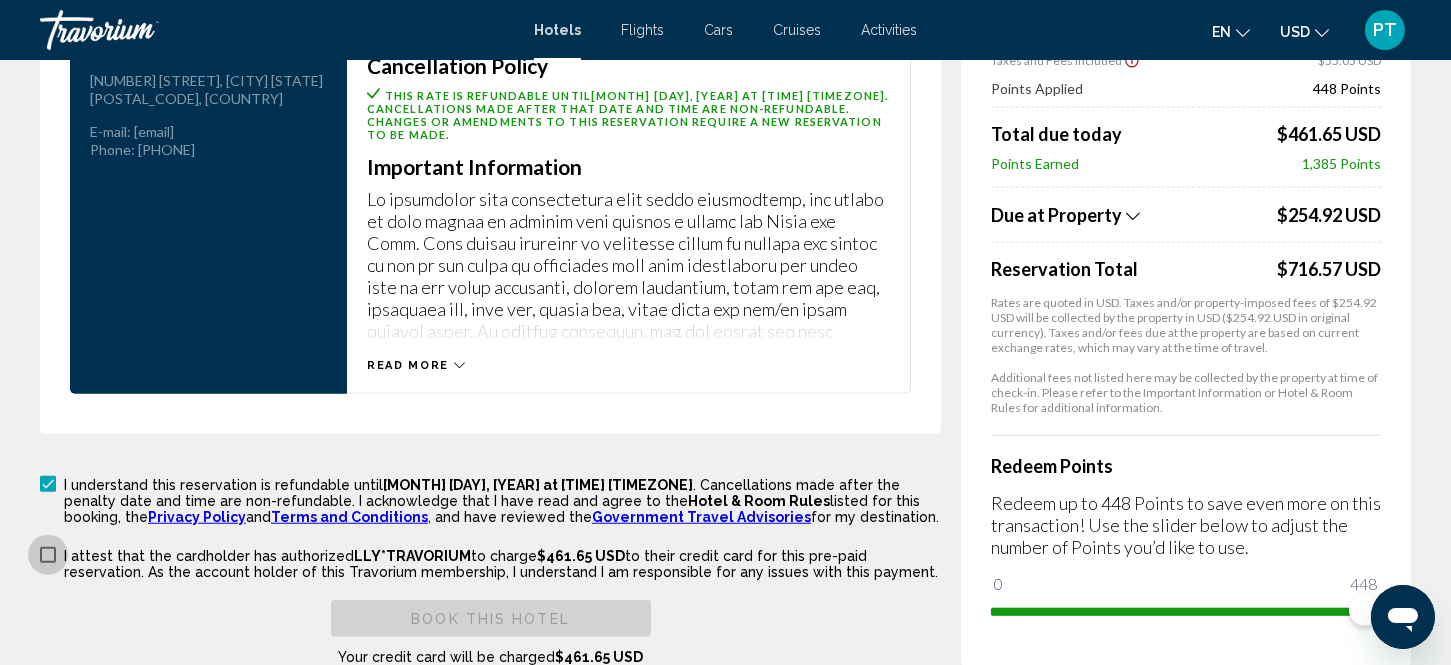click at bounding box center [48, 555] 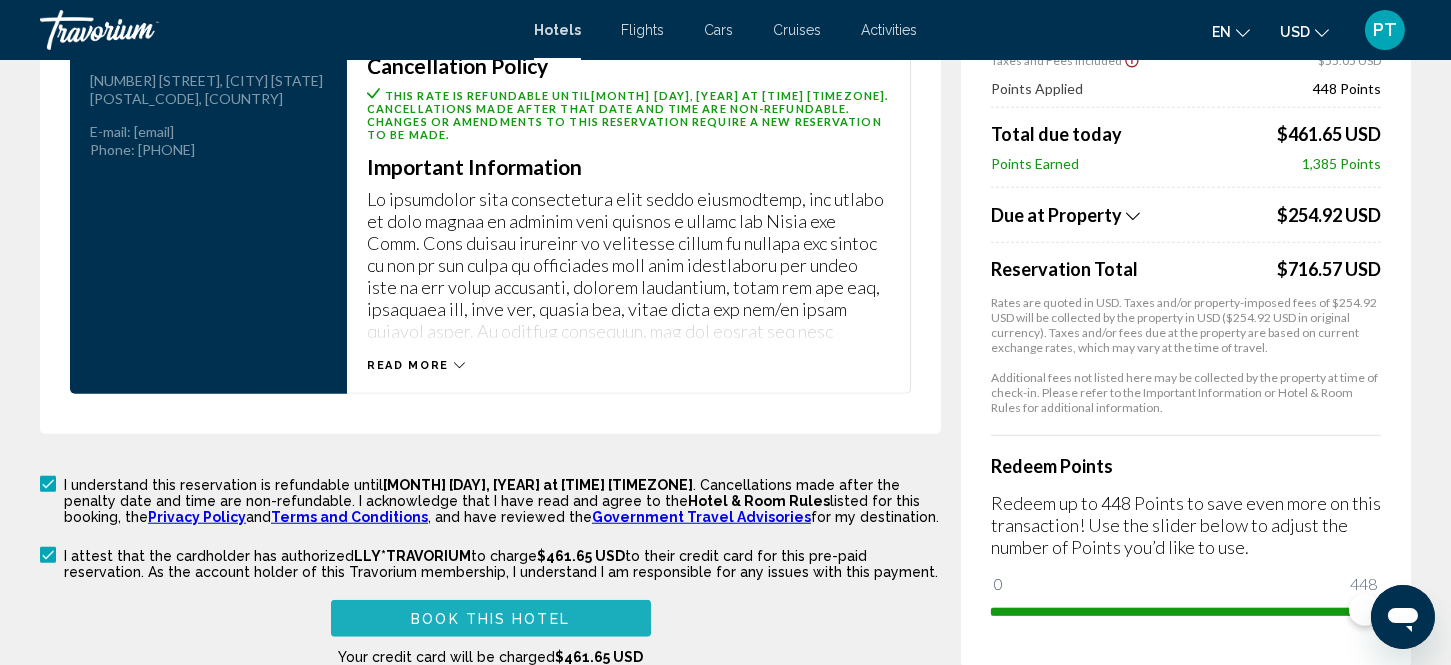 click on "Book this hotel" at bounding box center [490, 619] 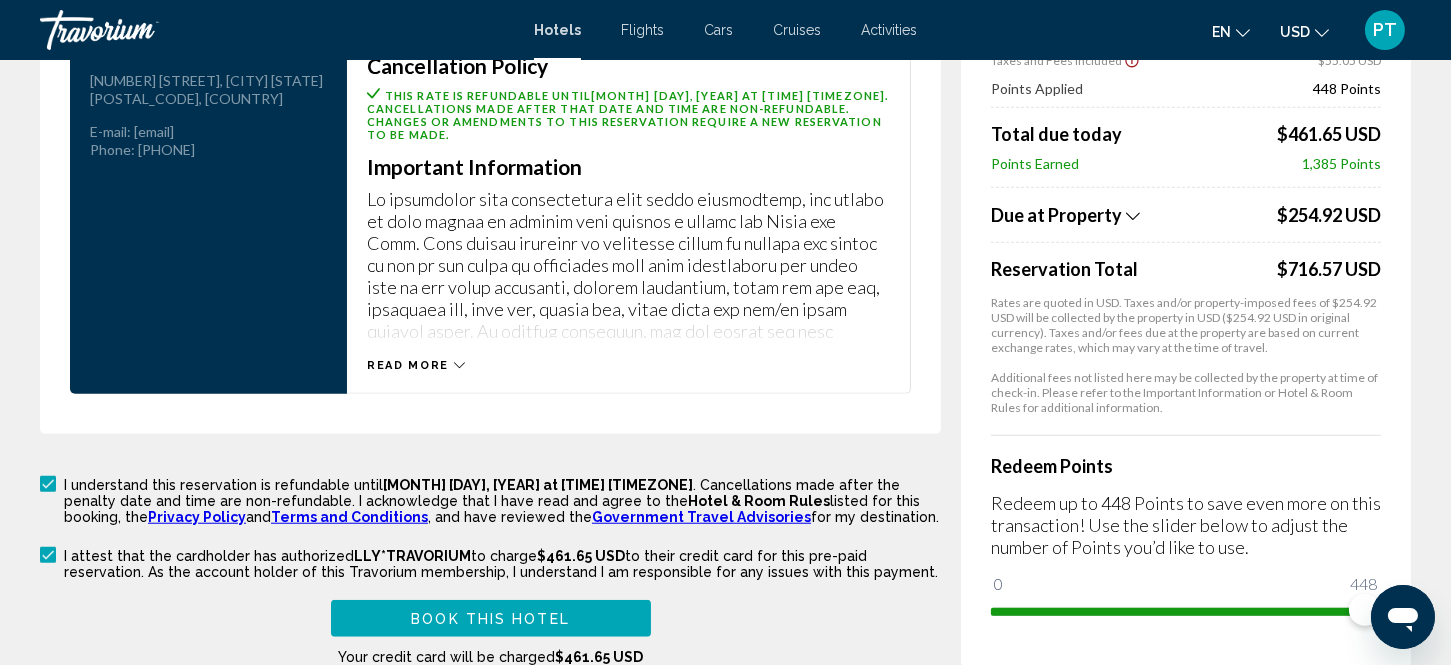 scroll, scrollTop: 1901, scrollLeft: 0, axis: vertical 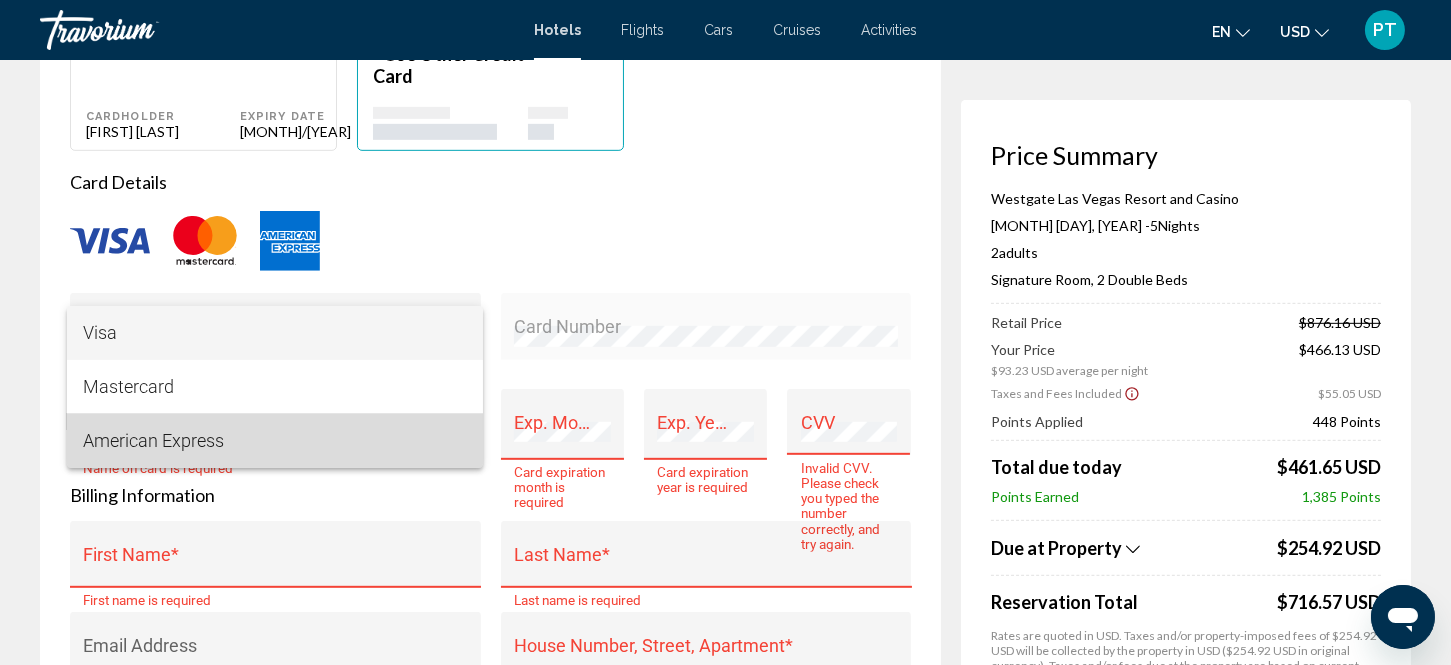 click on "American Express" at bounding box center (275, 441) 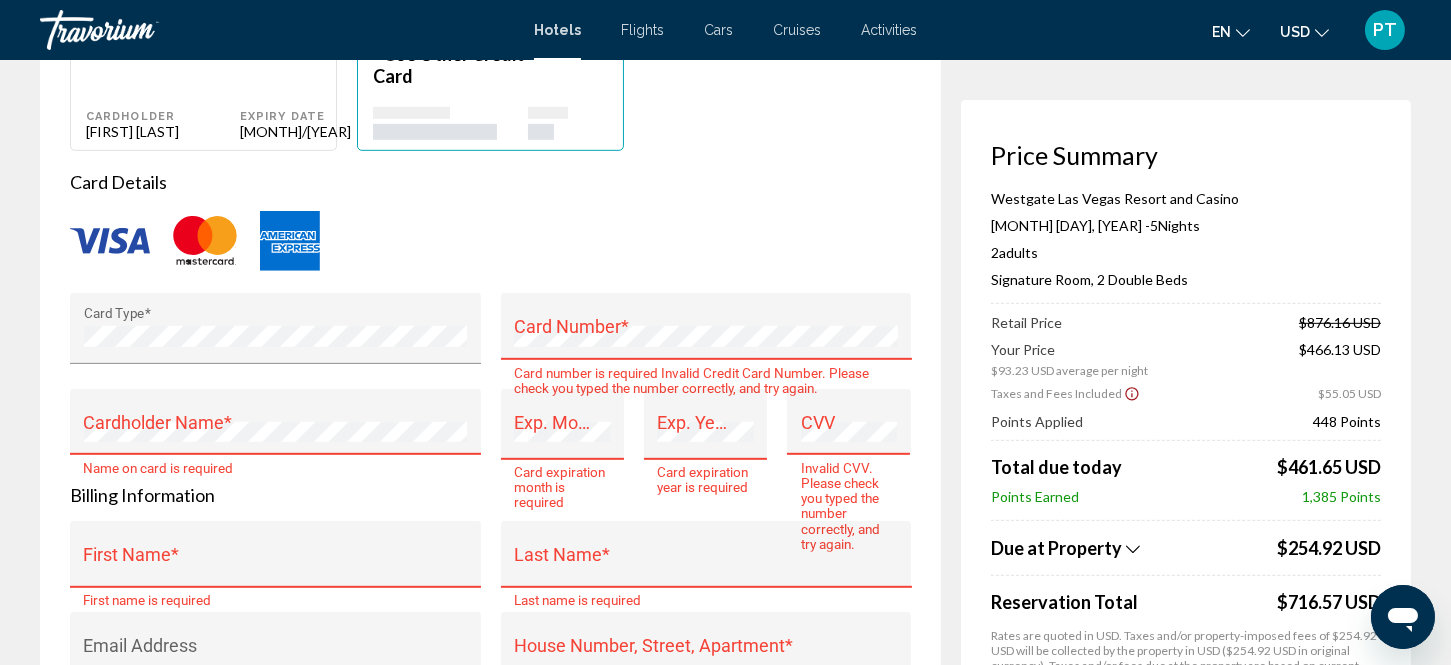 click on "Card Number  *" at bounding box center (706, 333) 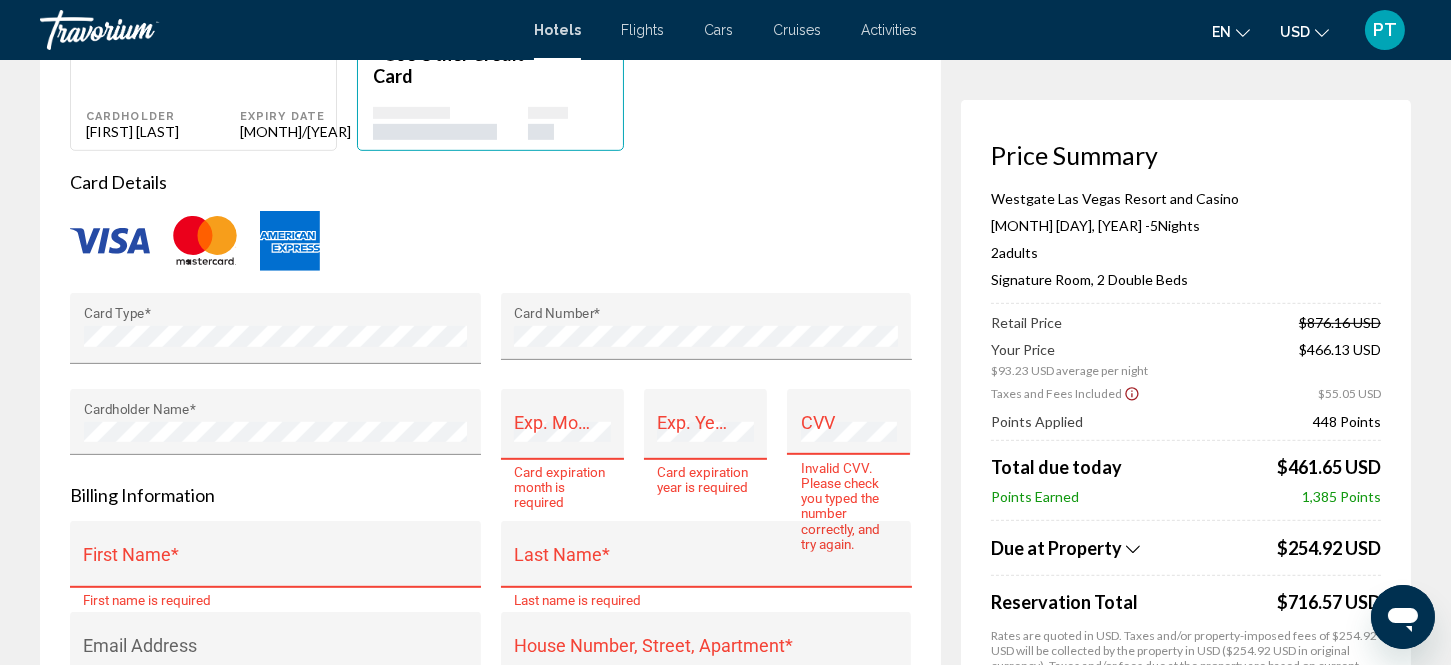 click on "Exp. Month  *" at bounding box center (562, 424) 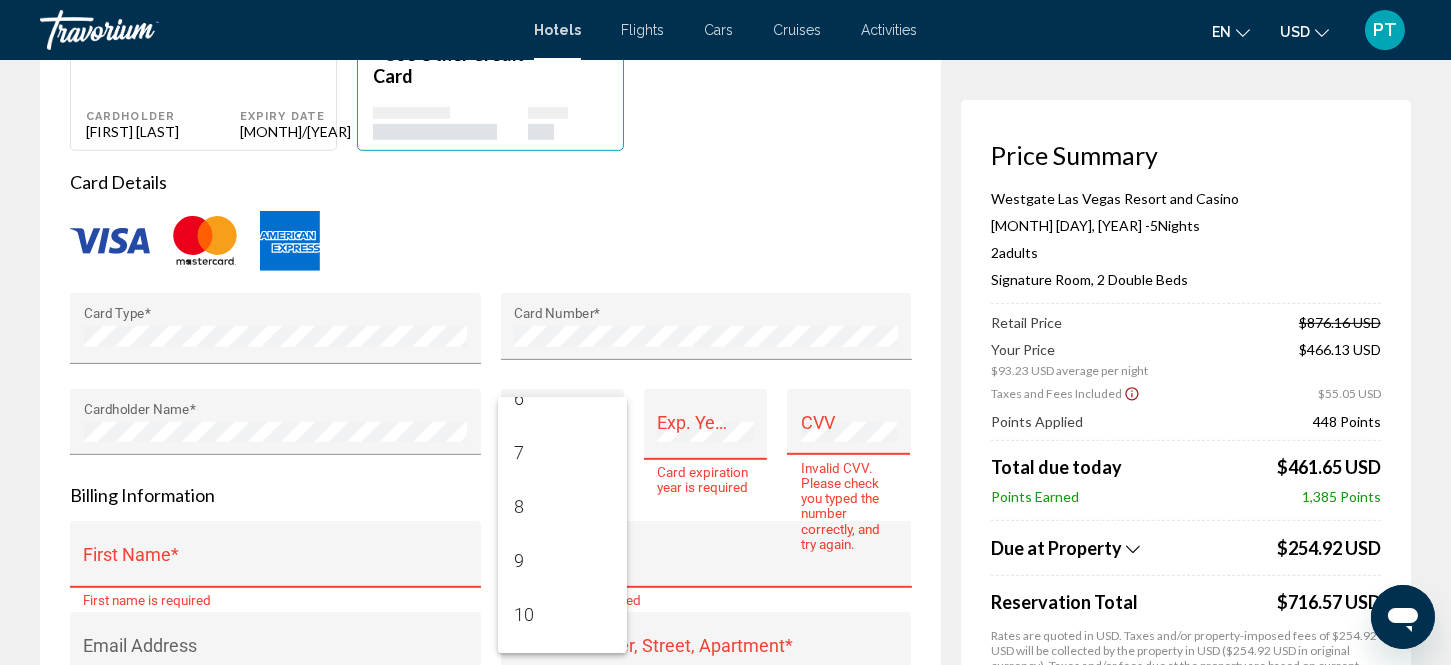 scroll, scrollTop: 391, scrollLeft: 0, axis: vertical 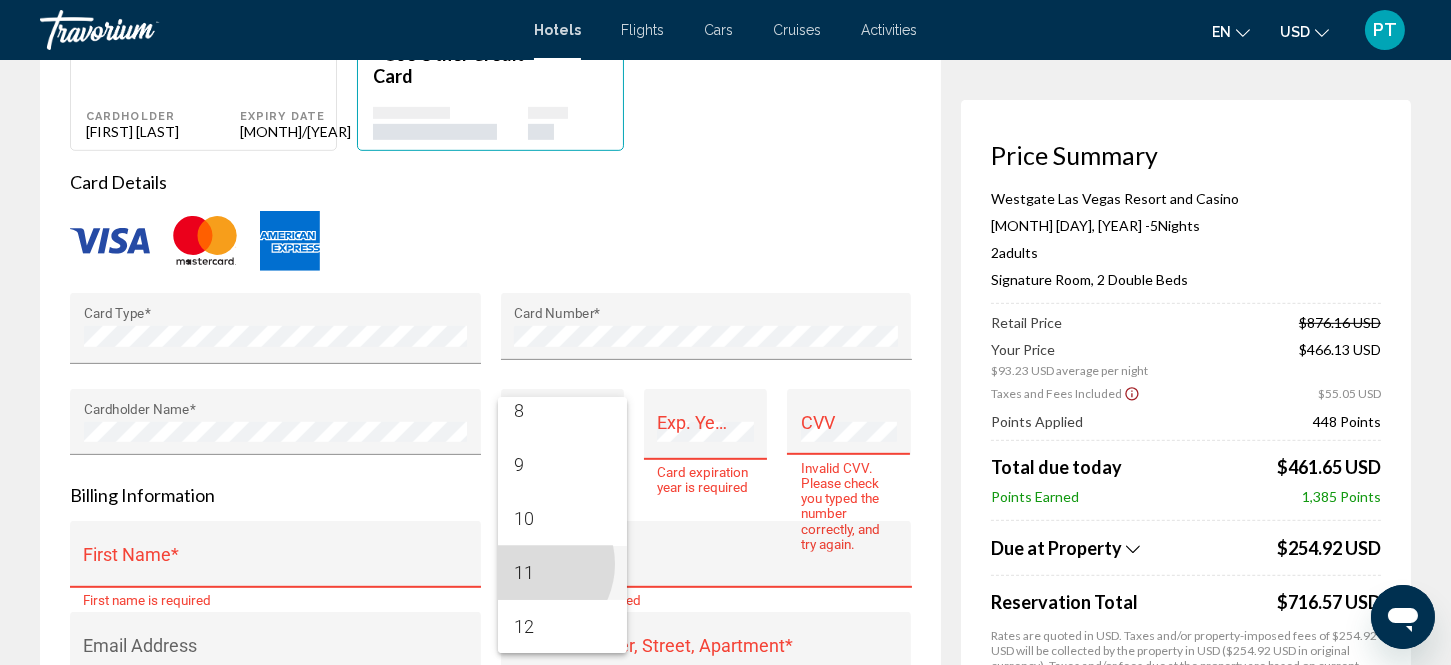 click on "11" at bounding box center [562, 573] 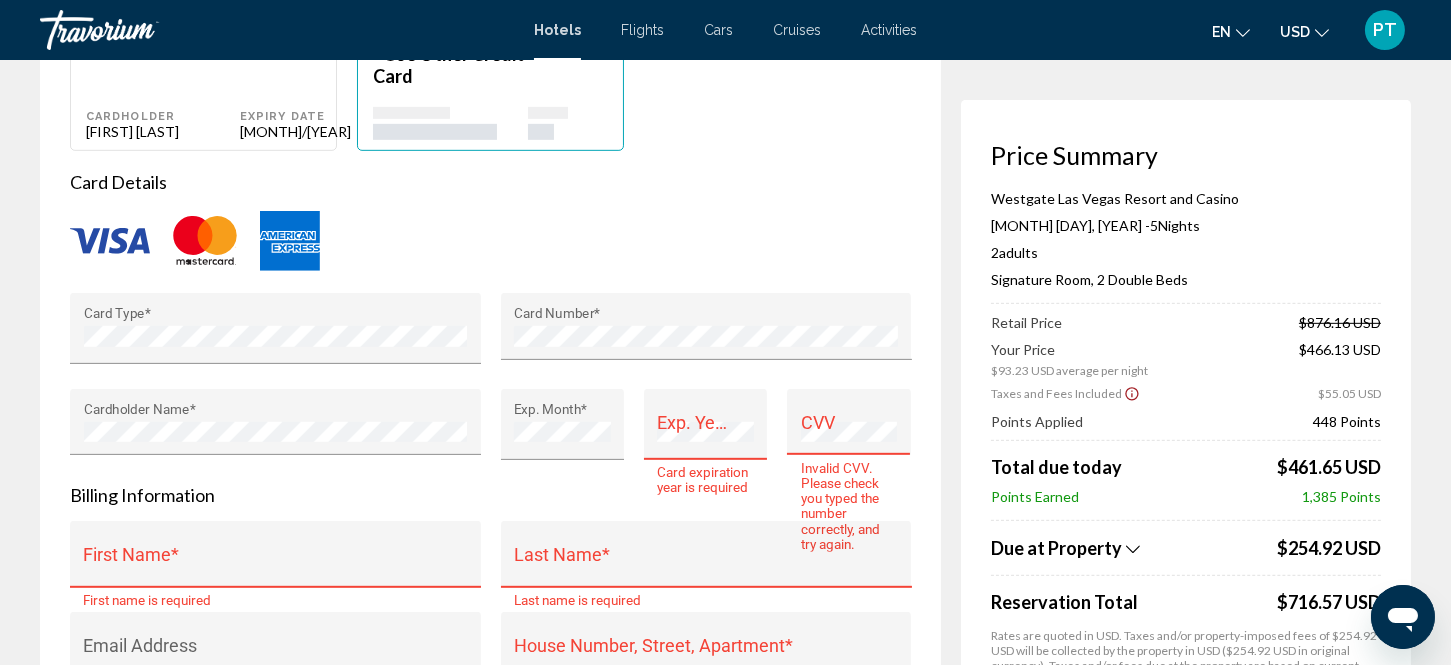 click on "Exp. Year  *" at bounding box center [705, 430] 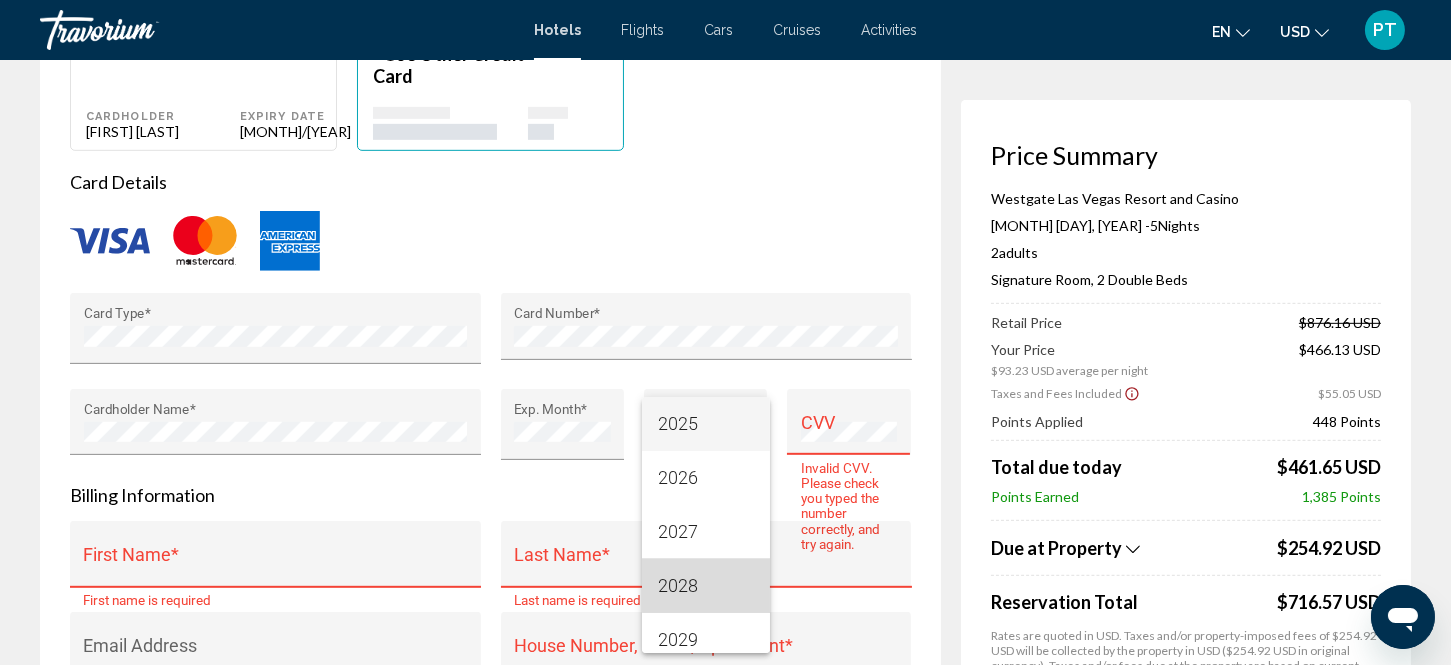 click on "2028" at bounding box center [706, 586] 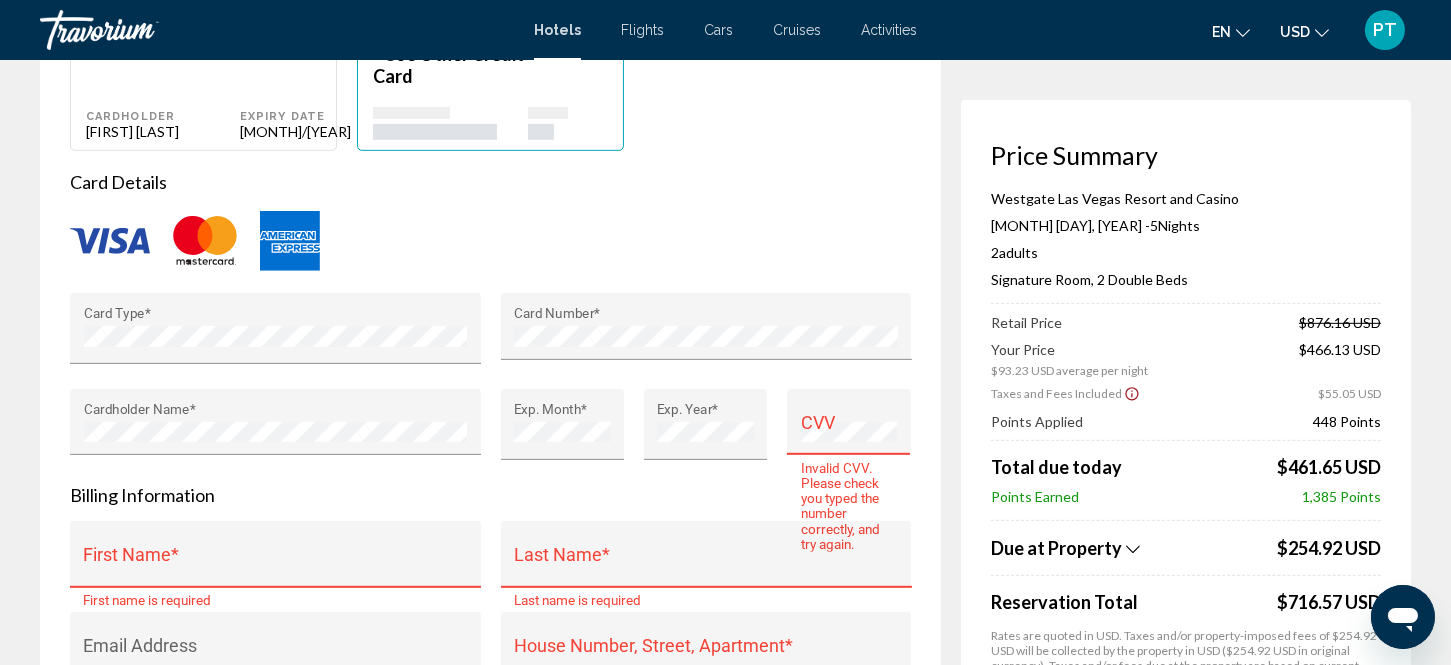 click on "CVV" at bounding box center (849, 428) 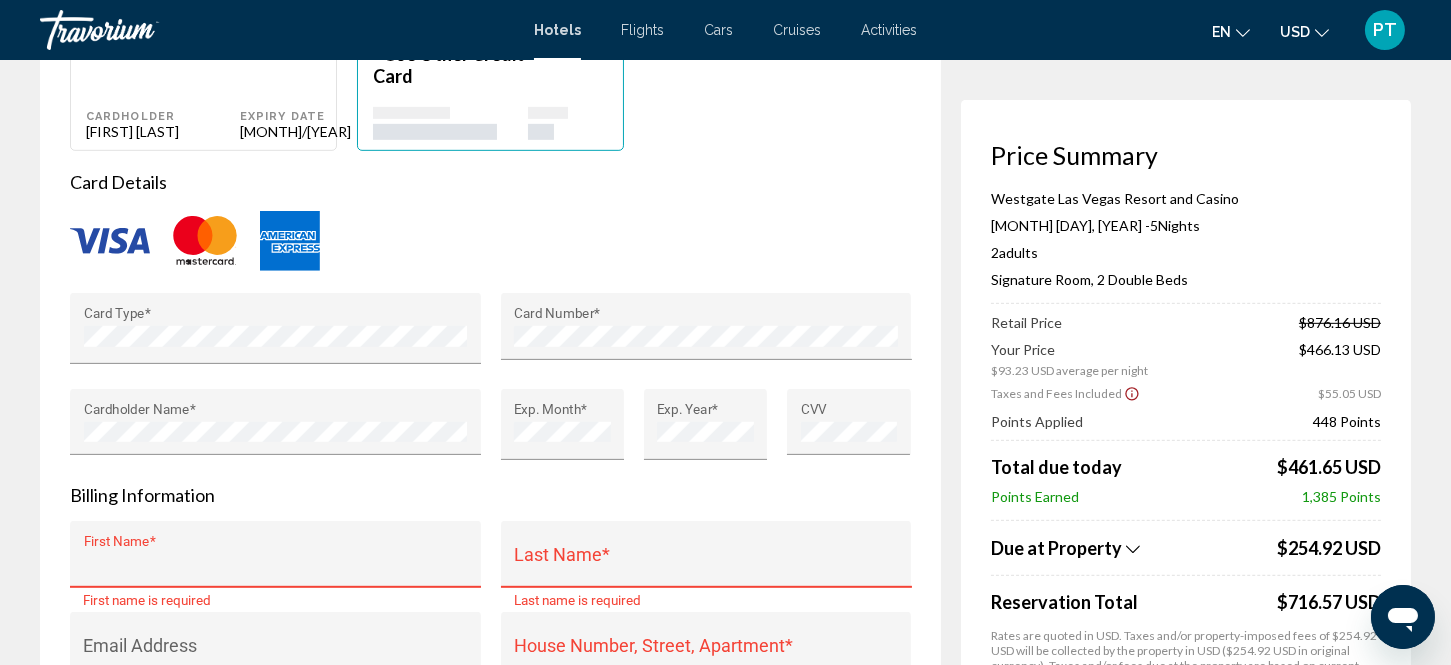 click on "First Name  *" at bounding box center (276, 564) 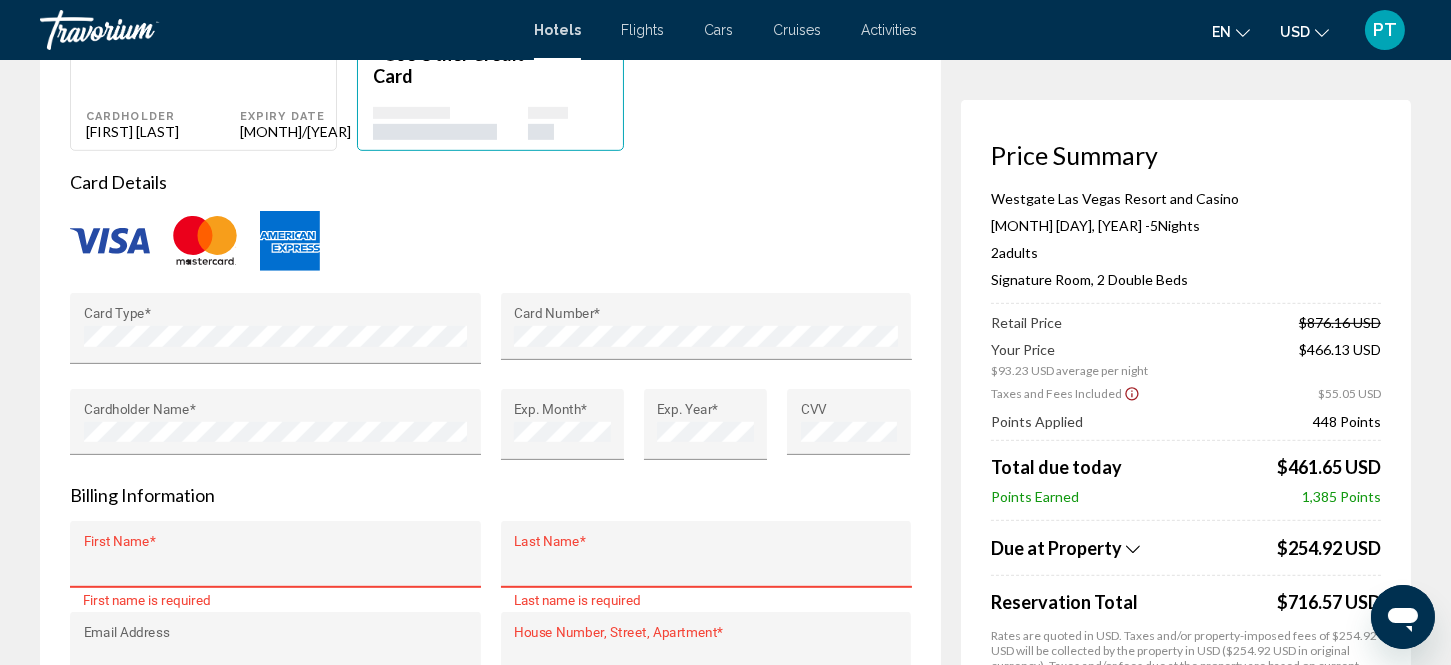 type on "*******" 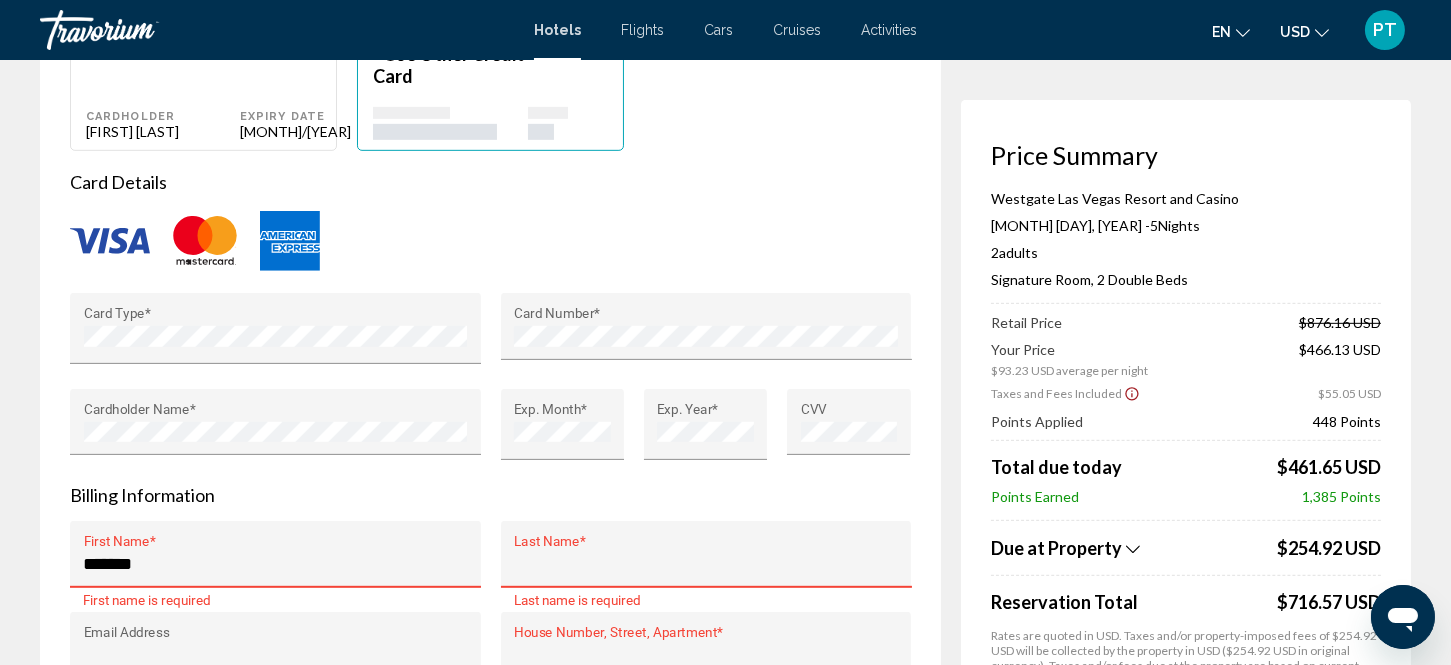 type on "*****" 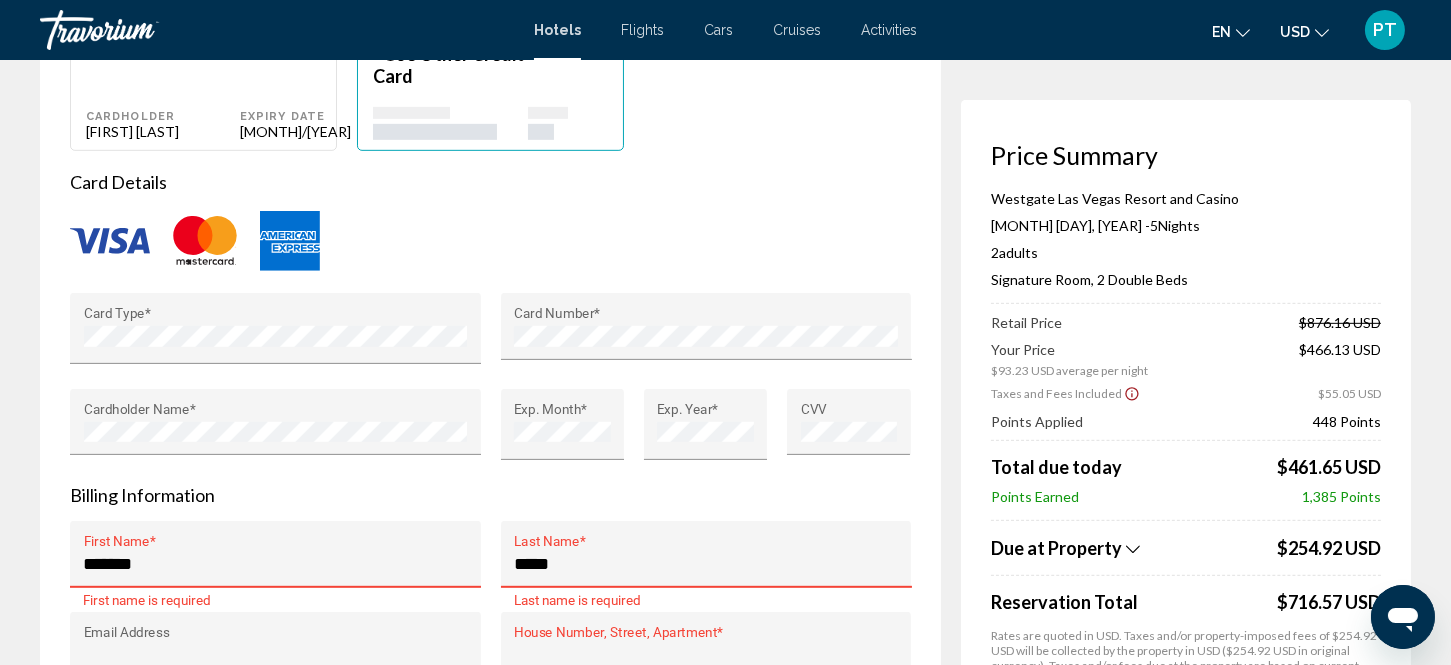 type on "**********" 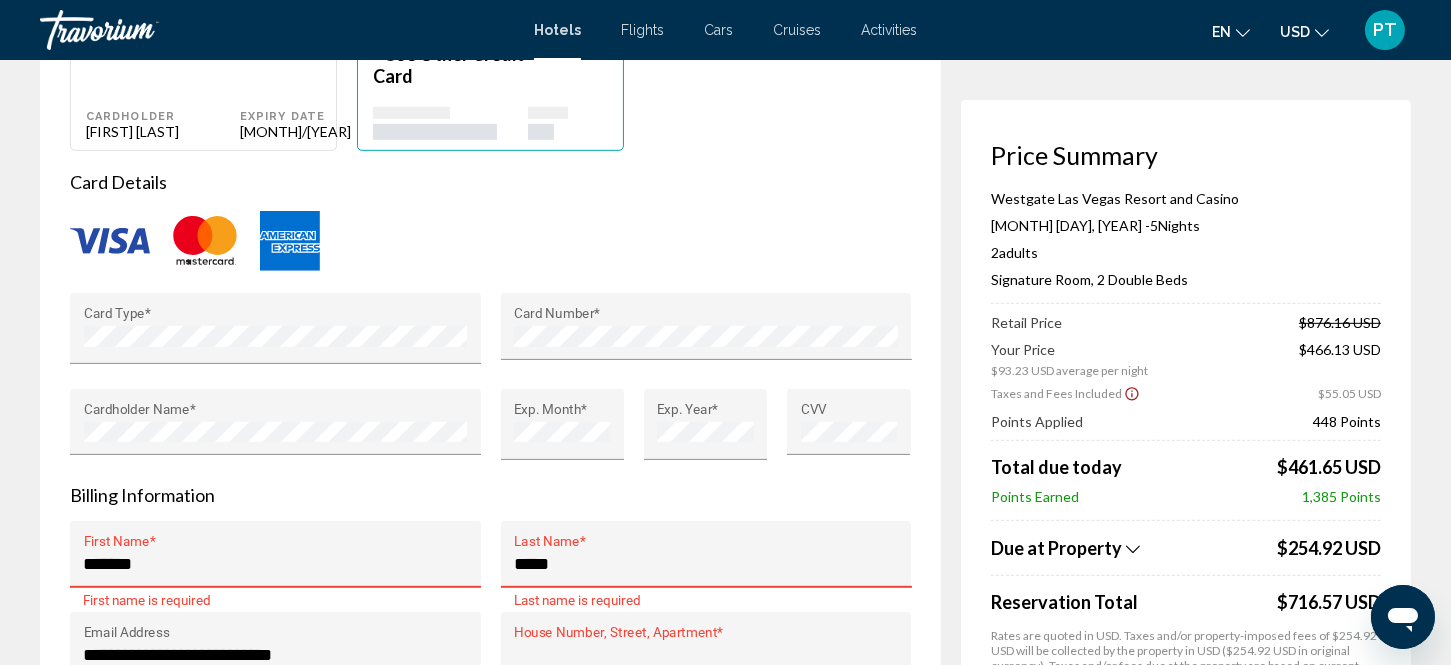 type on "**********" 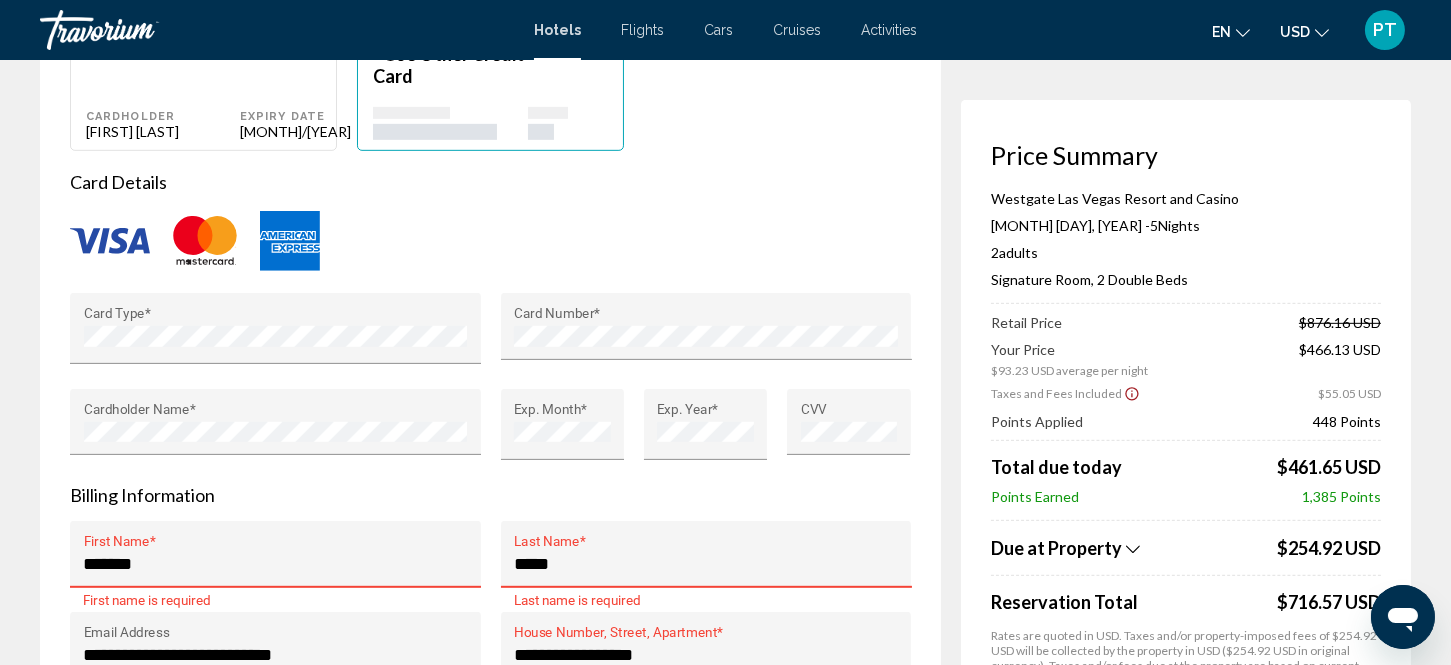 type on "******" 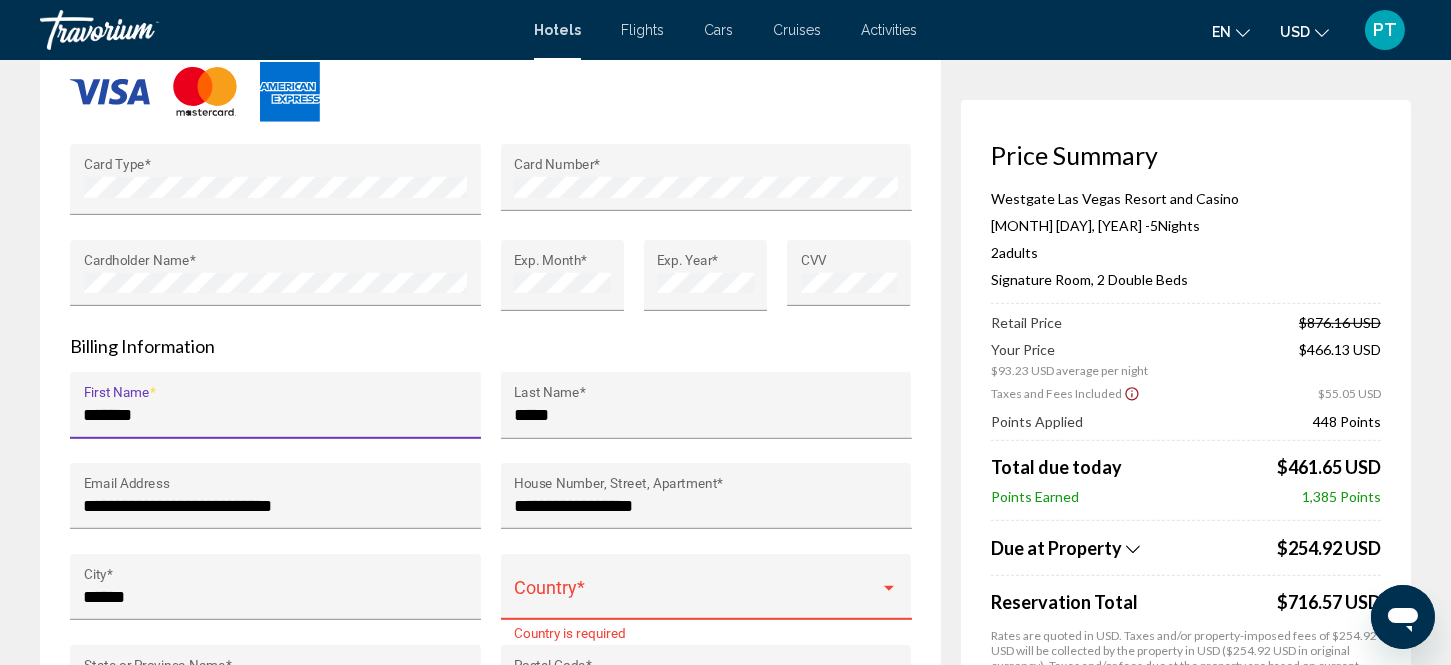 scroll, scrollTop: 2123, scrollLeft: 0, axis: vertical 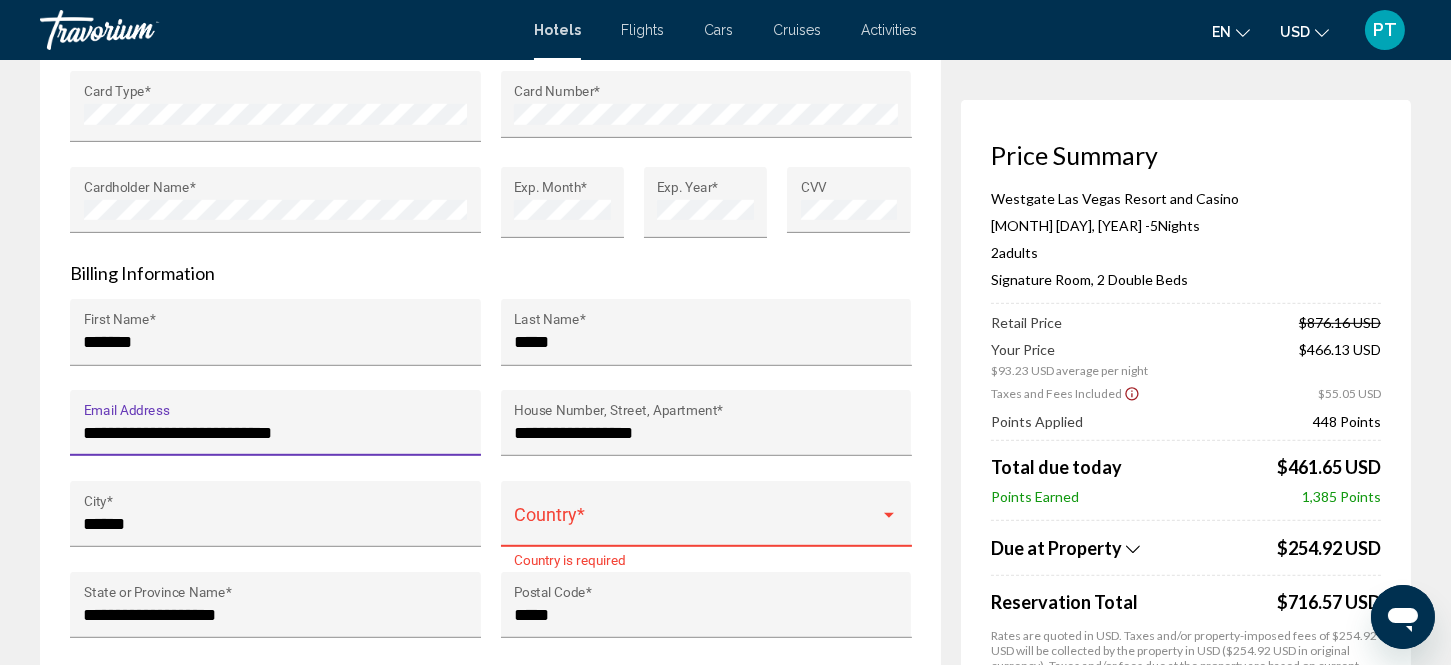 click on "**********" at bounding box center (276, 433) 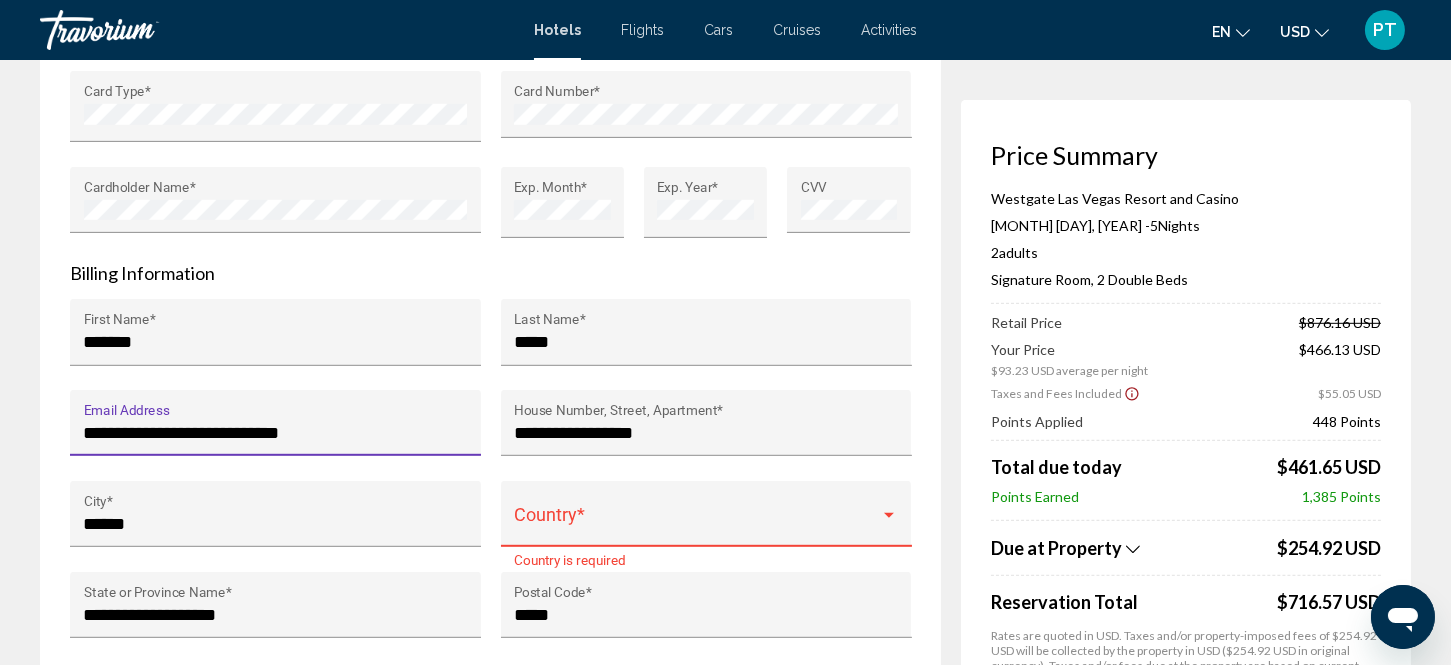 click on "**********" at bounding box center [276, 433] 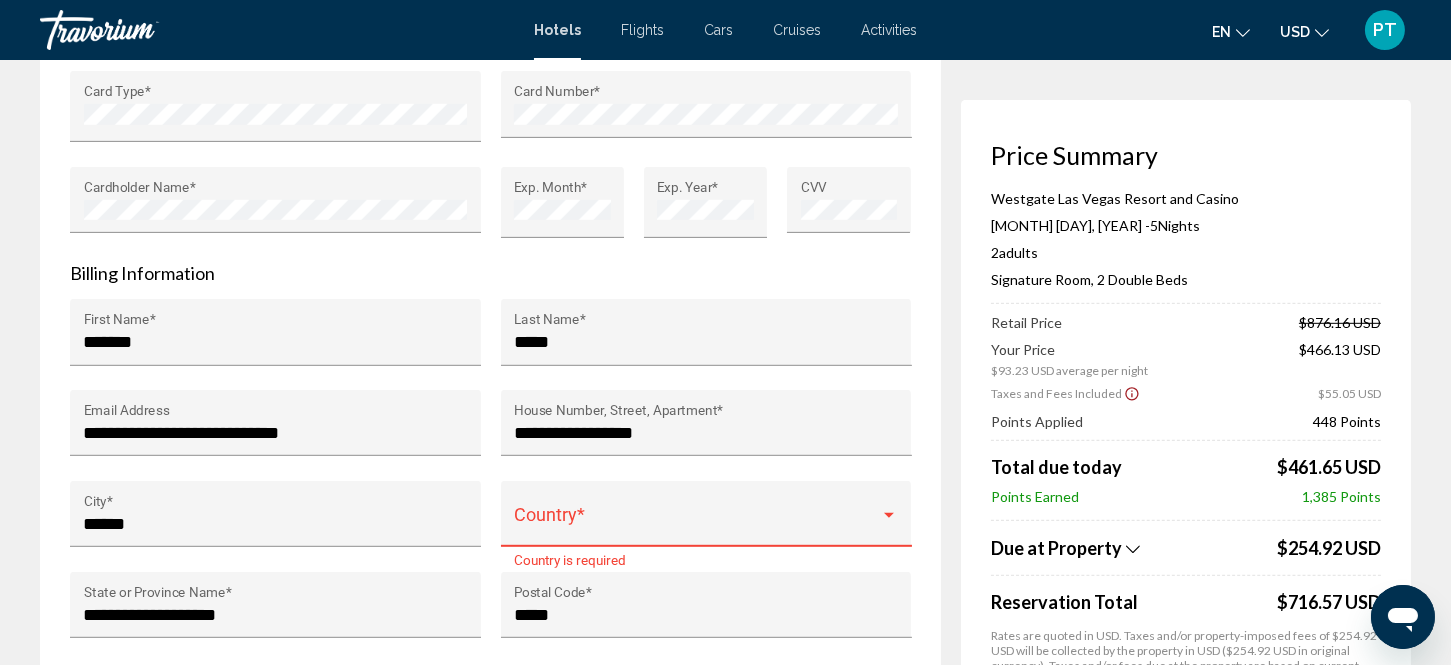 click at bounding box center [889, 515] 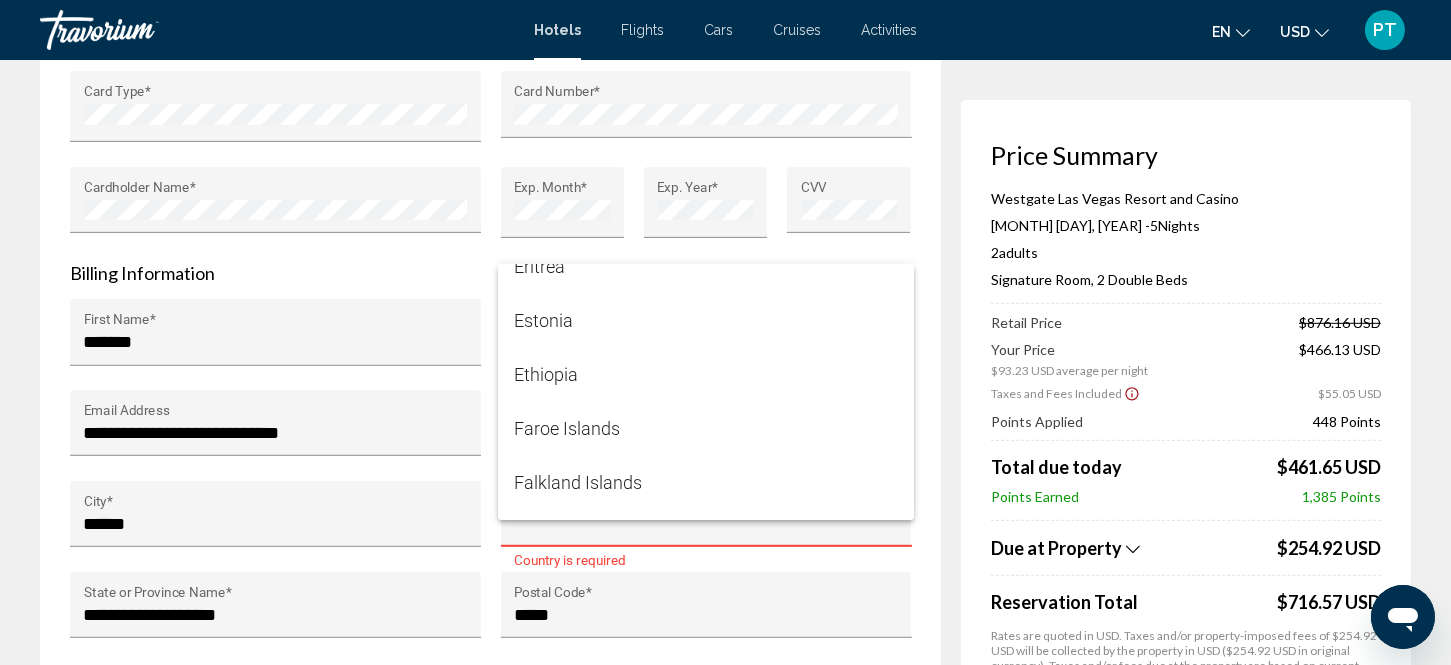 scroll, scrollTop: 3923, scrollLeft: 0, axis: vertical 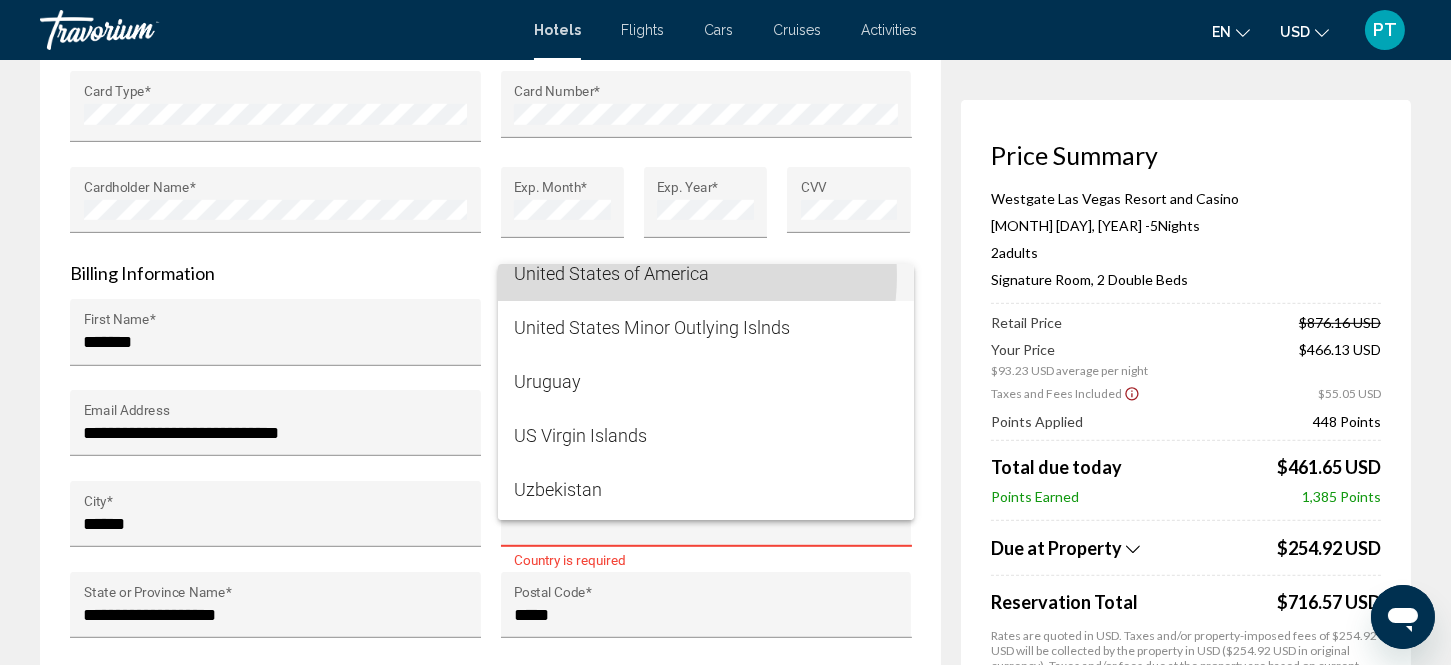 click on "United States of America" at bounding box center [706, 274] 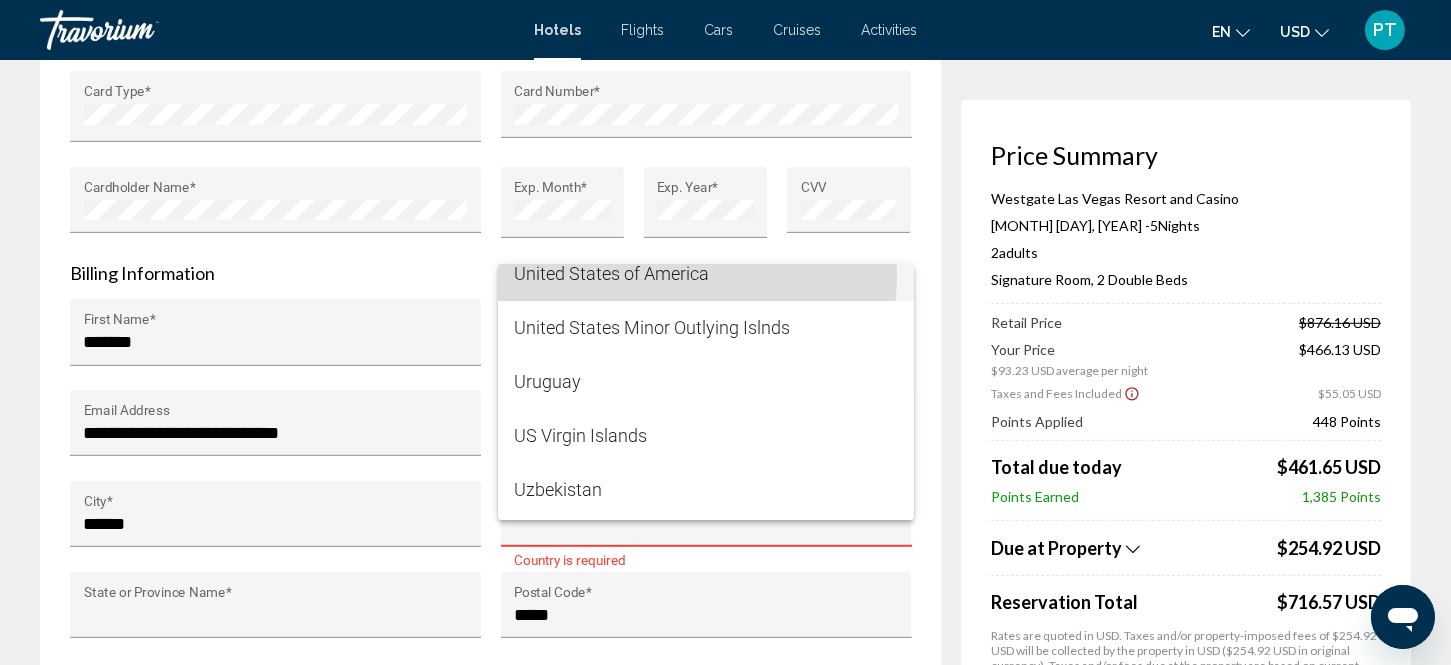 scroll, scrollTop: 13067, scrollLeft: 0, axis: vertical 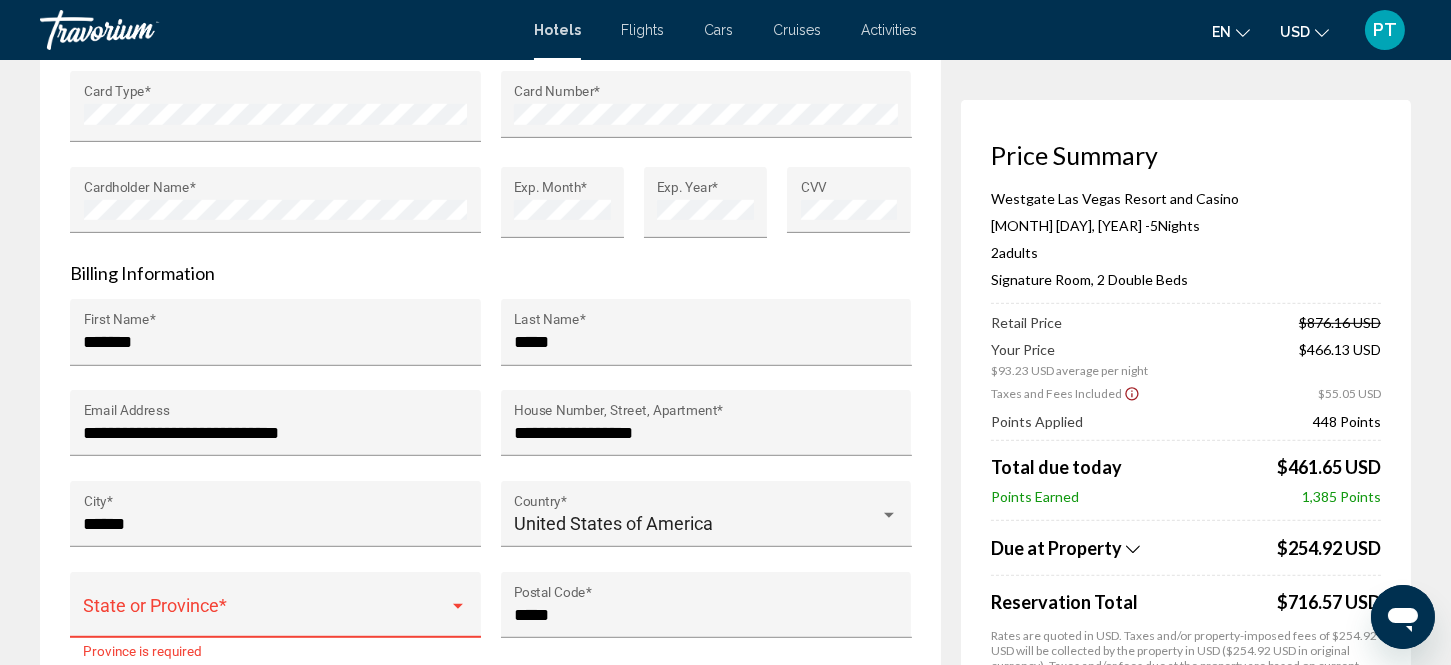 click at bounding box center [458, 606] 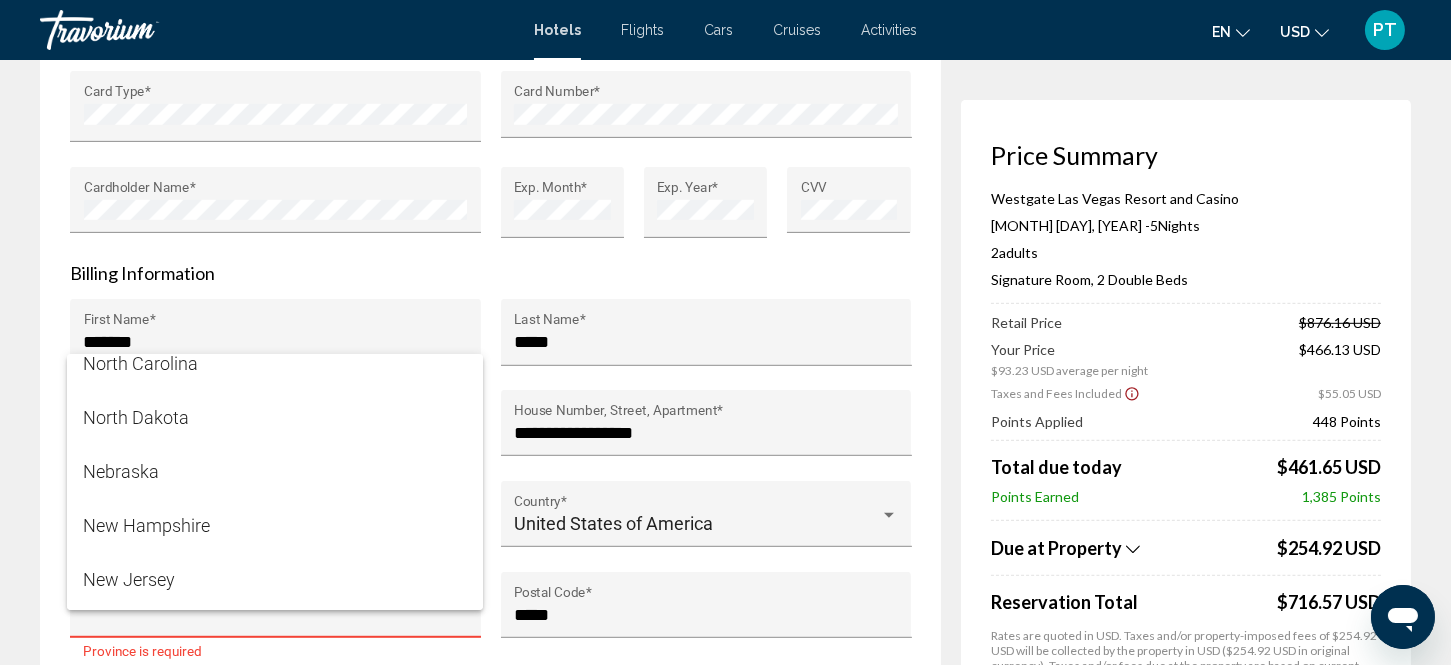 scroll, scrollTop: 1431, scrollLeft: 0, axis: vertical 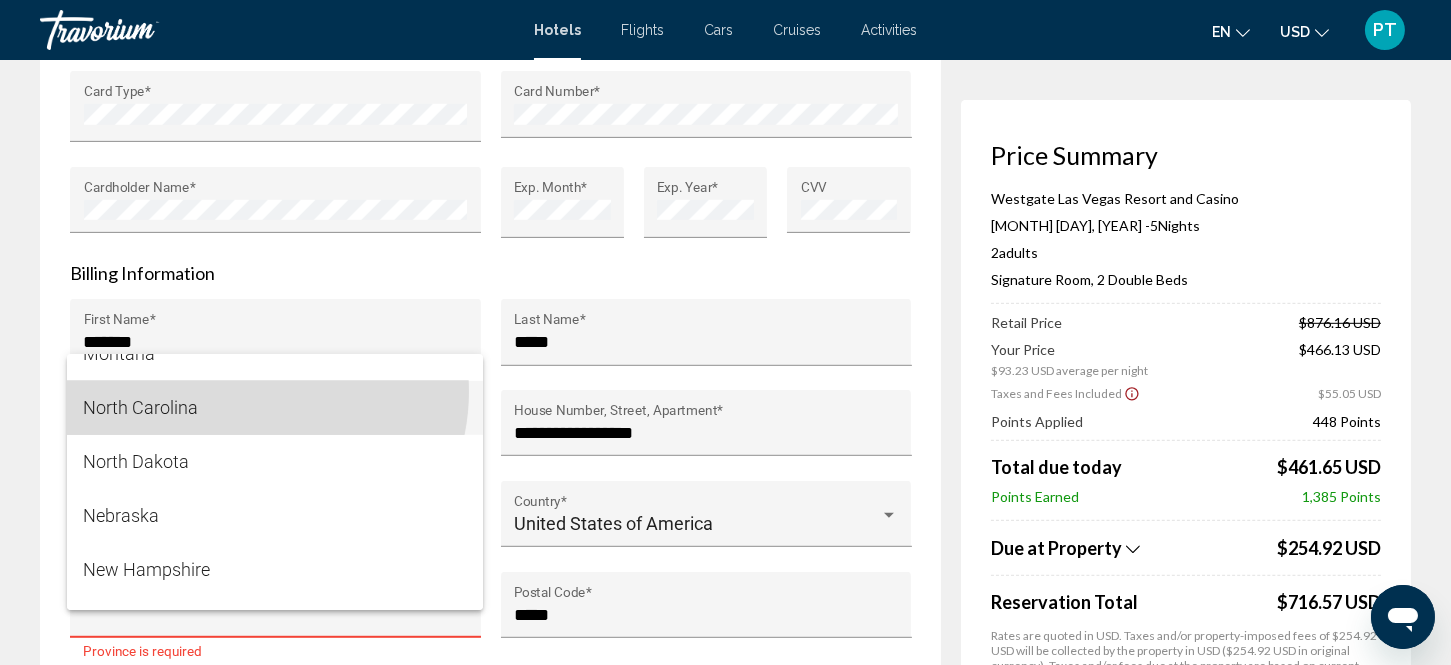 click on "North Carolina" at bounding box center [275, 408] 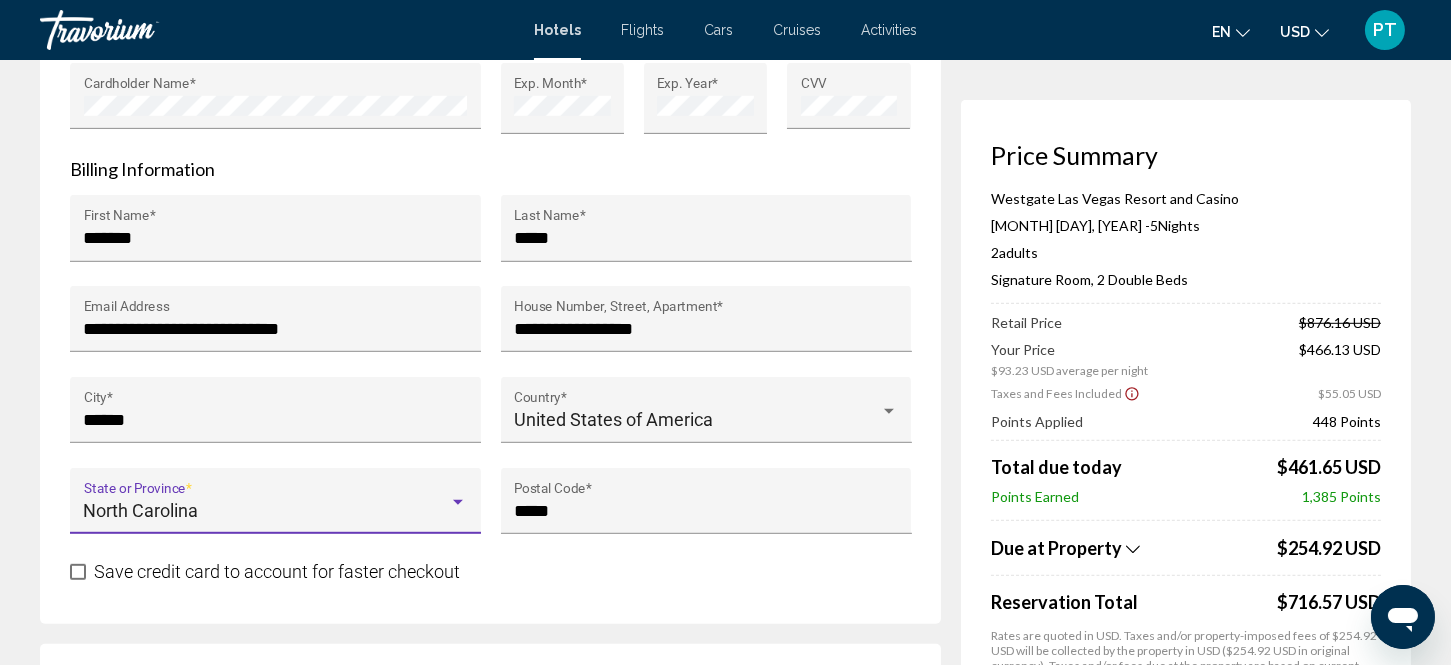 scroll, scrollTop: 2272, scrollLeft: 0, axis: vertical 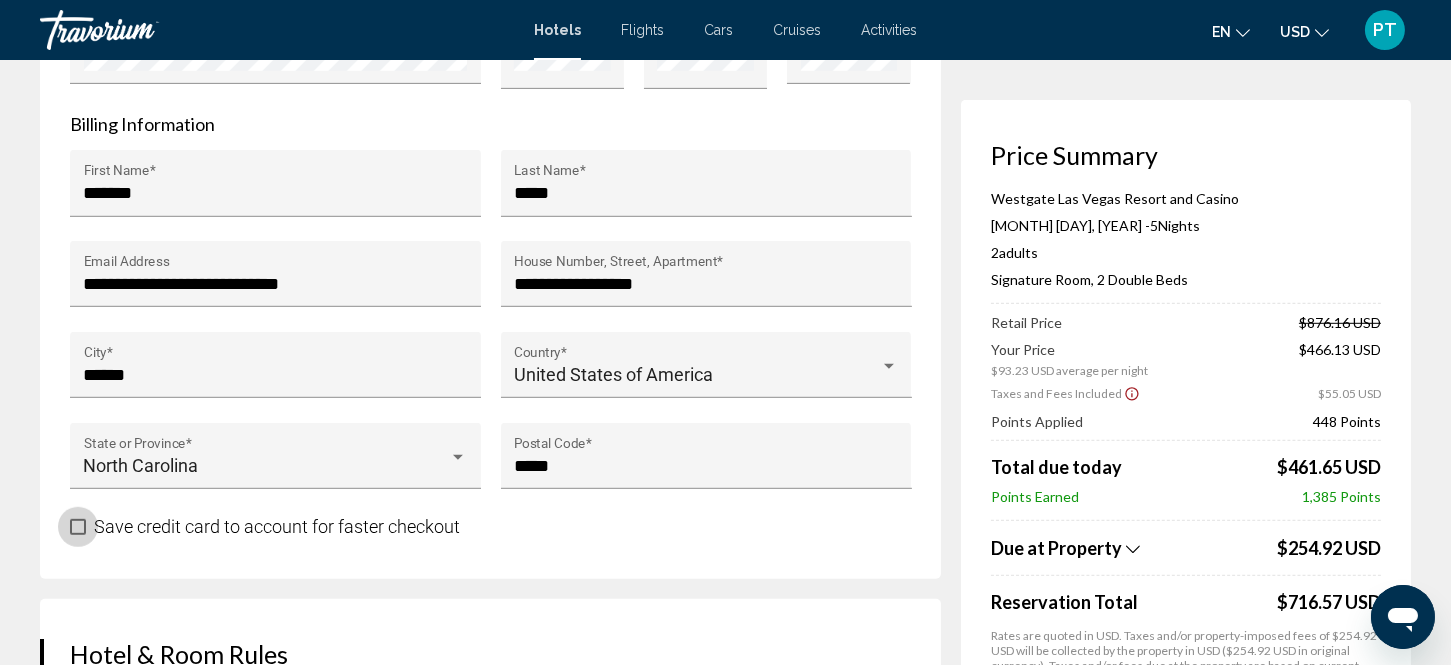 click at bounding box center [78, 527] 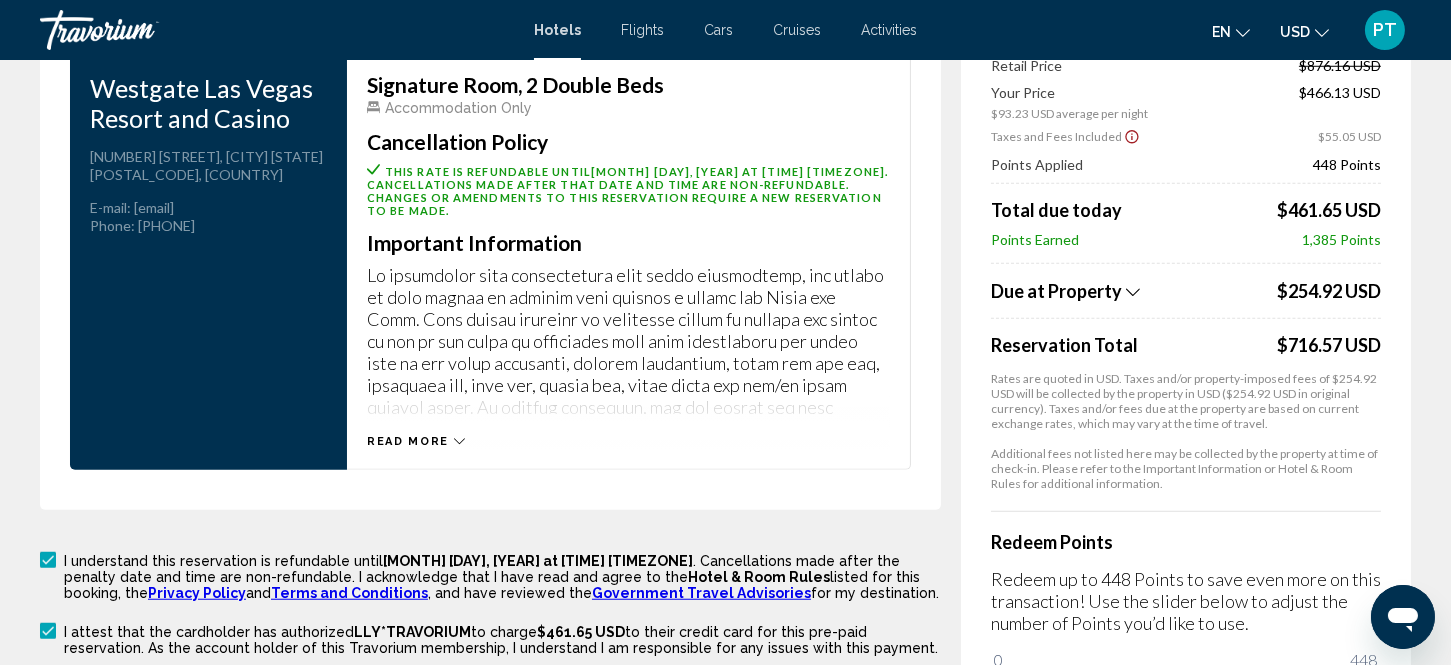 scroll, scrollTop: 3085, scrollLeft: 0, axis: vertical 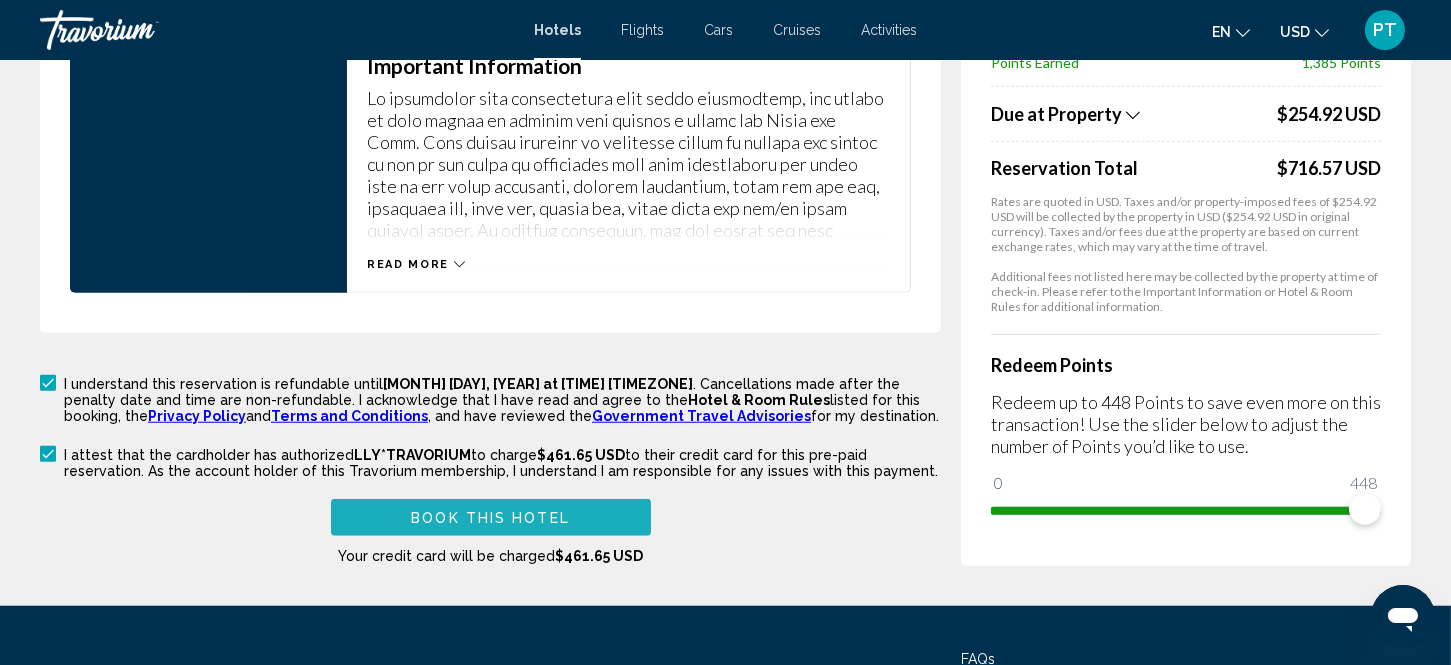 click on "Book this hotel" at bounding box center (490, 518) 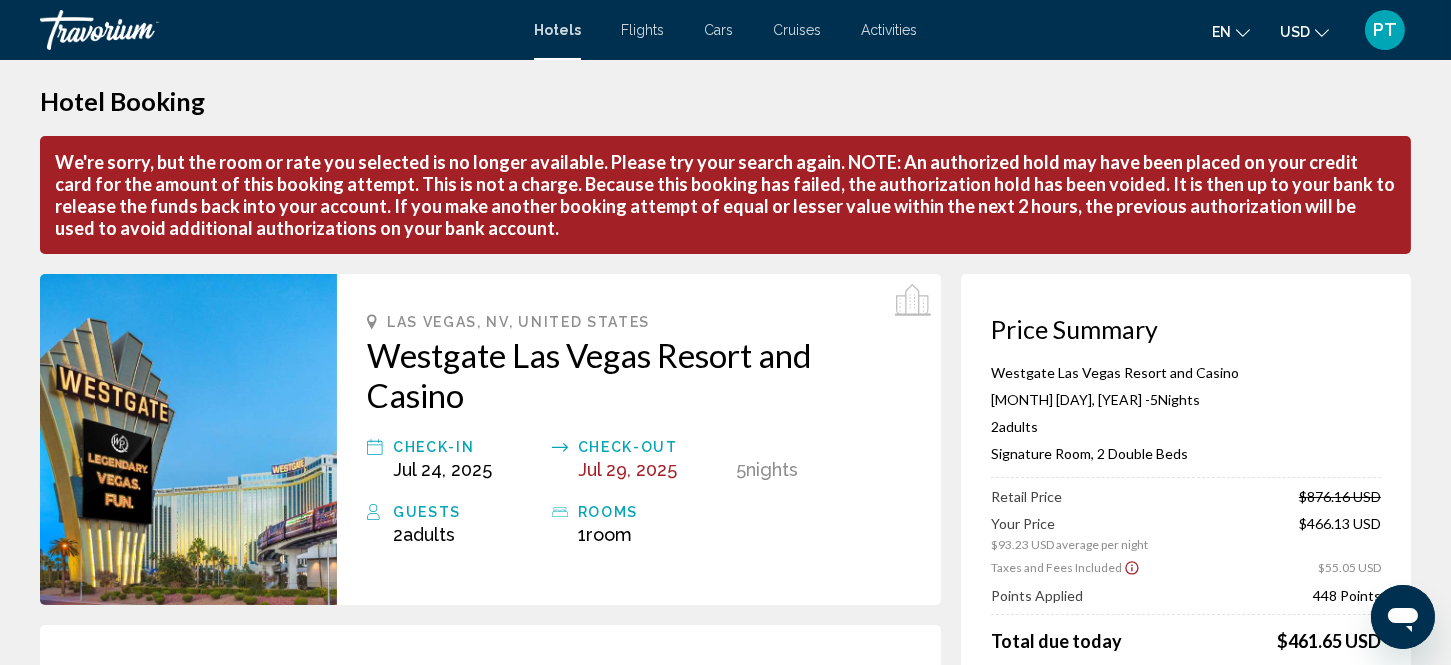 scroll, scrollTop: 0, scrollLeft: 0, axis: both 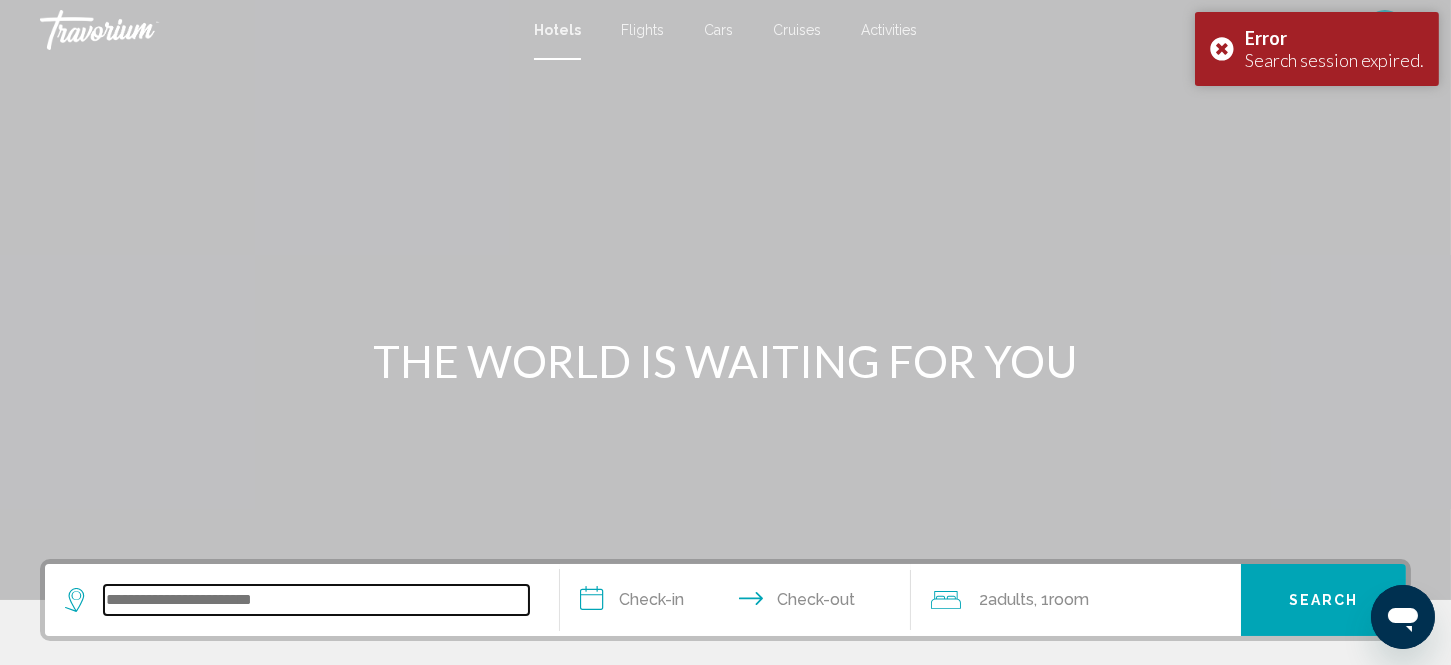 click at bounding box center (316, 600) 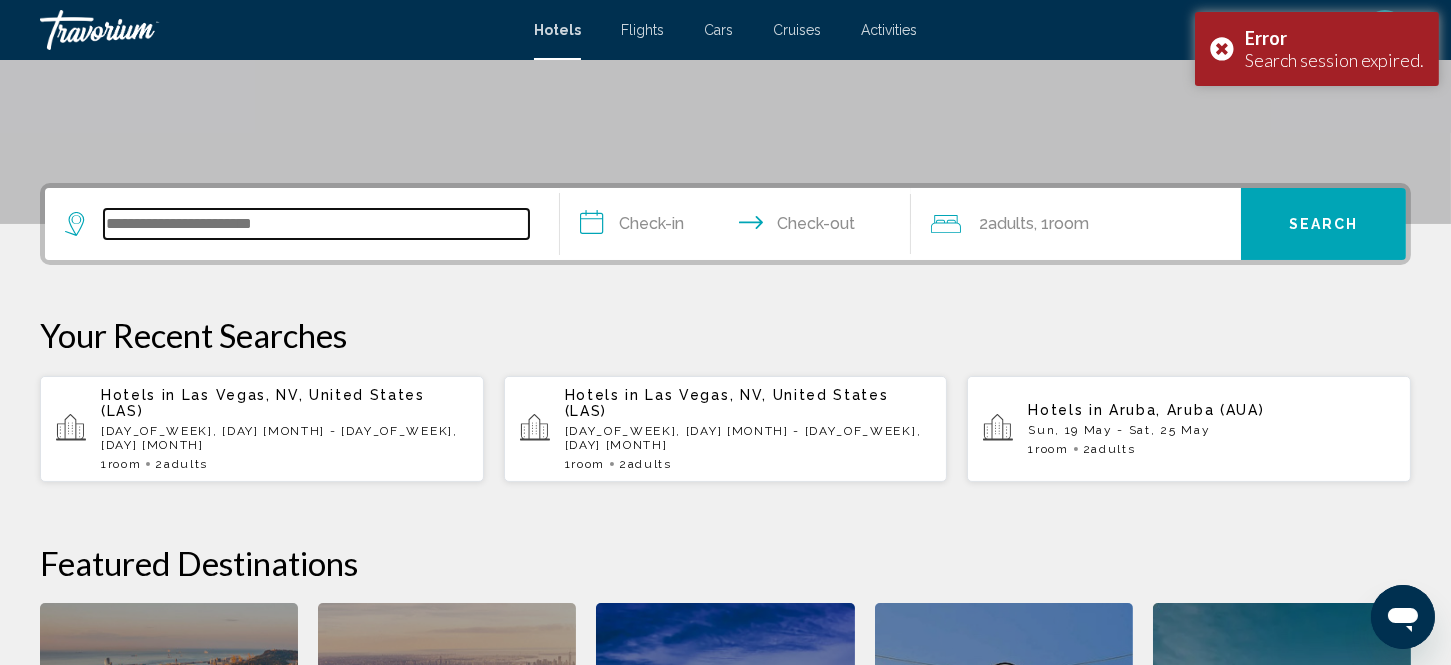 scroll, scrollTop: 493, scrollLeft: 0, axis: vertical 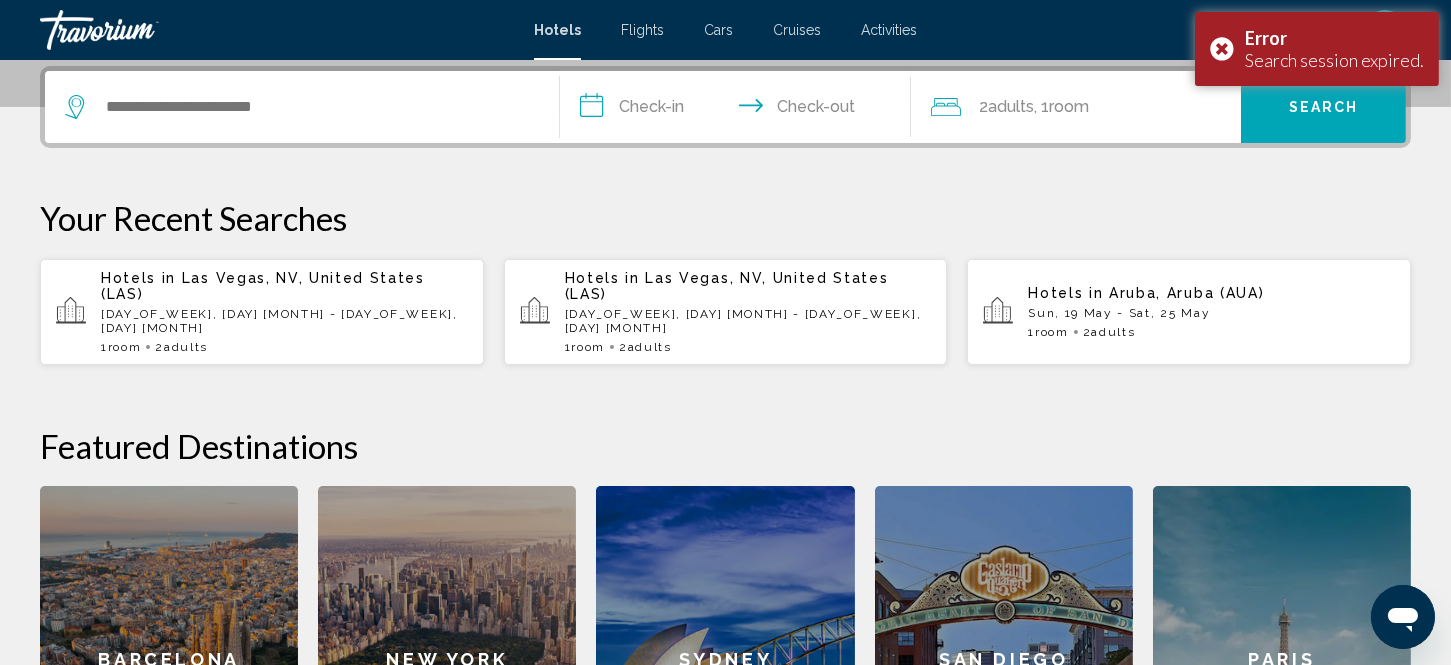 click on "Las Vegas, NV, United States (LAS)" at bounding box center (263, 286) 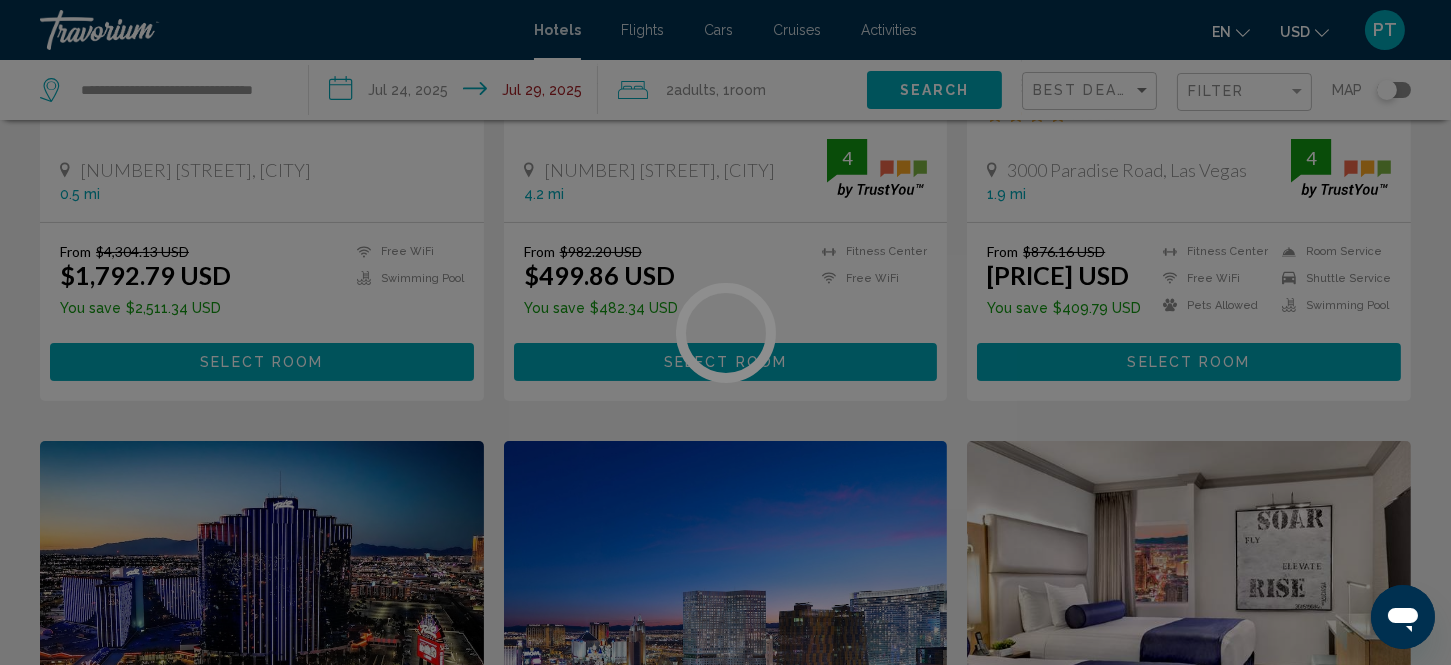 scroll, scrollTop: 0, scrollLeft: 0, axis: both 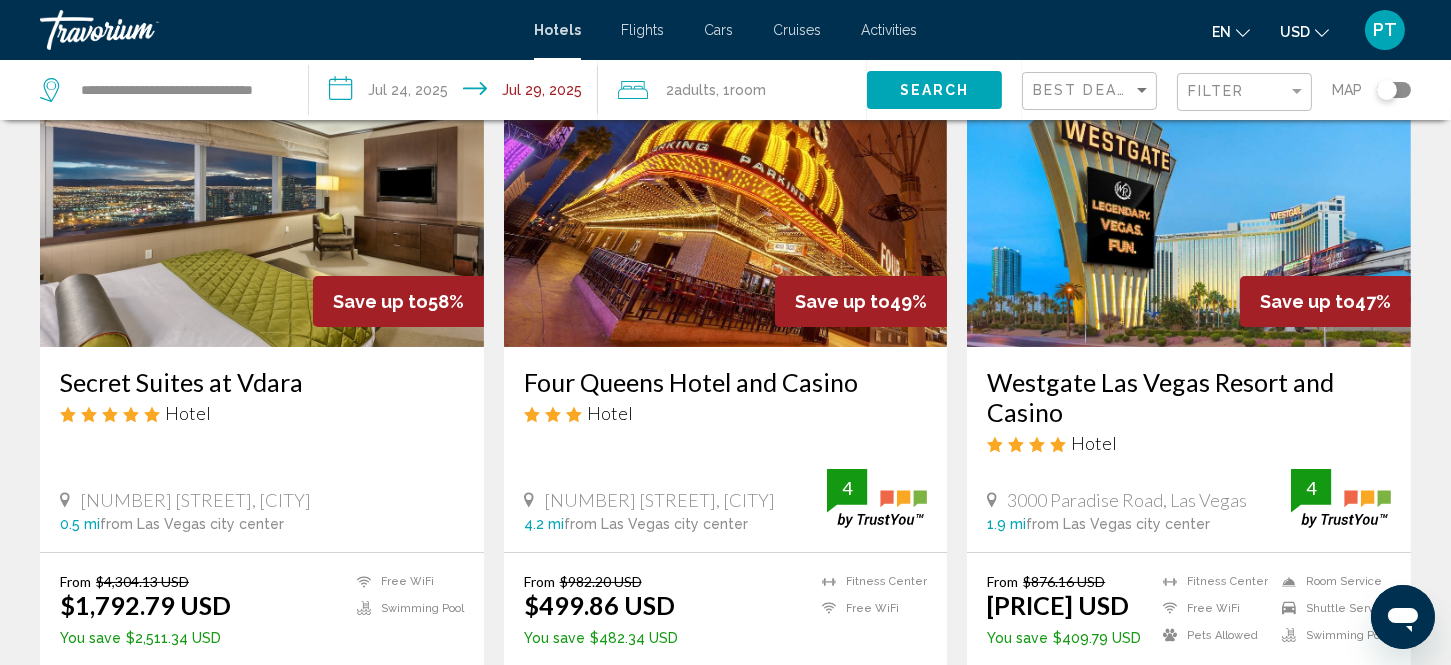 click at bounding box center (1189, 187) 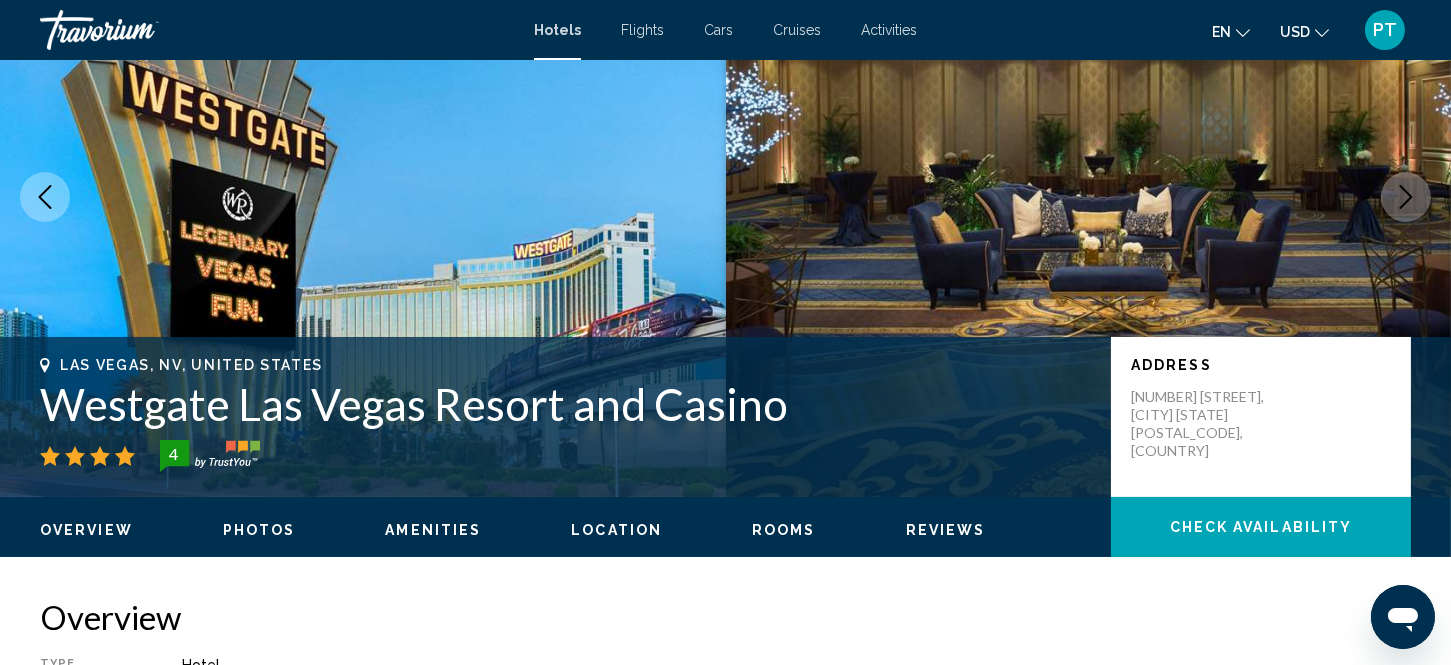scroll, scrollTop: 26, scrollLeft: 0, axis: vertical 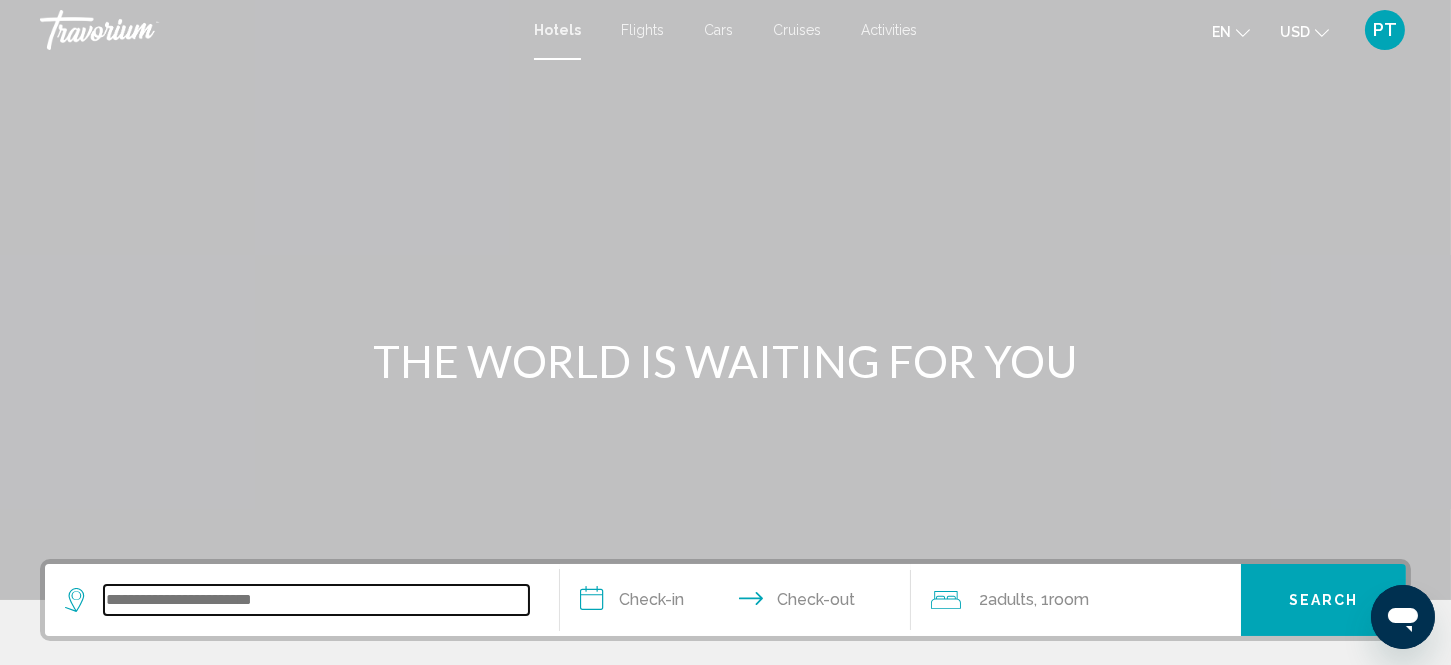 click at bounding box center (316, 600) 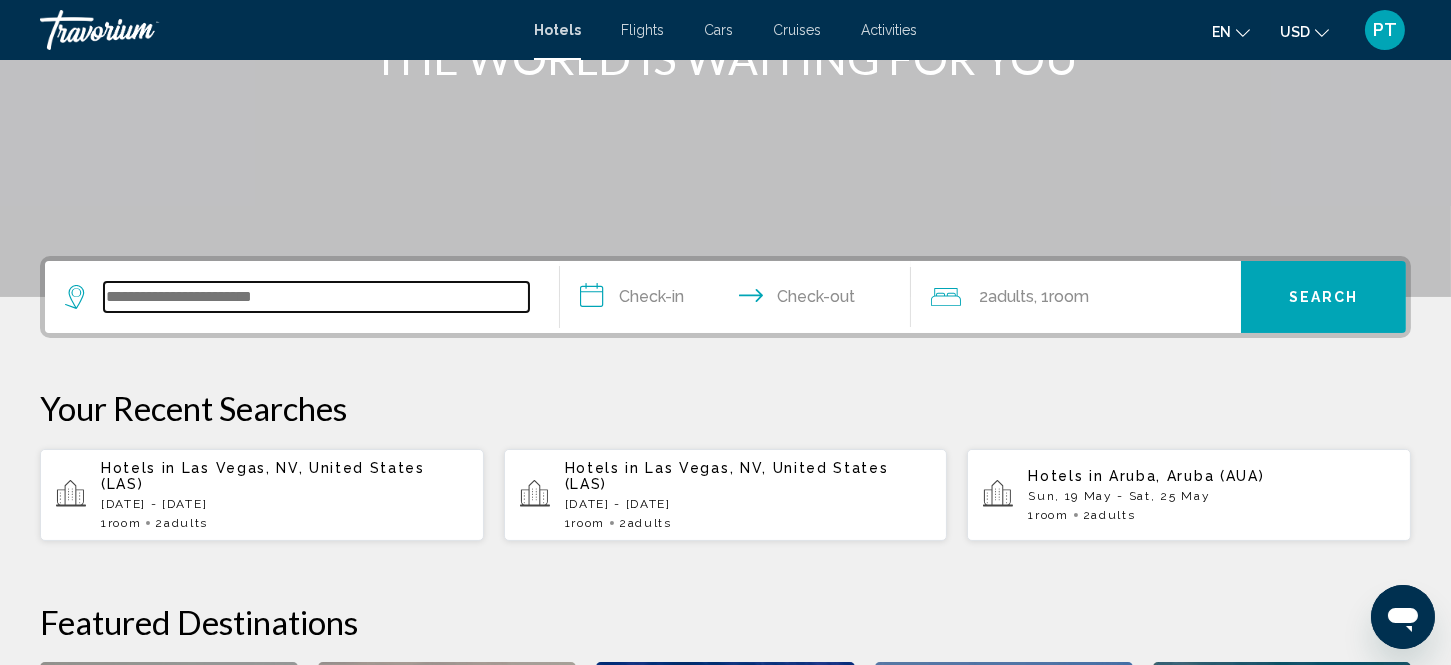 scroll, scrollTop: 493, scrollLeft: 0, axis: vertical 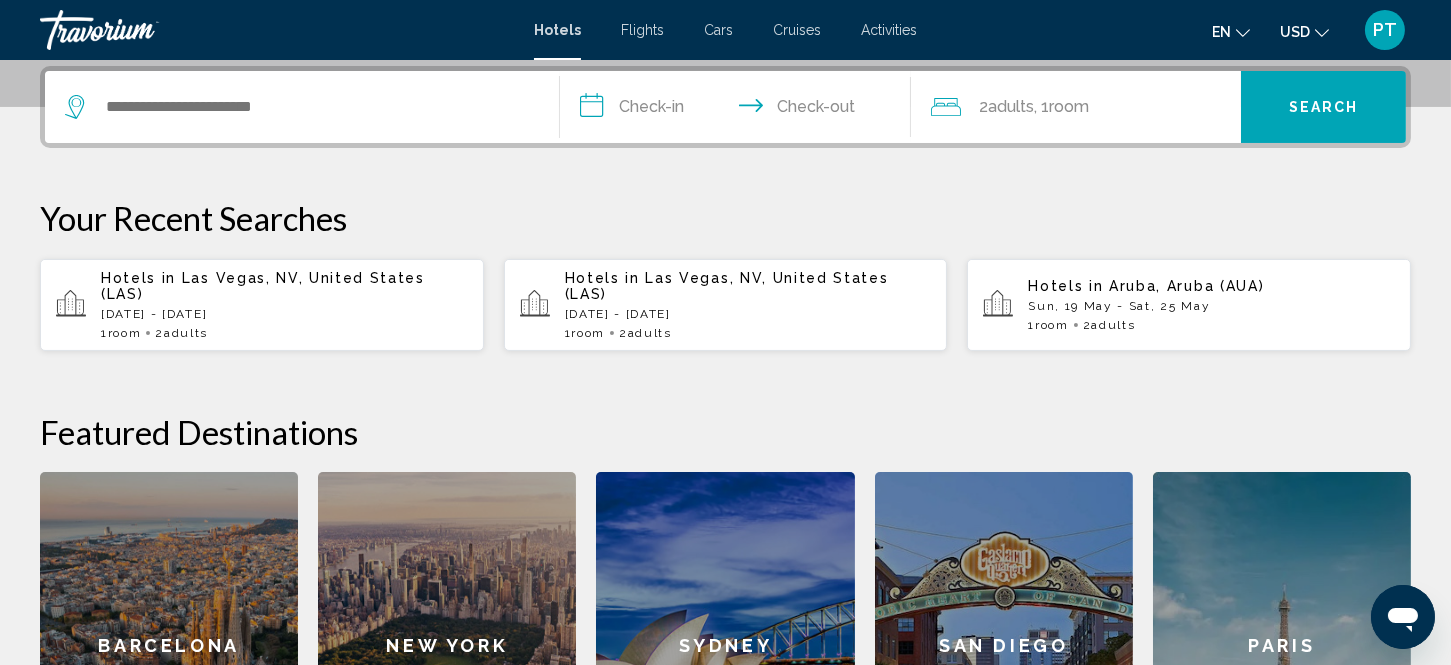 click on "[DAY_OF_WEEK], [DAY] [MONTH] - [DAY_OF_WEEK], [DAY] [MONTH]" at bounding box center [284, 314] 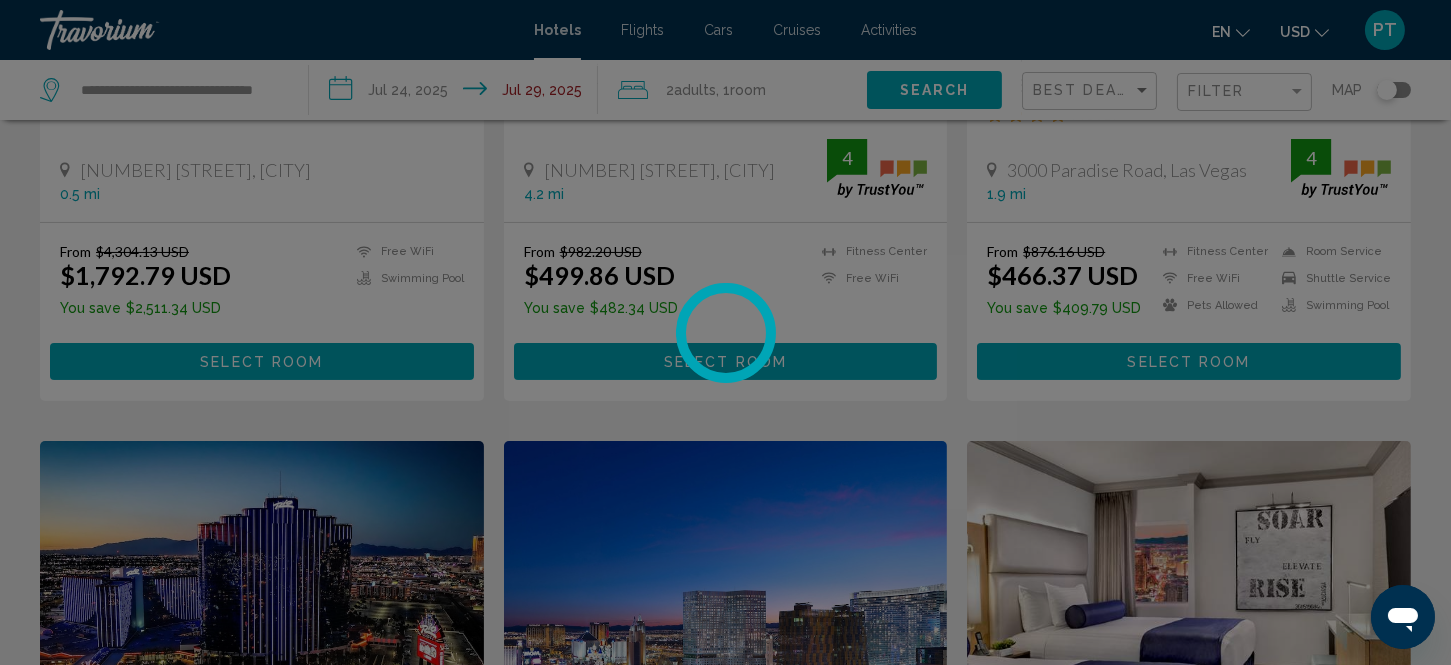 scroll, scrollTop: 0, scrollLeft: 0, axis: both 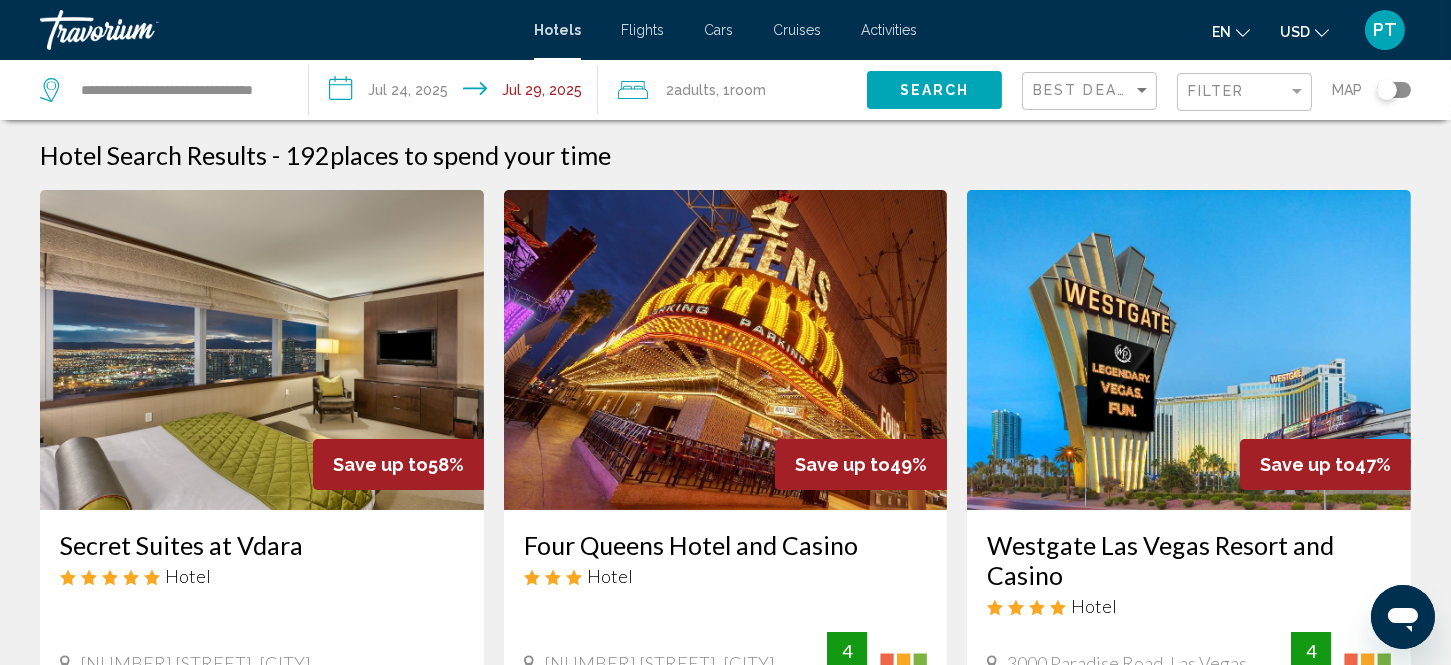 click at bounding box center [1189, 350] 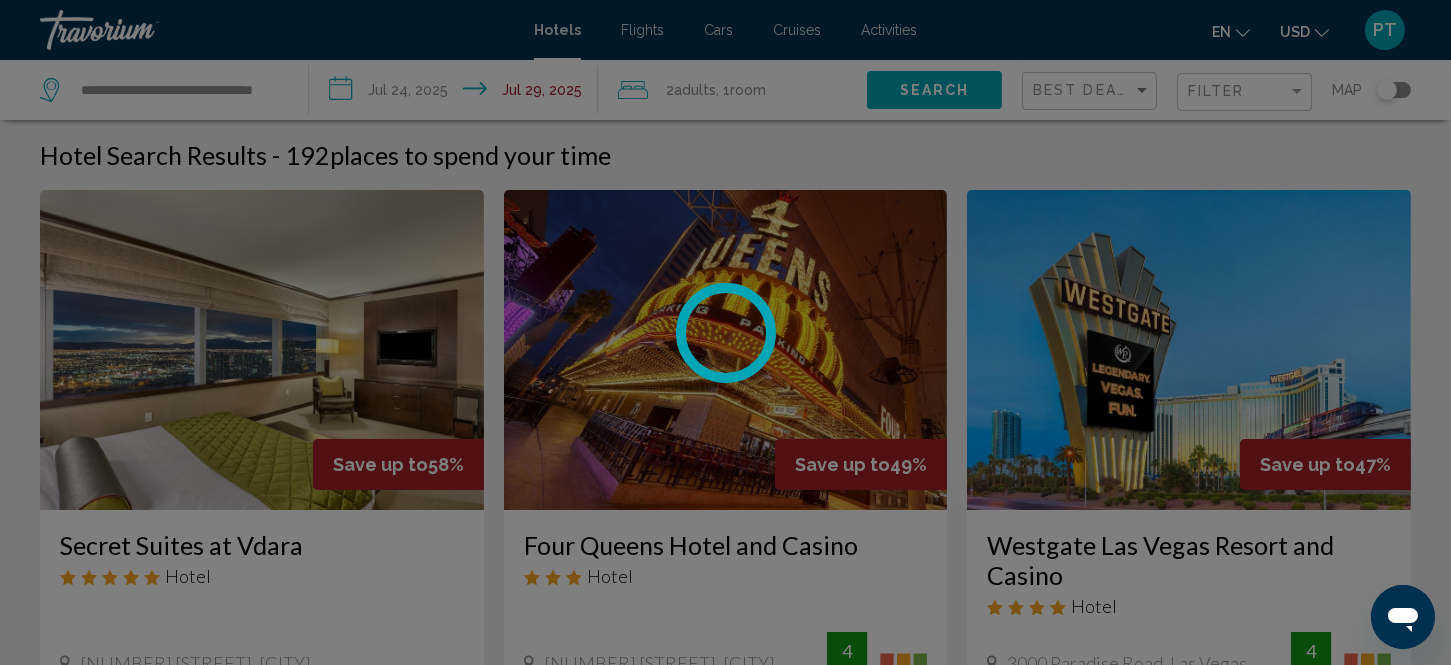 scroll, scrollTop: 26, scrollLeft: 0, axis: vertical 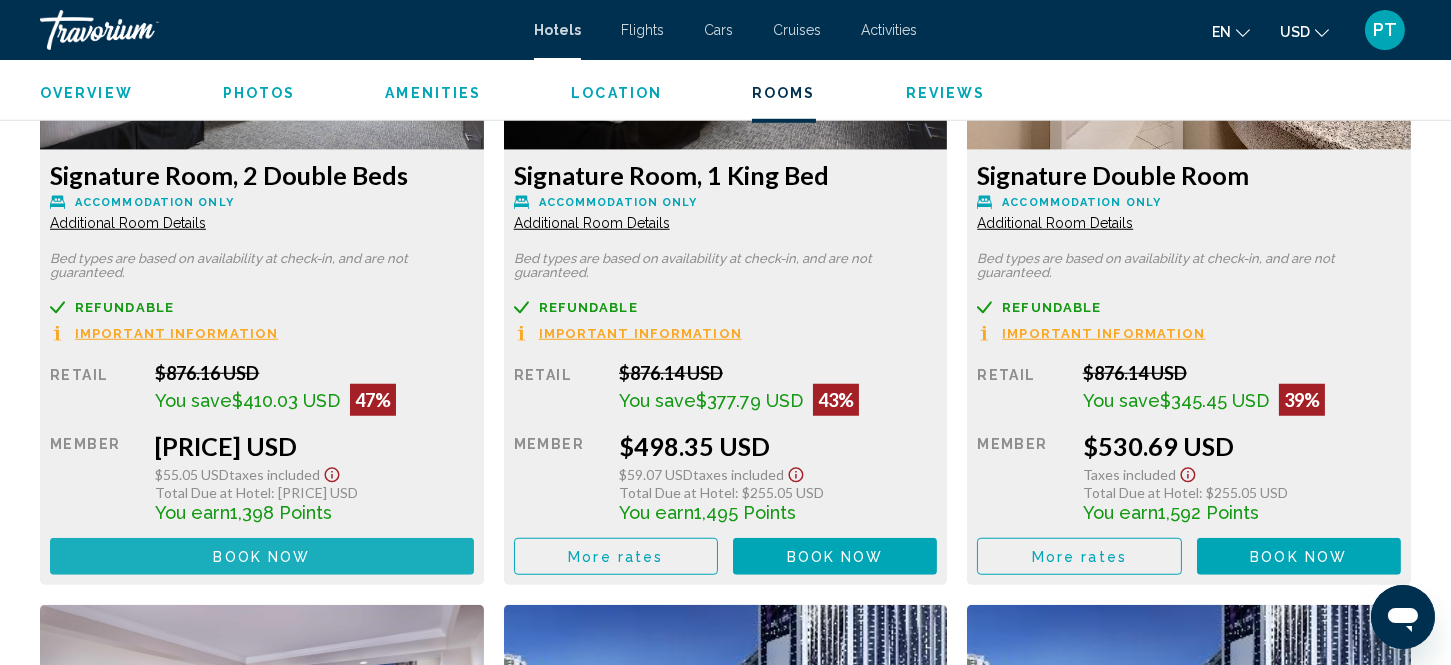 click on "Book now No longer available" at bounding box center [261, 556] 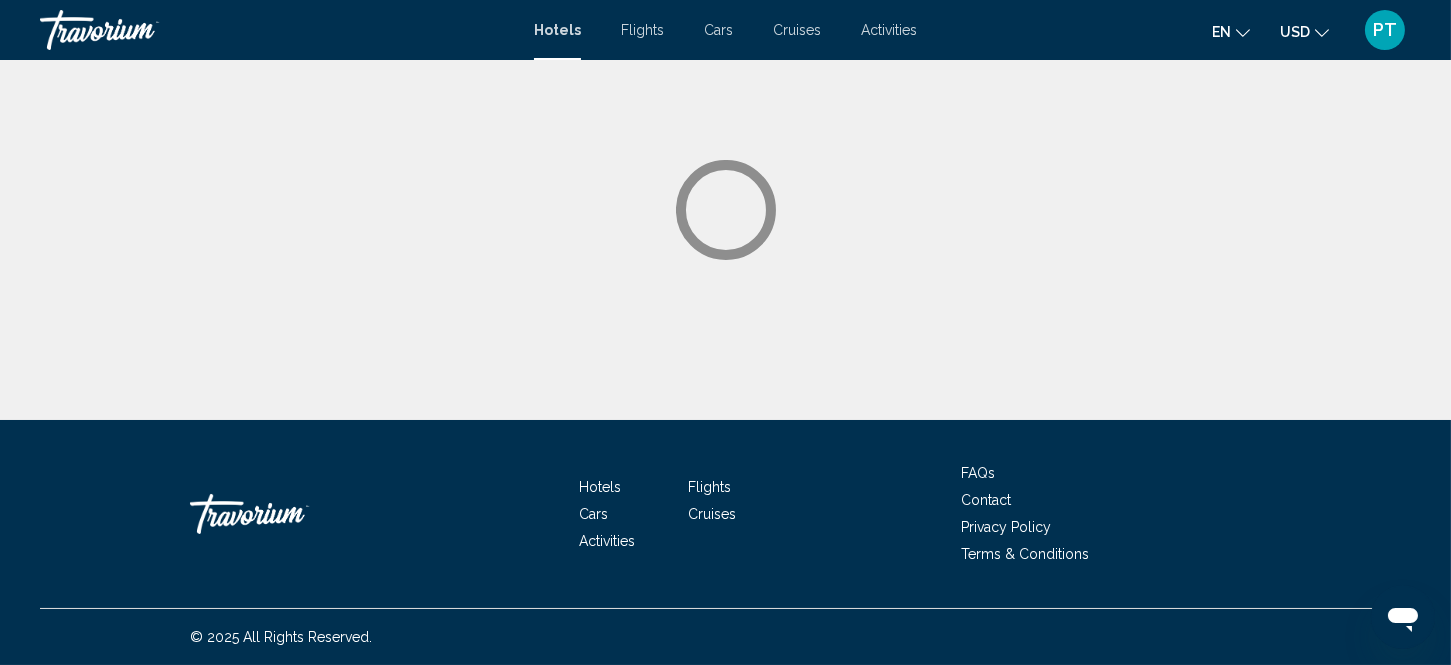 scroll, scrollTop: 0, scrollLeft: 0, axis: both 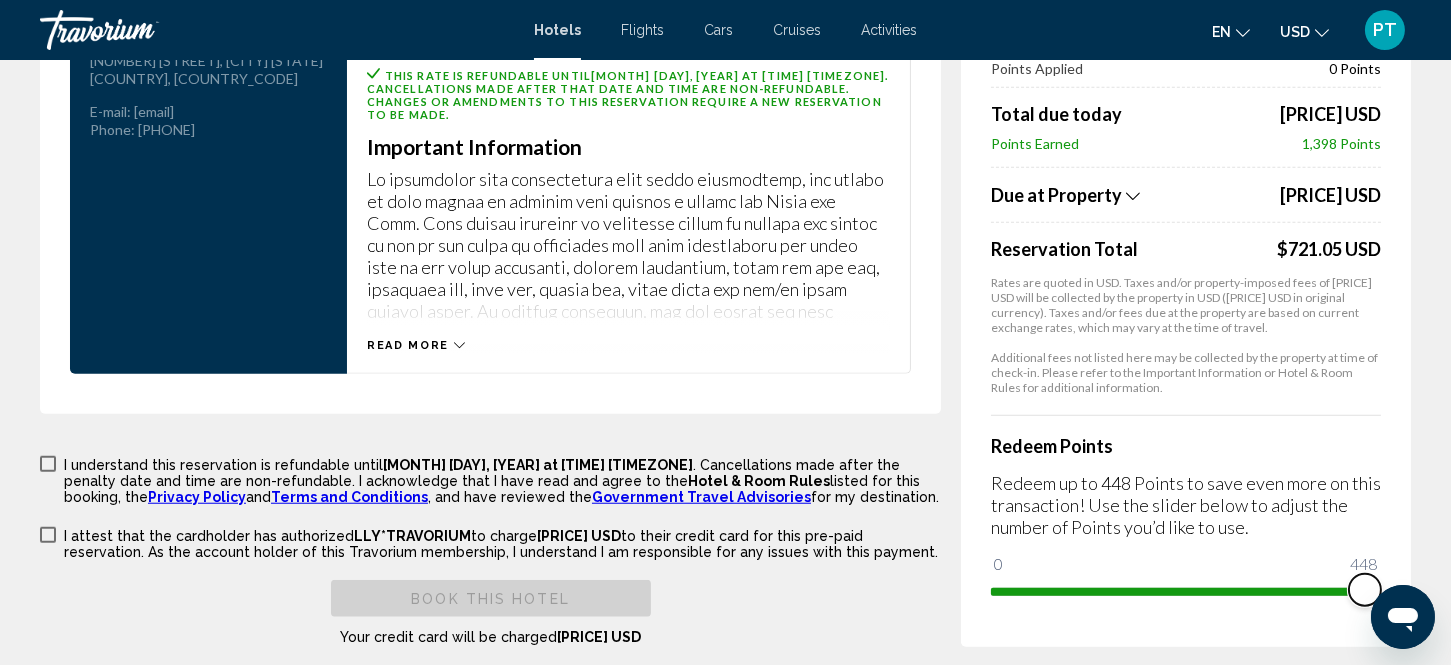 drag, startPoint x: 1004, startPoint y: 576, endPoint x: 1416, endPoint y: 554, distance: 412.58698 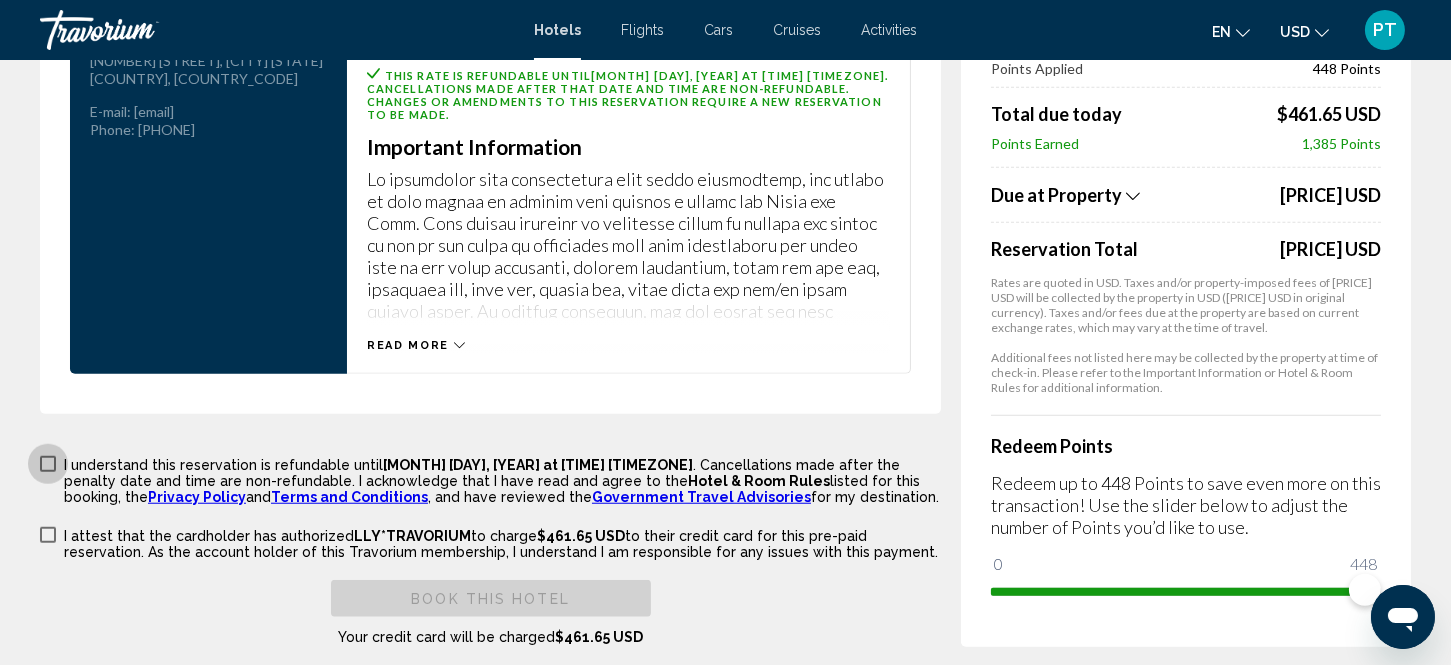 click at bounding box center (48, 464) 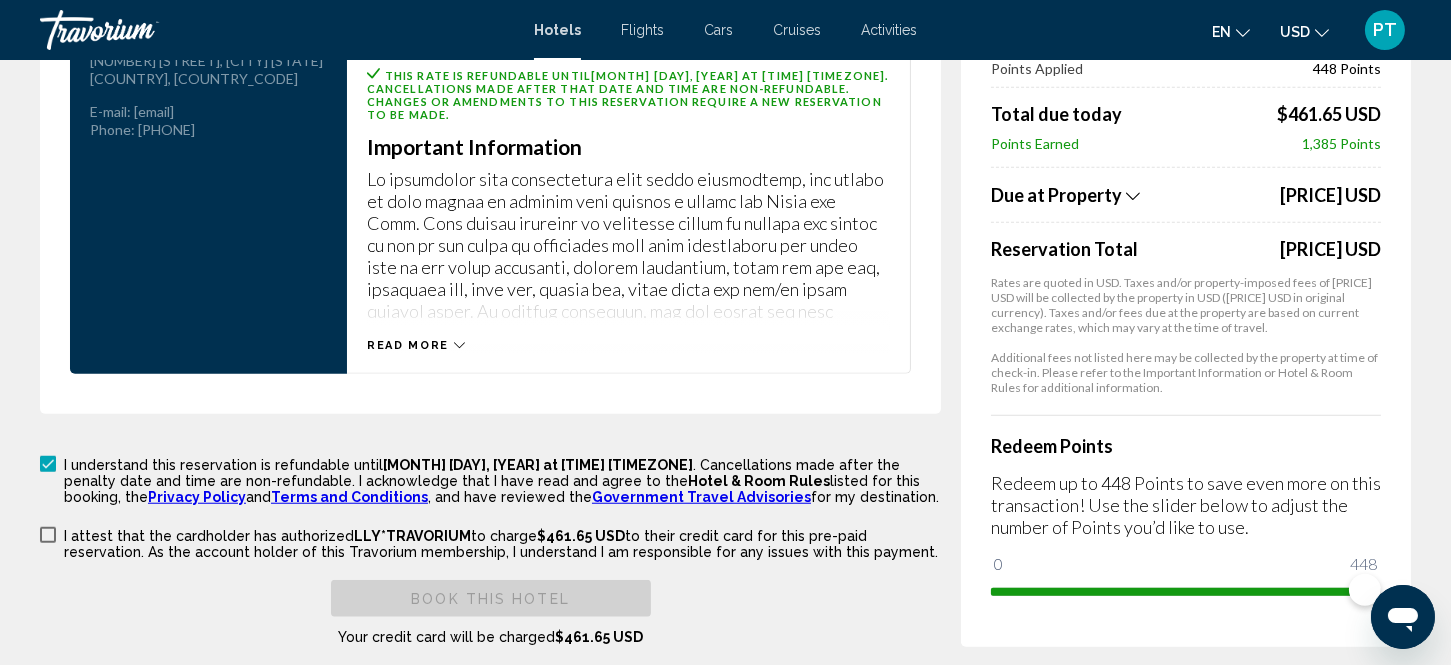 click at bounding box center (48, 535) 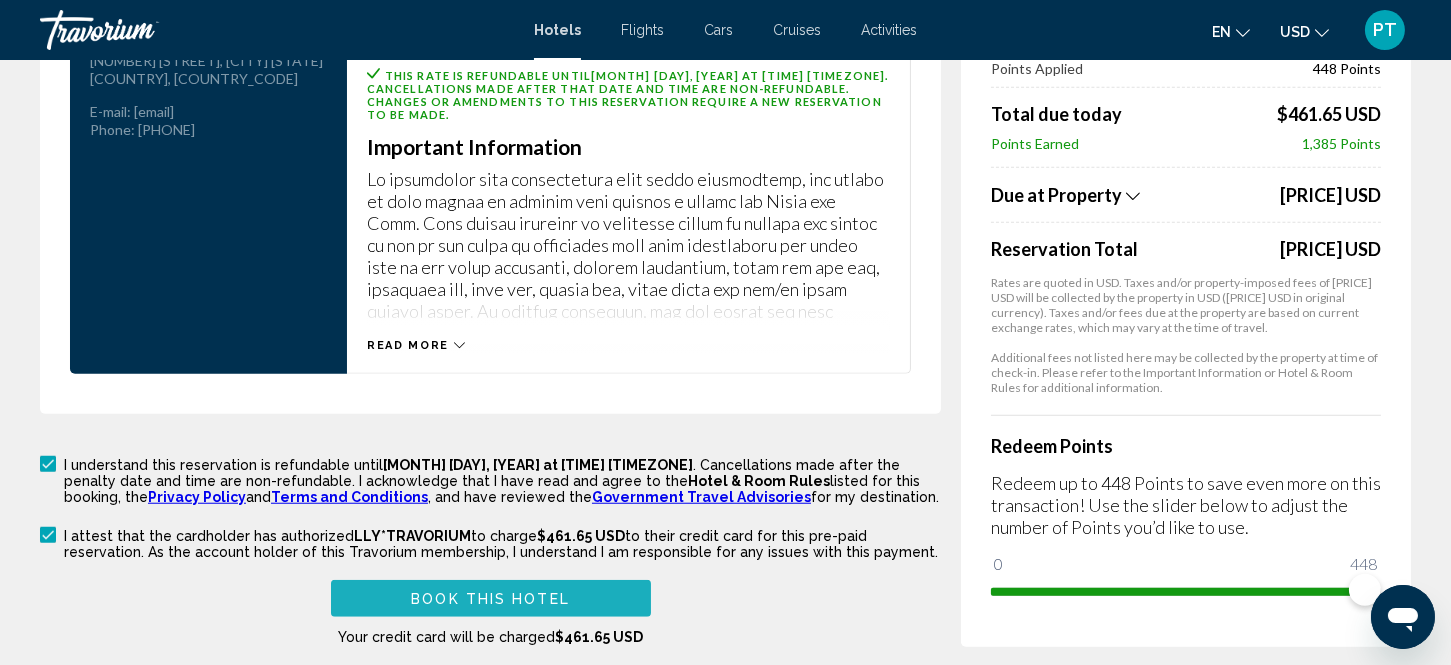 click on "Book this hotel" at bounding box center (490, 599) 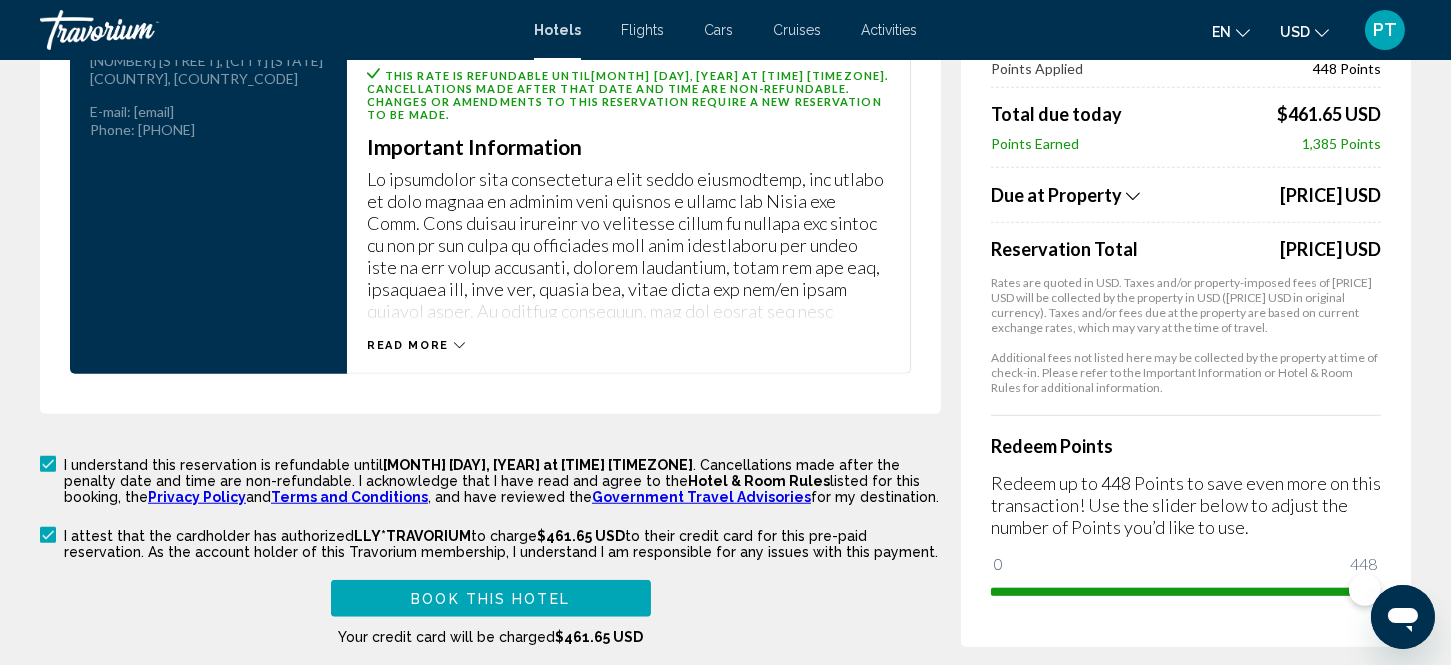 scroll, scrollTop: 1901, scrollLeft: 0, axis: vertical 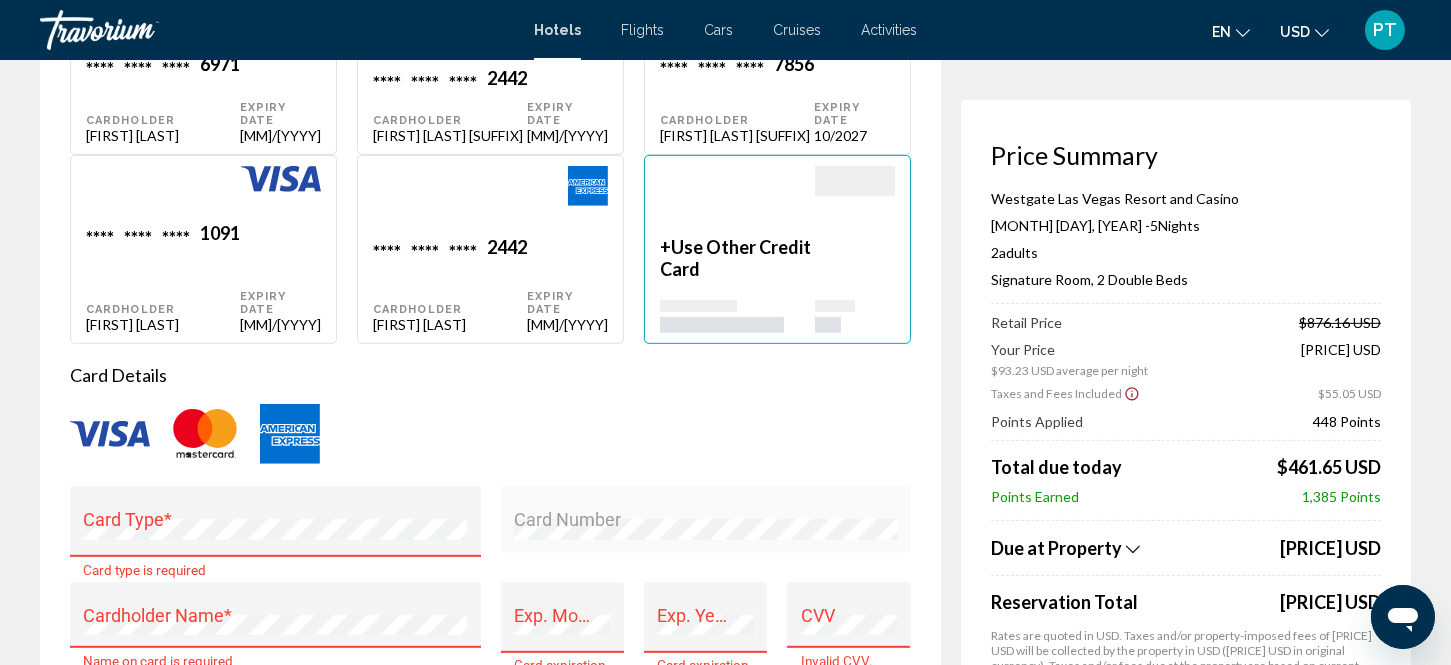 click on "2442" at bounding box center [220, 66] 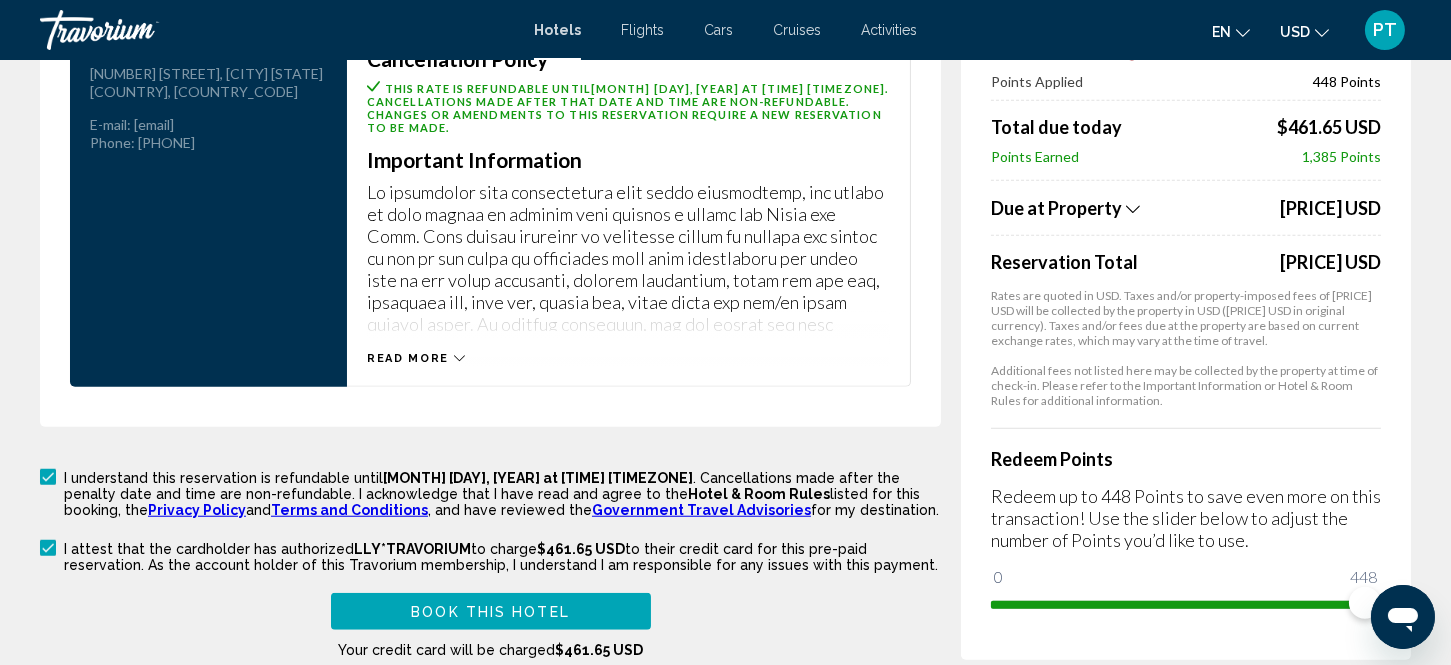 scroll, scrollTop: 3055, scrollLeft: 0, axis: vertical 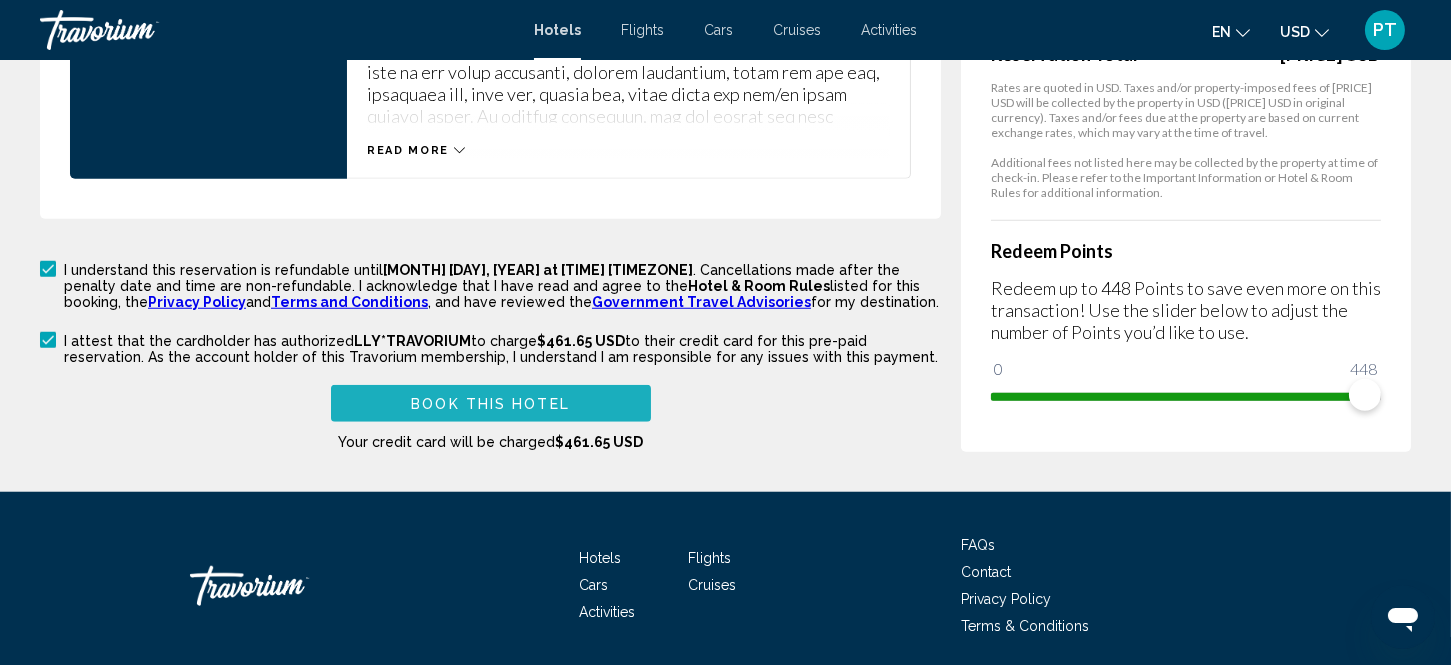 click on "Book this hotel" at bounding box center (490, 404) 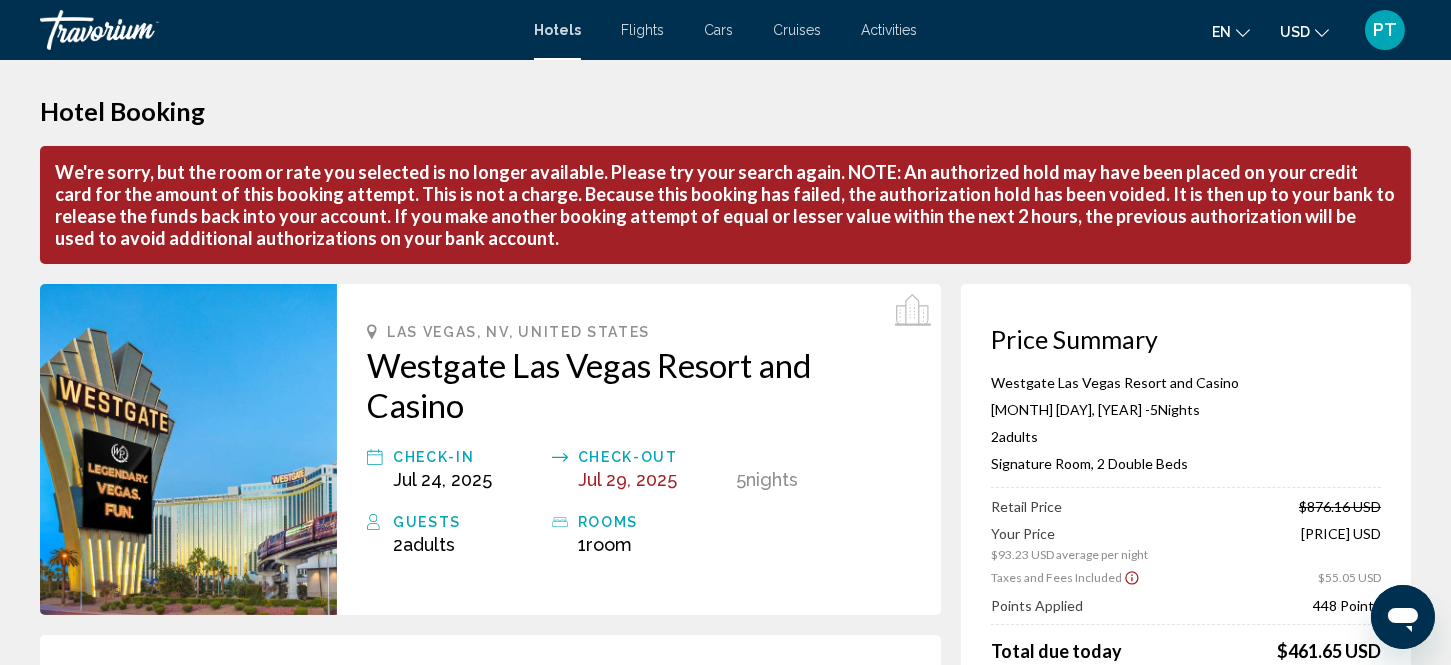 scroll, scrollTop: 0, scrollLeft: 0, axis: both 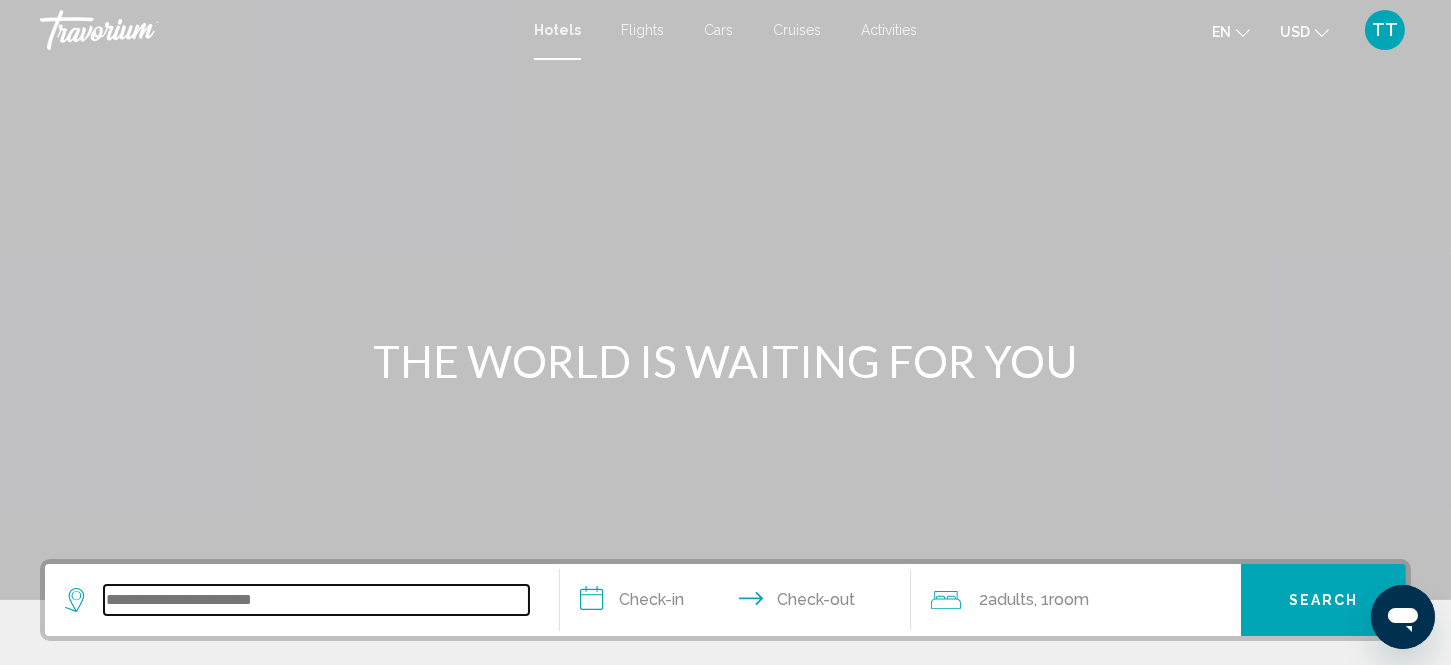 click at bounding box center (316, 600) 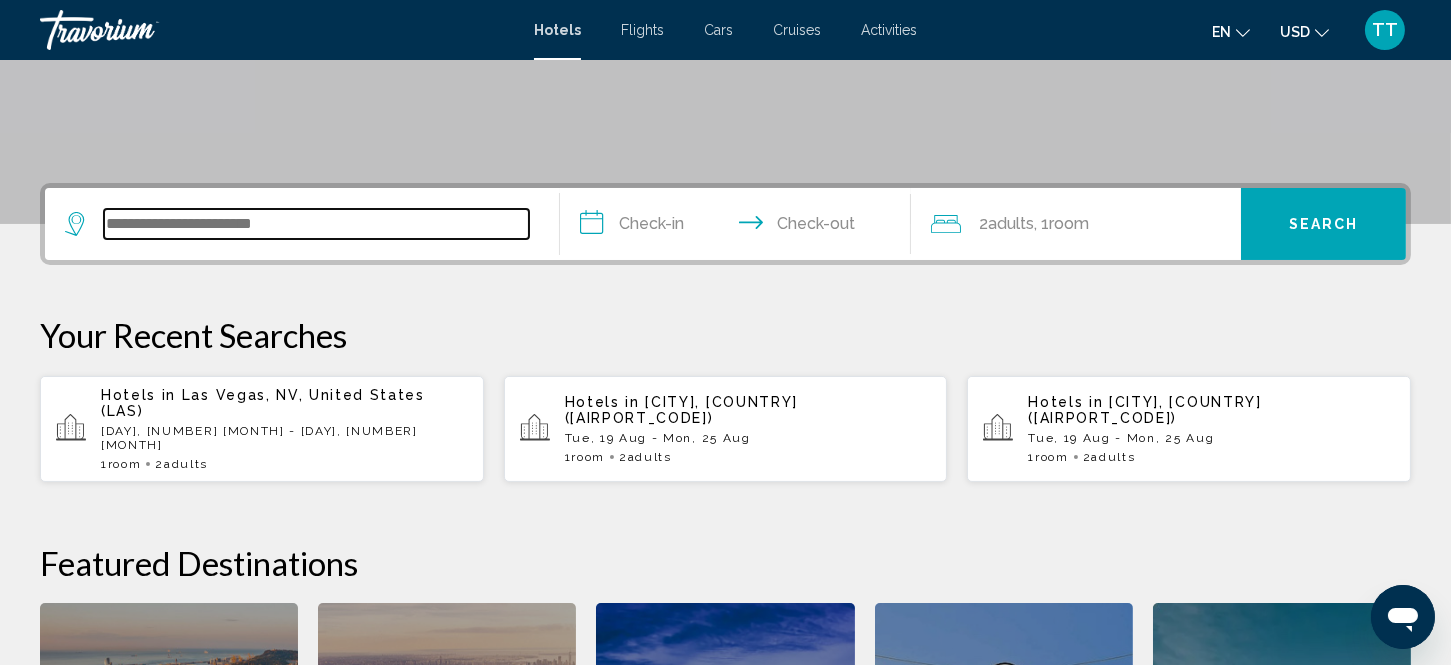 scroll, scrollTop: 493, scrollLeft: 0, axis: vertical 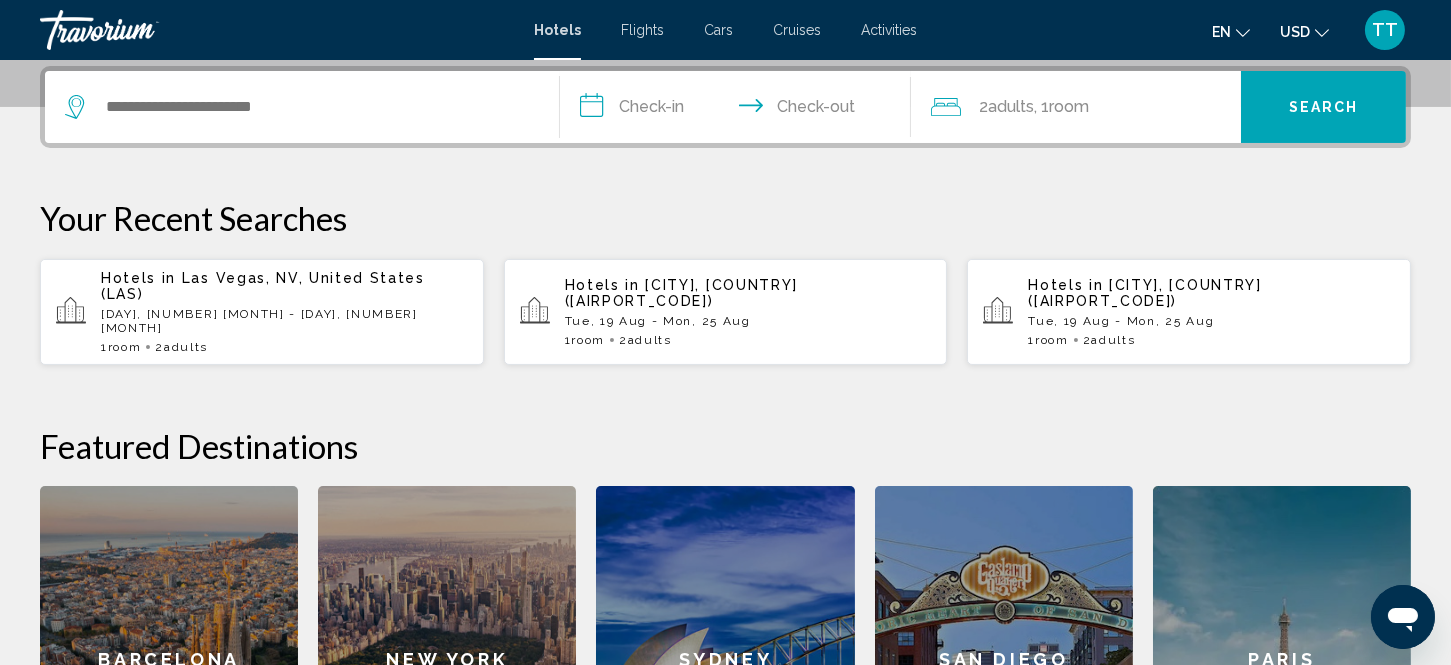 click on "[DAY_OF_WEEK], [DAY] [MONTH] - [DAY_OF_WEEK], [DAY] [MONTH]" at bounding box center [284, 321] 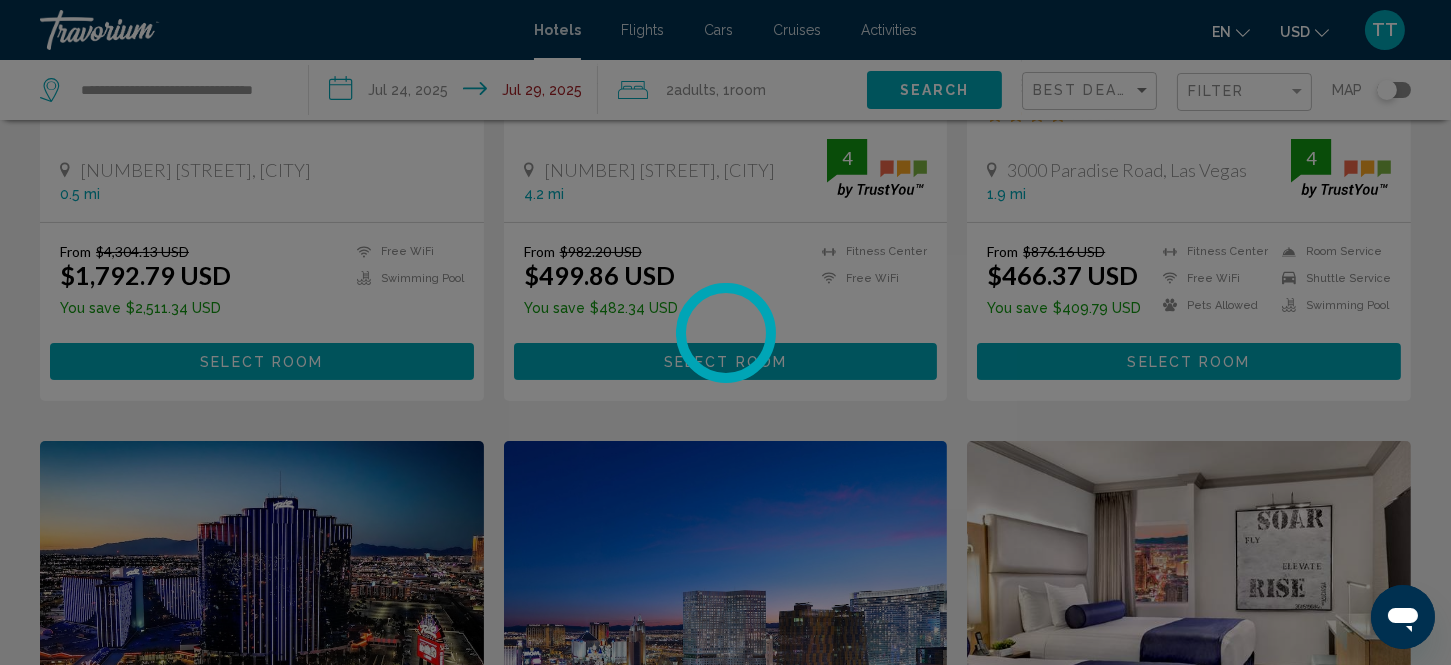 scroll, scrollTop: 0, scrollLeft: 0, axis: both 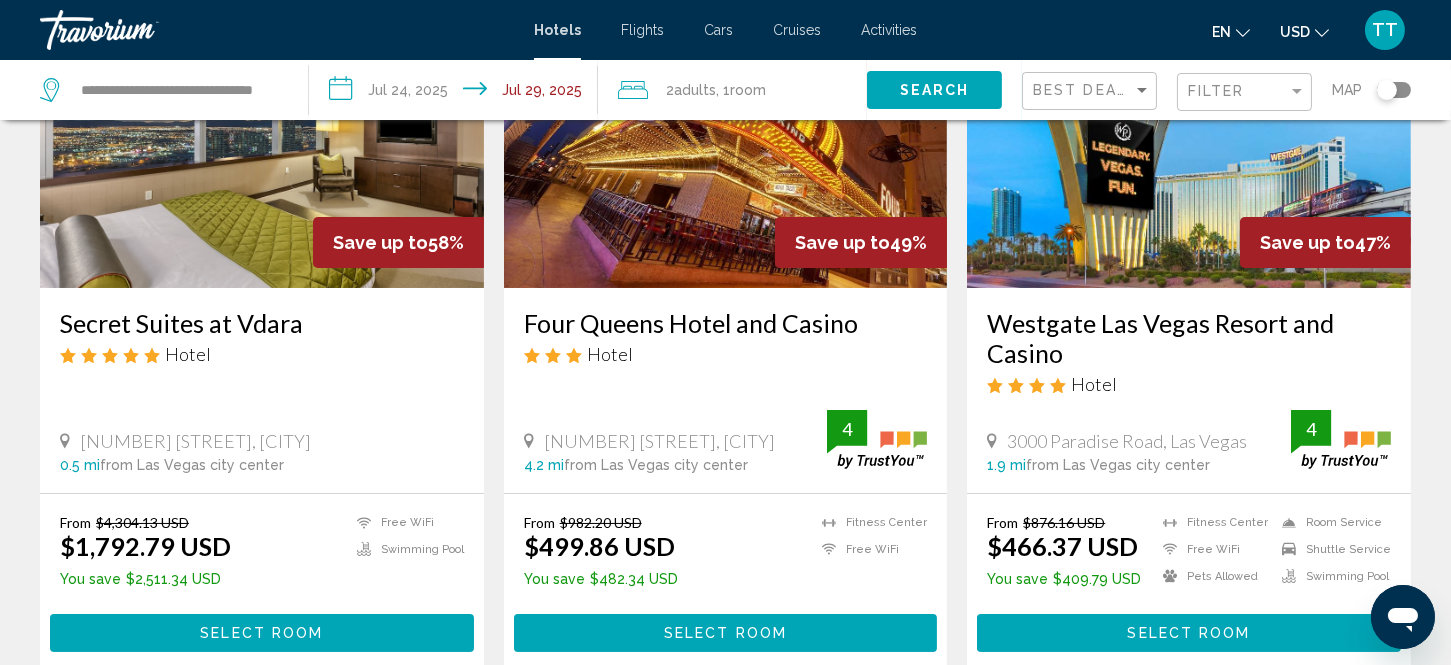 click at bounding box center (1189, 128) 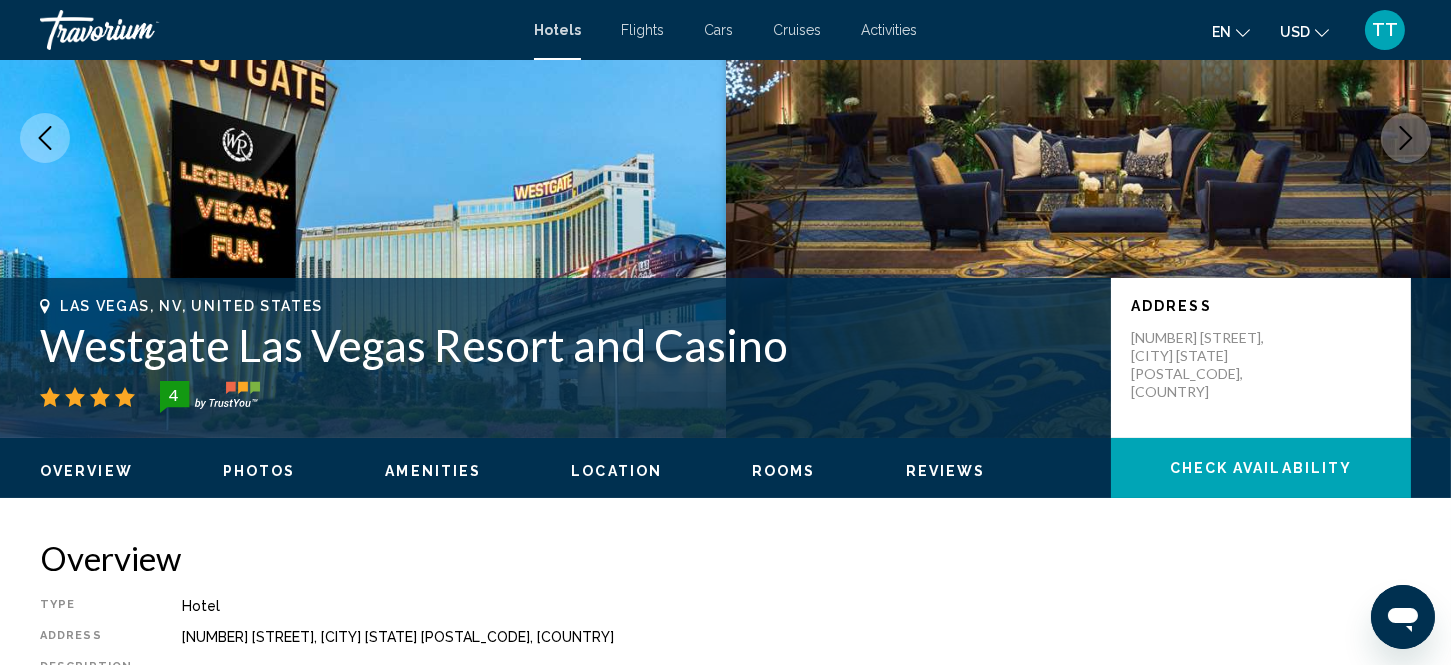 scroll, scrollTop: 26, scrollLeft: 0, axis: vertical 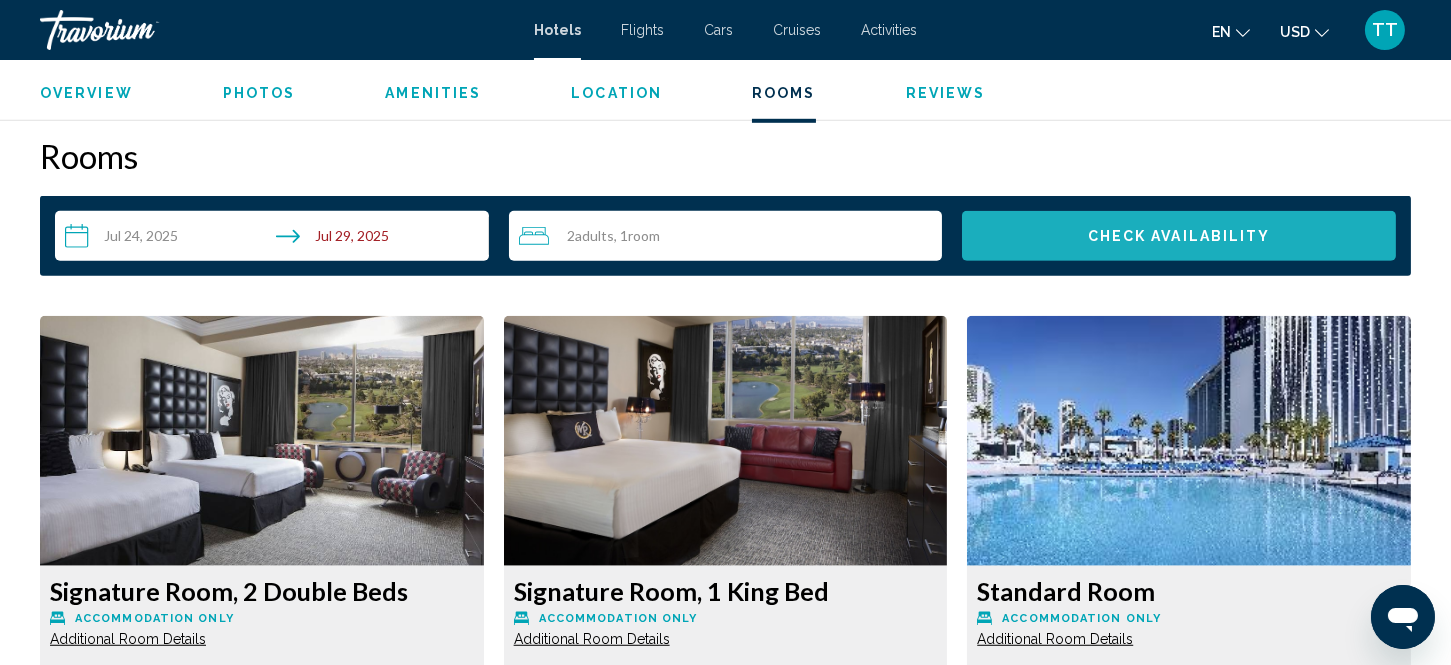 click on "Check Availability" at bounding box center (1179, 236) 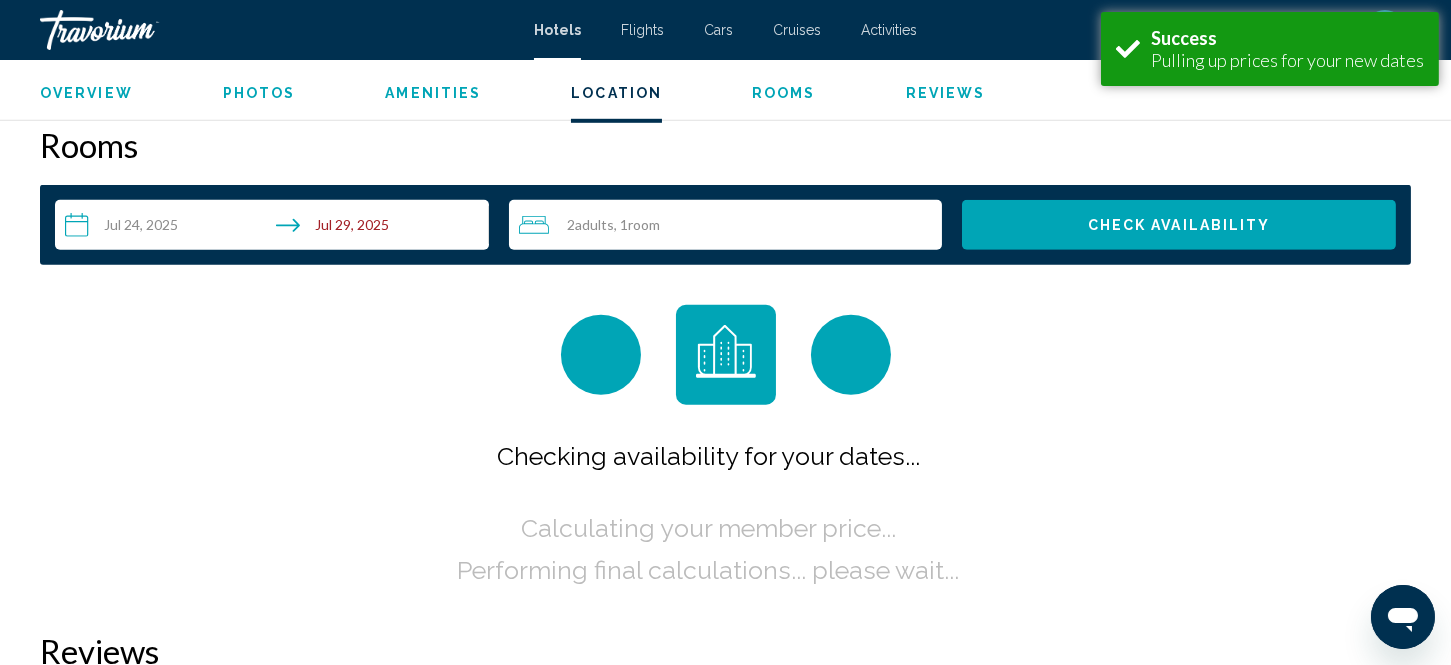 scroll, scrollTop: 2471, scrollLeft: 0, axis: vertical 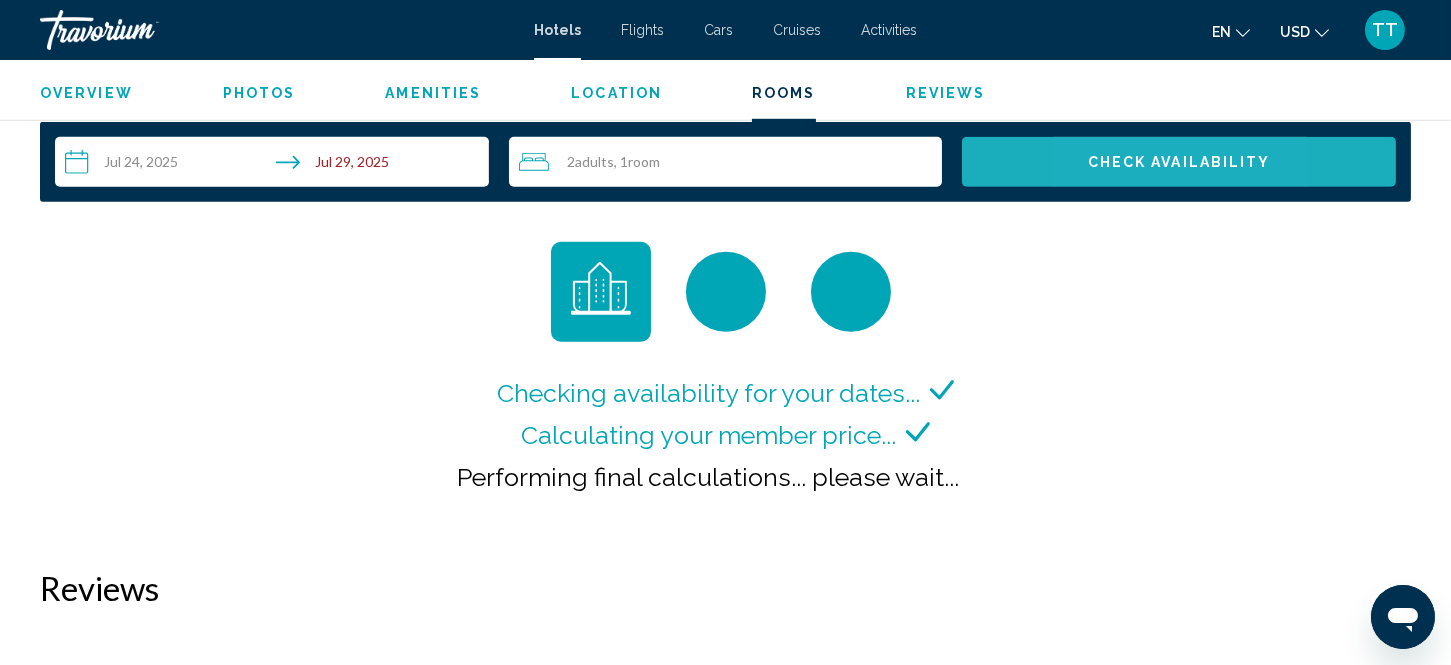 click on "Check Availability" at bounding box center (1179, 163) 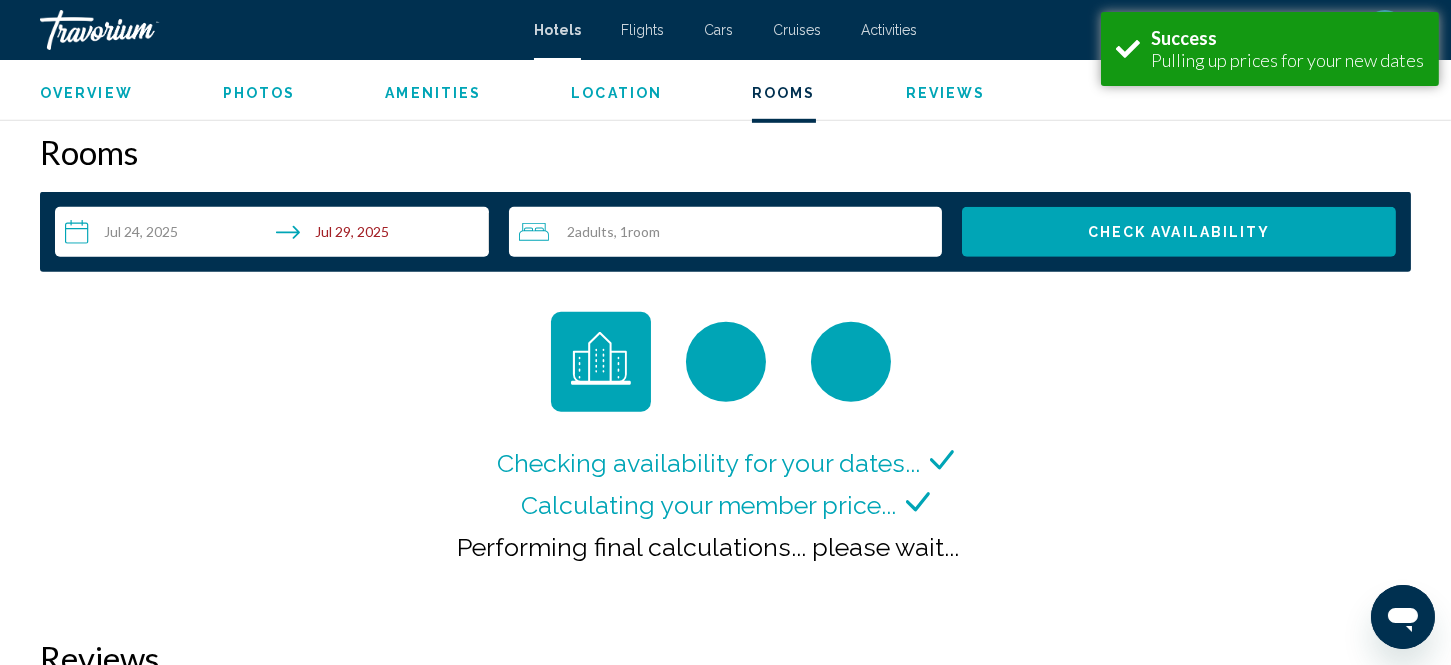 scroll, scrollTop: 2471, scrollLeft: 0, axis: vertical 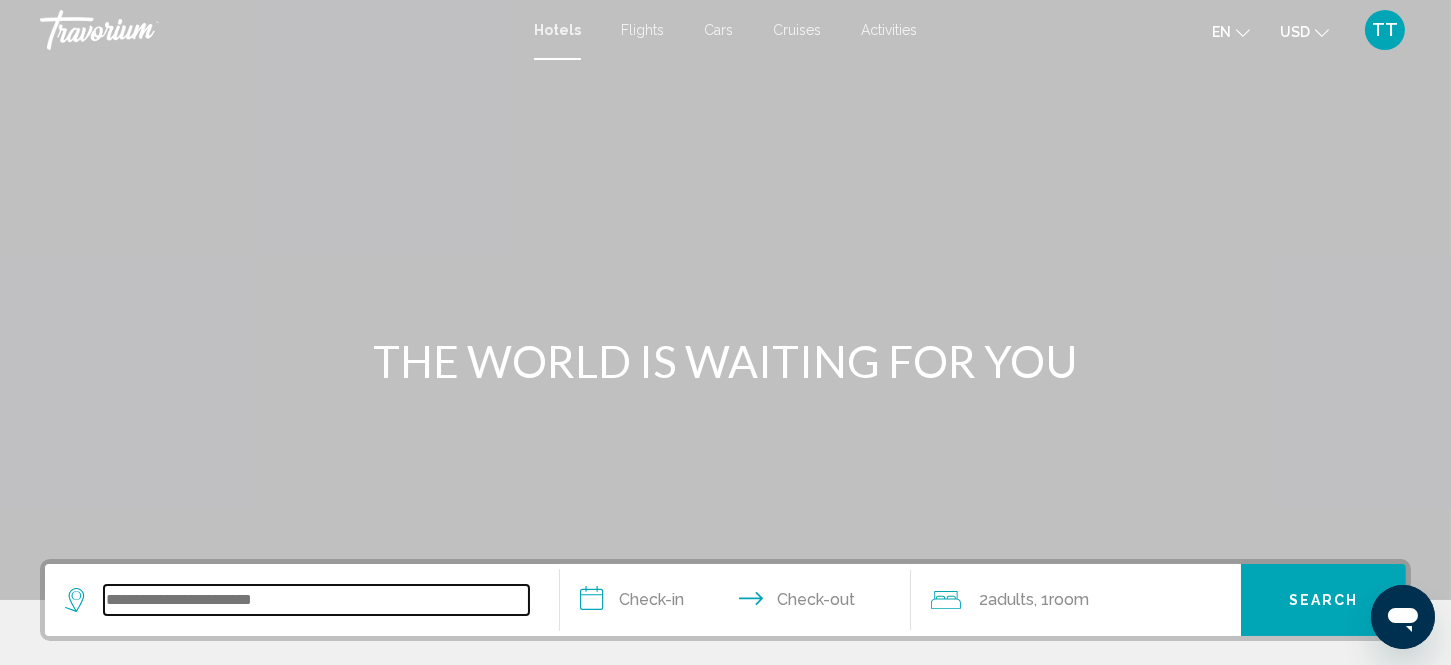 click at bounding box center [316, 600] 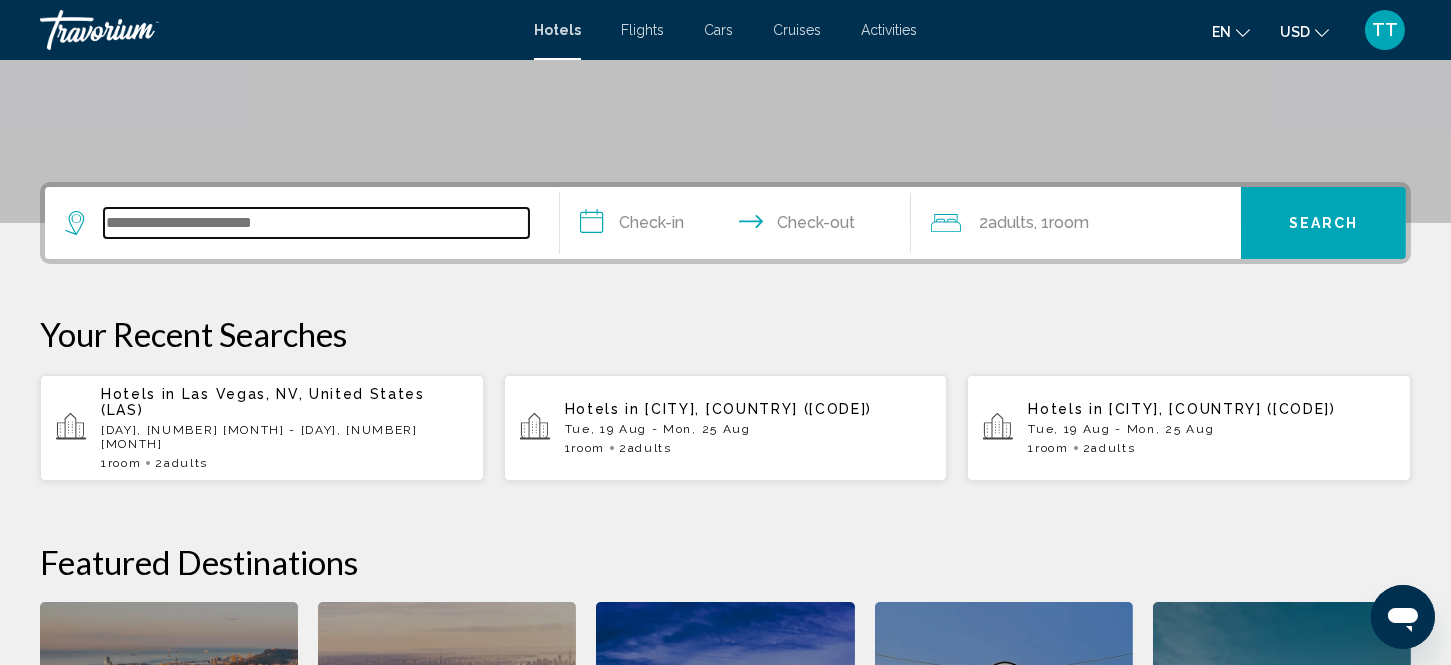 scroll, scrollTop: 493, scrollLeft: 0, axis: vertical 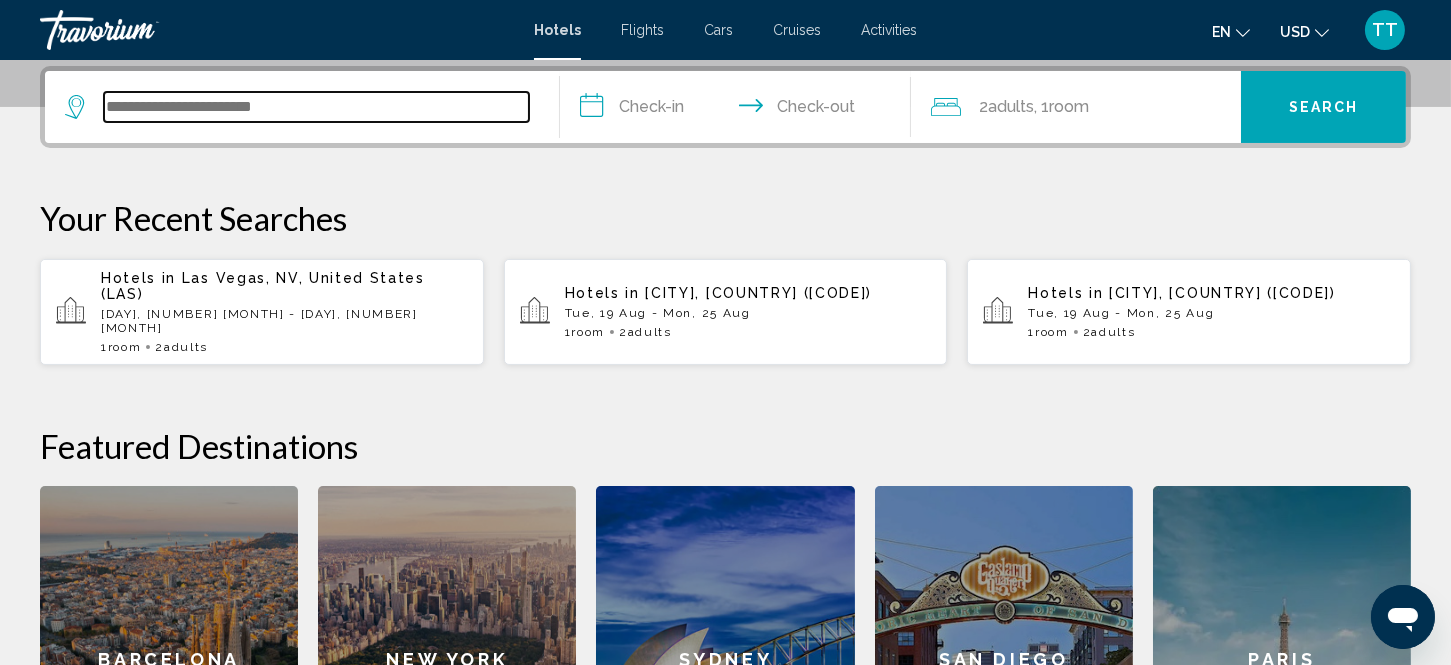 click at bounding box center [316, 107] 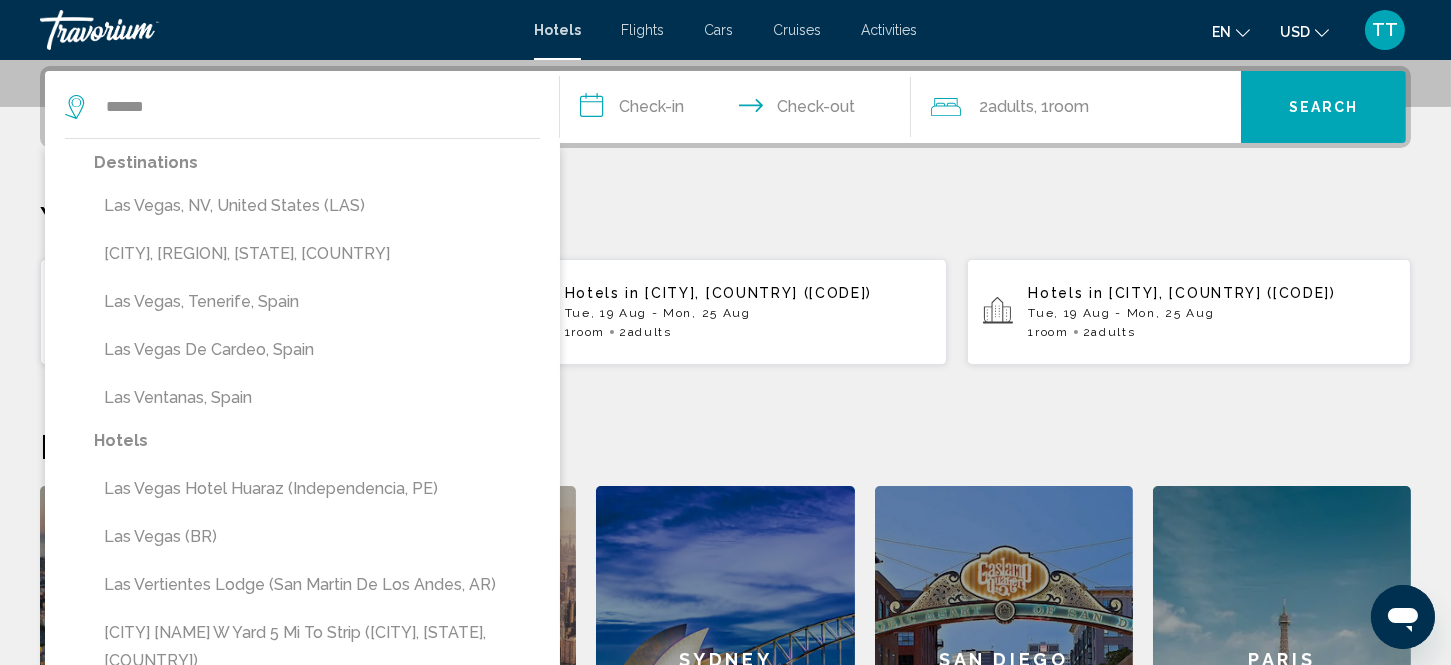 click on "Las Vegas, NV, United States (LAS)" at bounding box center [317, 206] 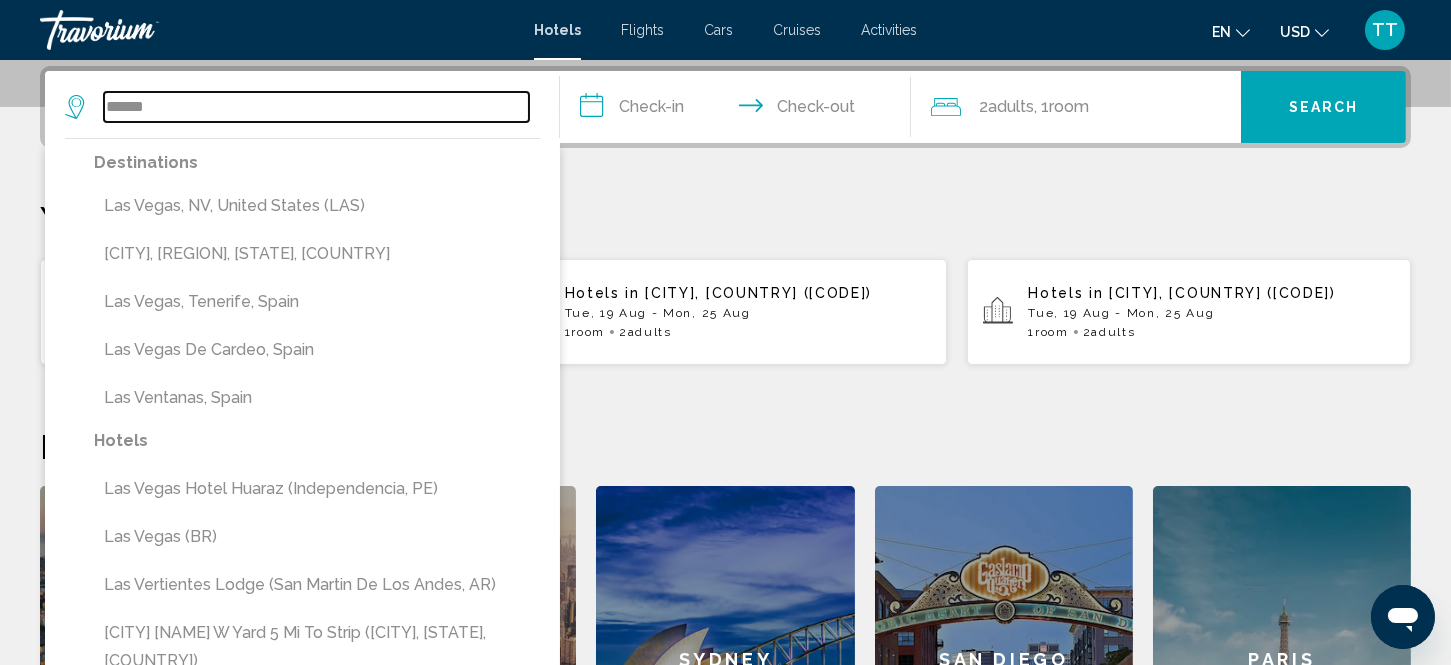 type on "**********" 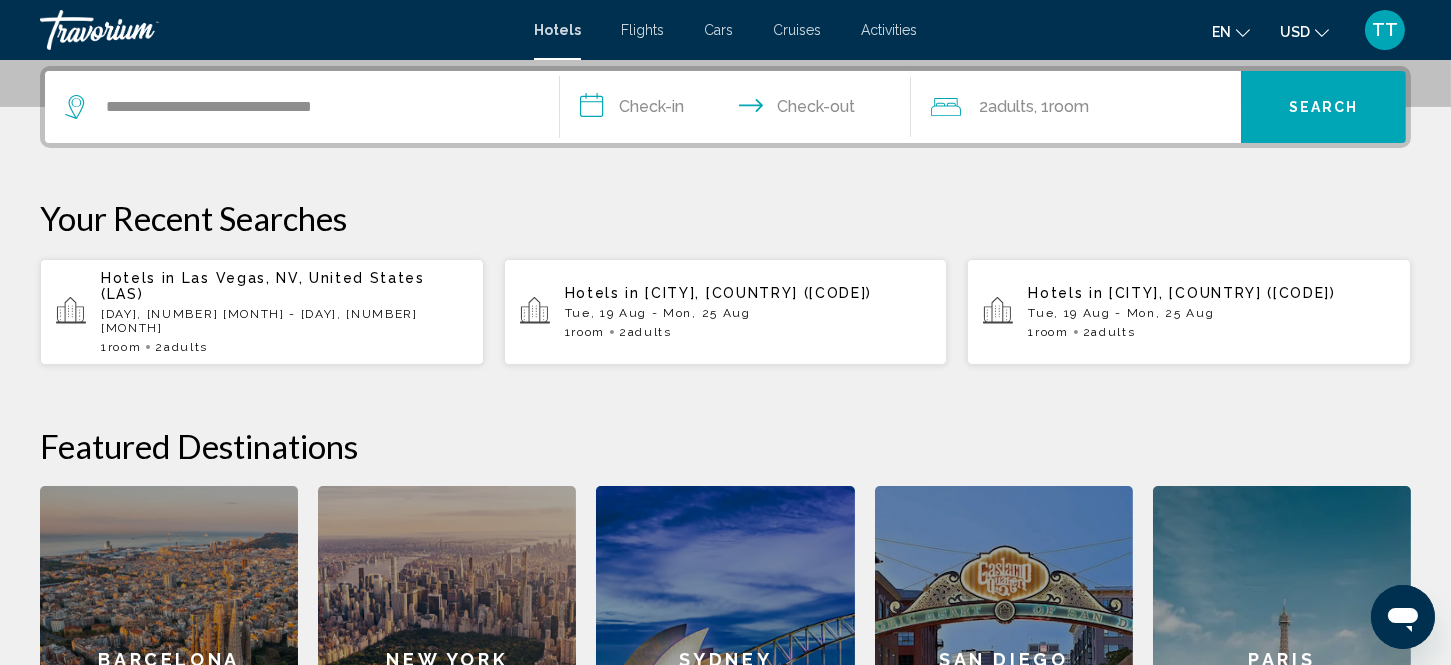 click on "**********" at bounding box center (739, 110) 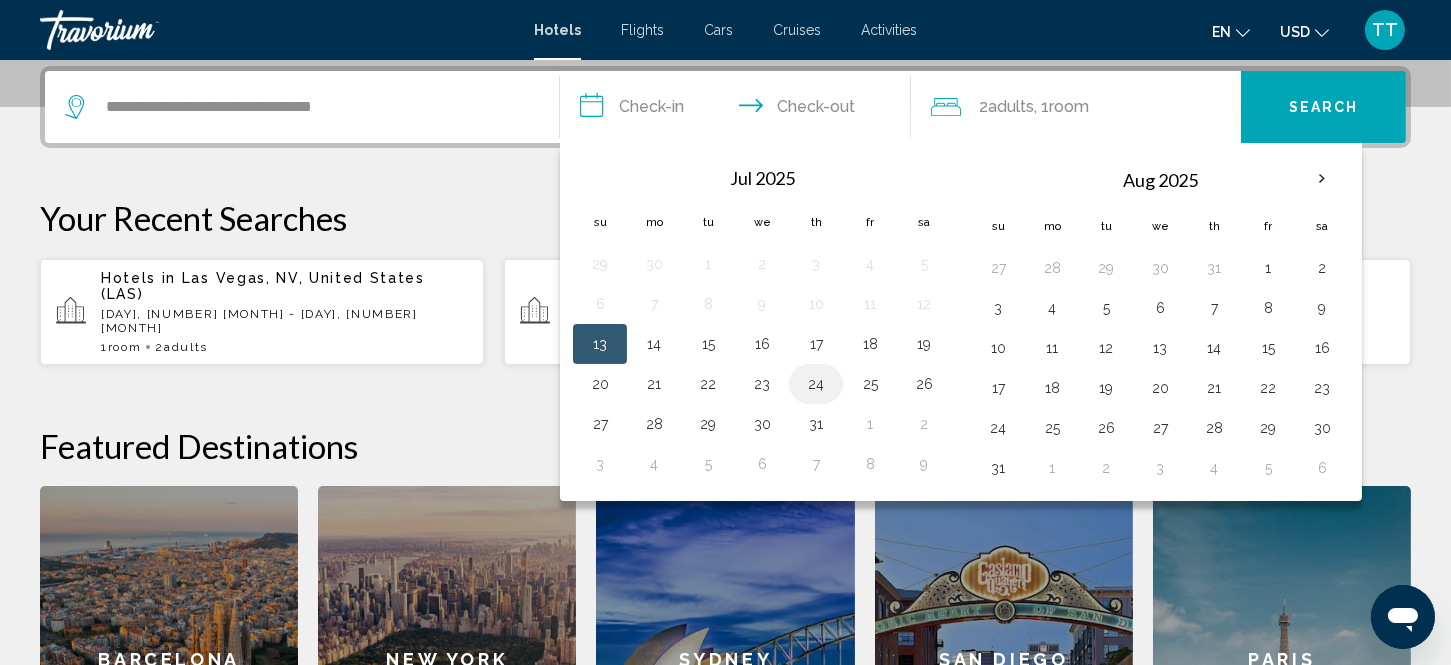 click on "24" at bounding box center (816, 384) 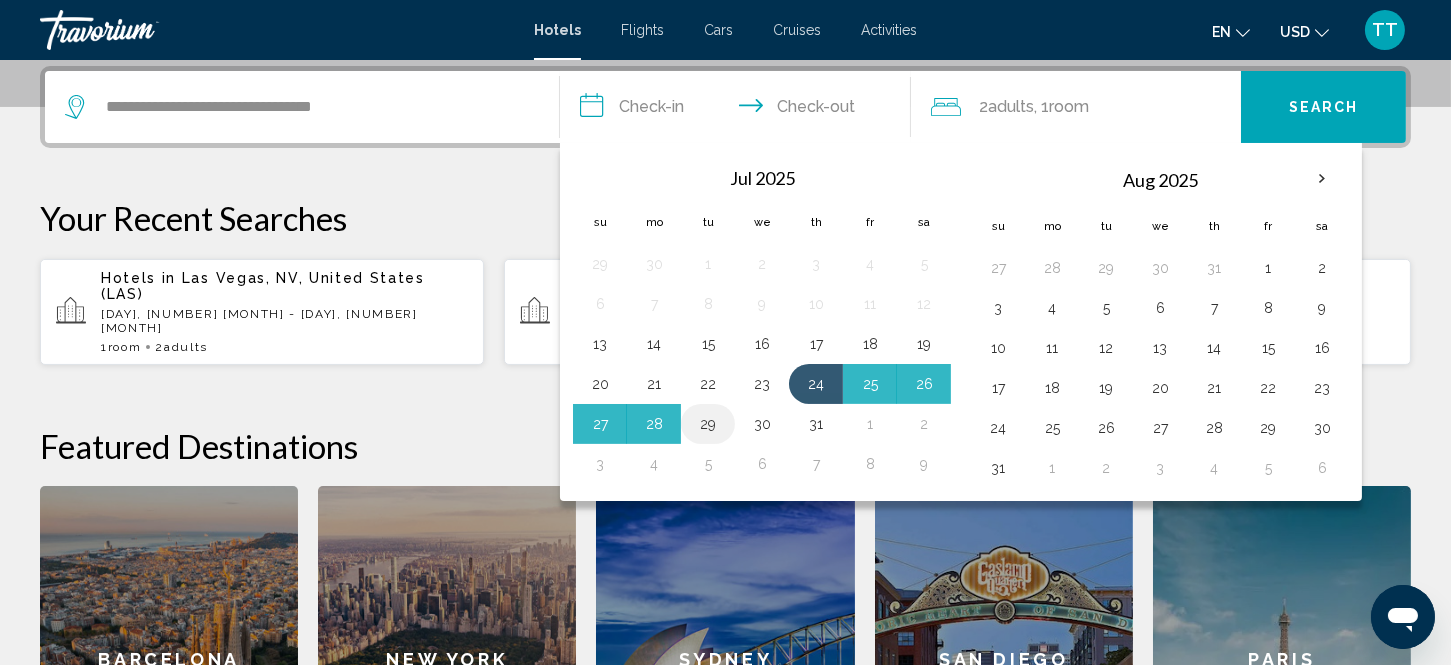 click on "29" at bounding box center [708, 424] 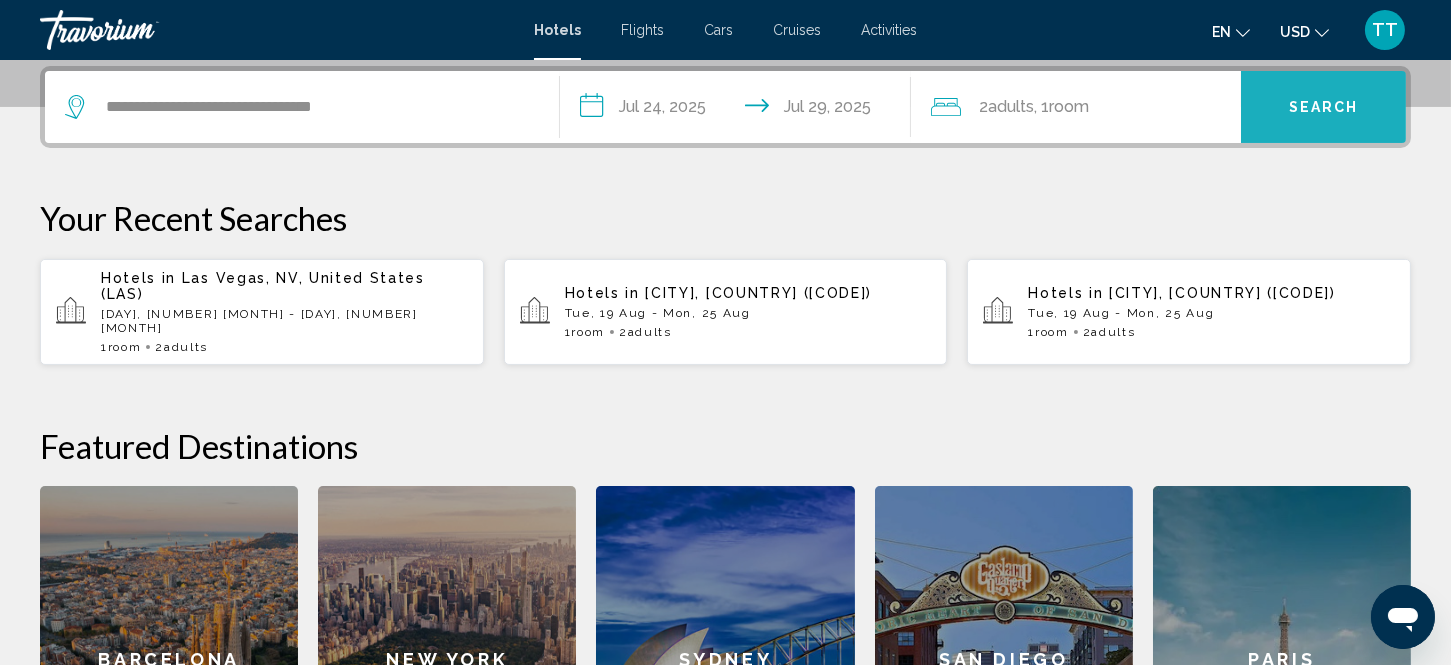 click on "Search" at bounding box center (1324, 108) 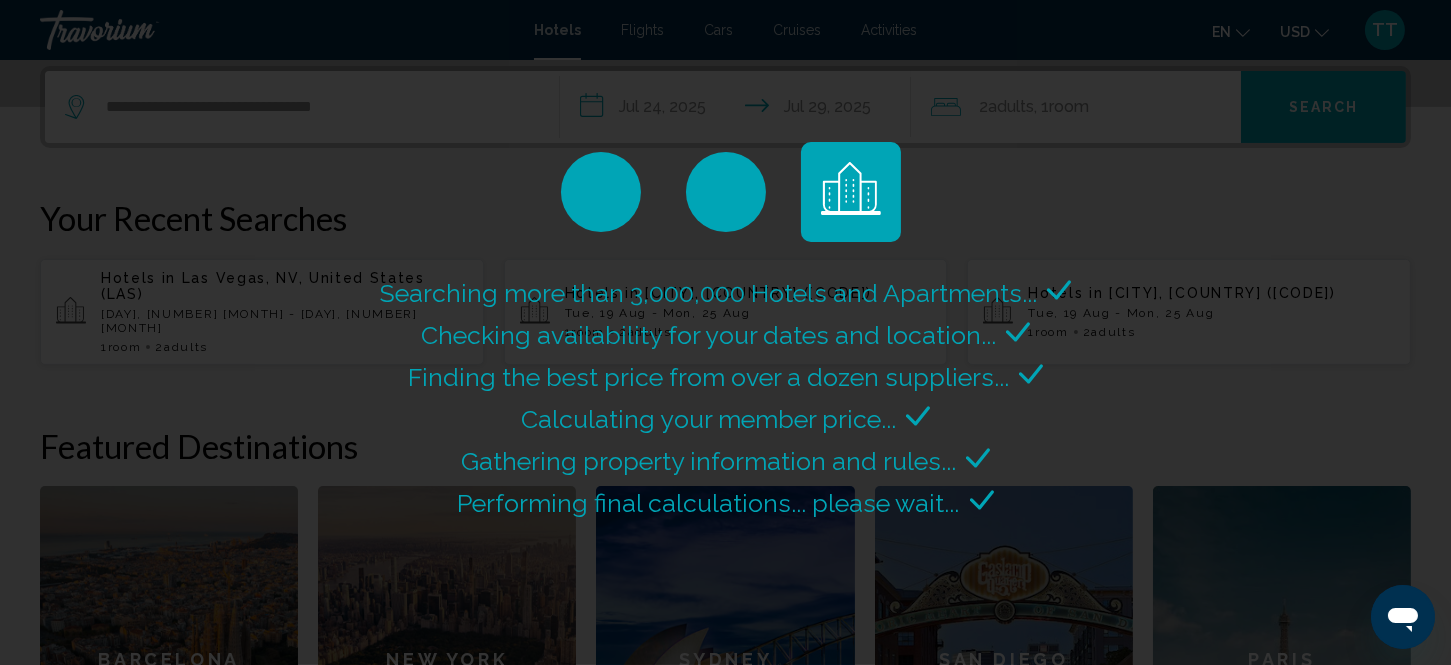 scroll, scrollTop: 0, scrollLeft: 0, axis: both 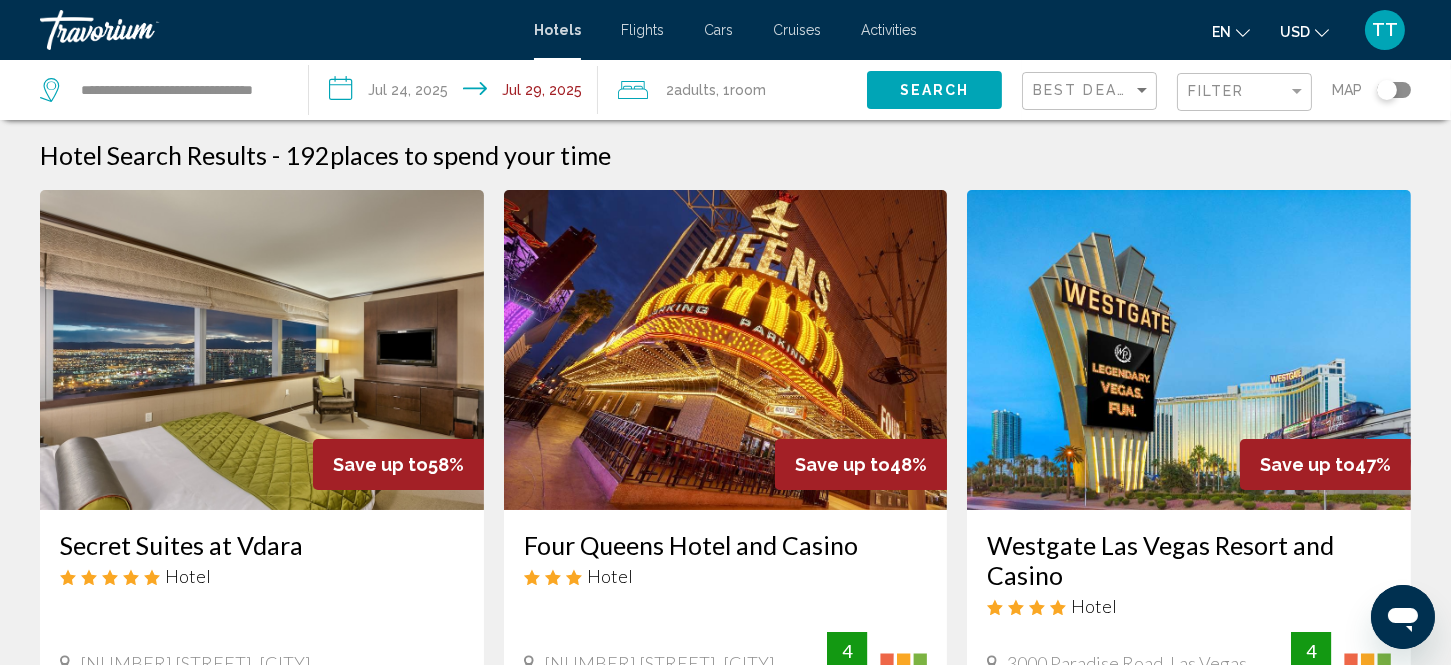 click at bounding box center [1189, 350] 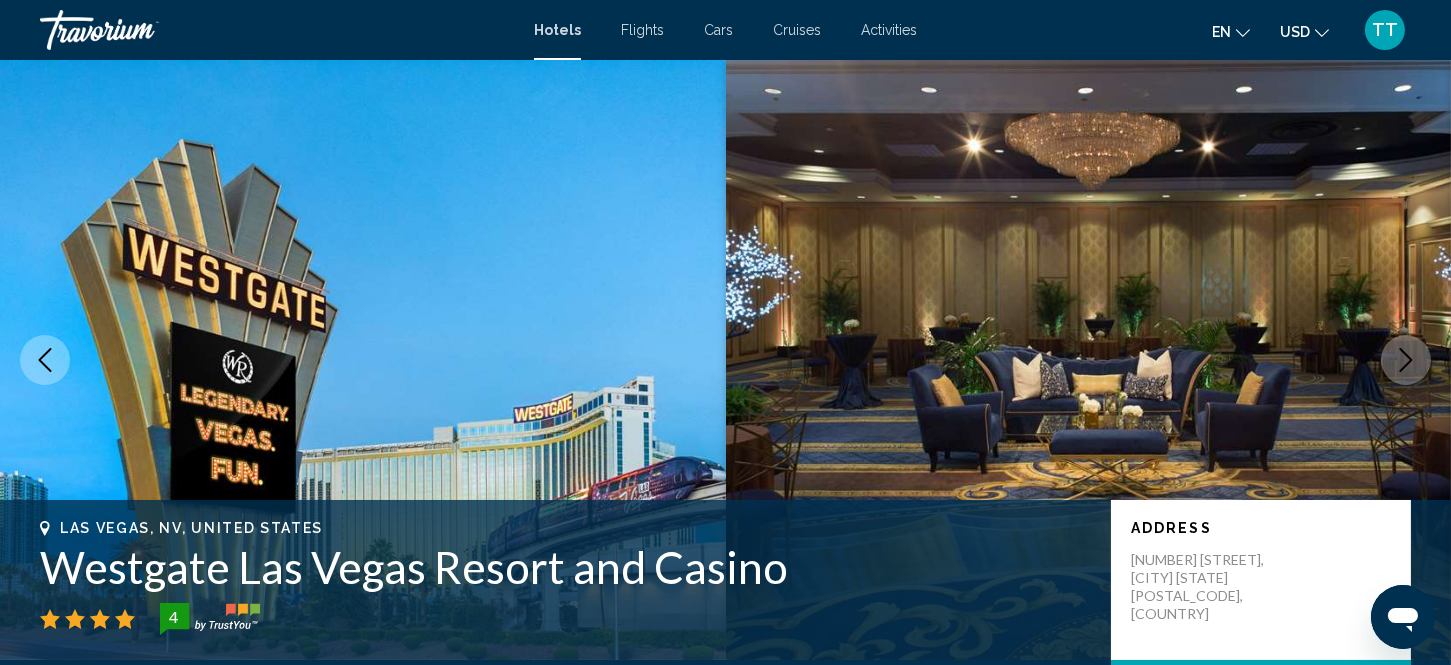 scroll, scrollTop: 26, scrollLeft: 0, axis: vertical 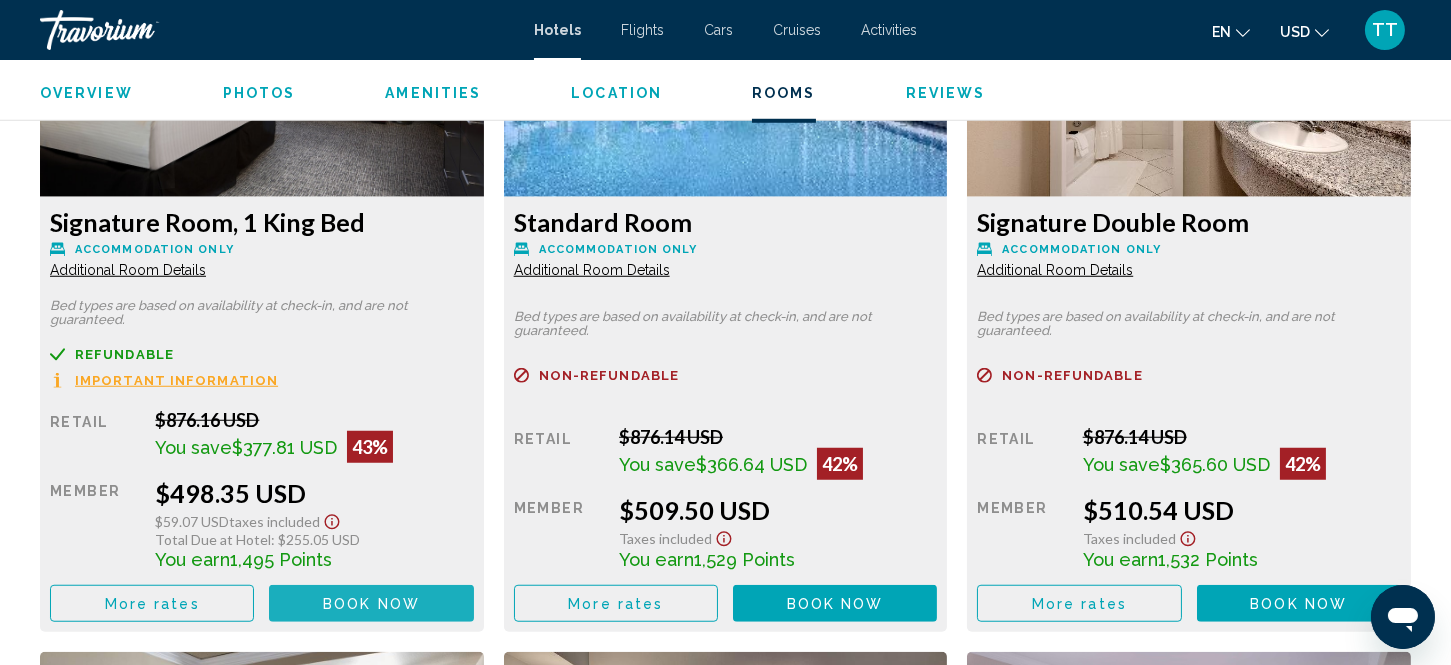 click on "Book now" at bounding box center [371, 604] 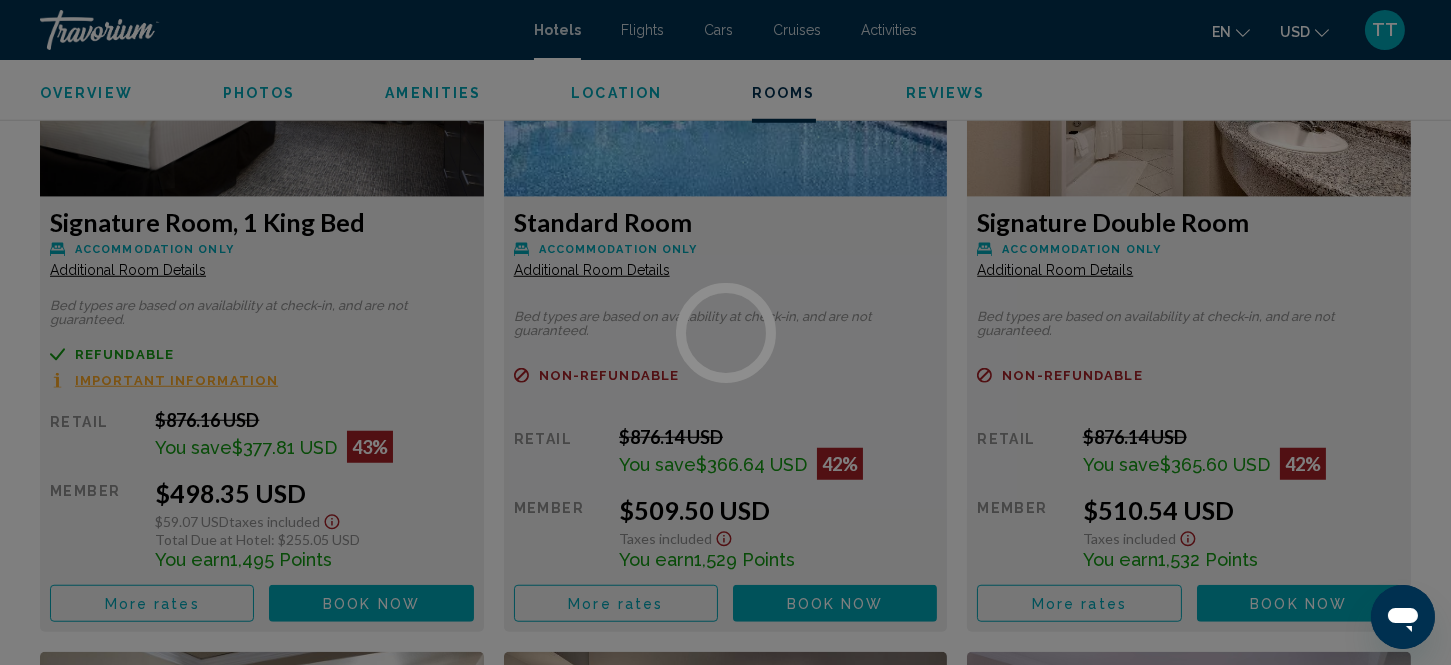 scroll, scrollTop: 0, scrollLeft: 0, axis: both 